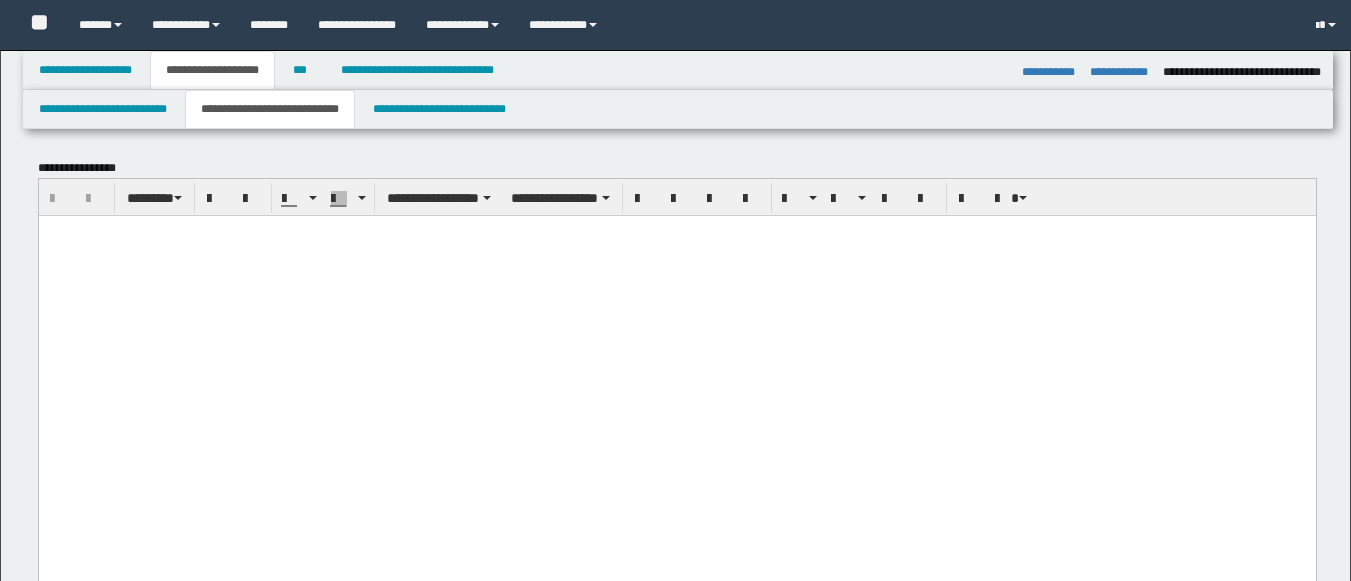 select on "*" 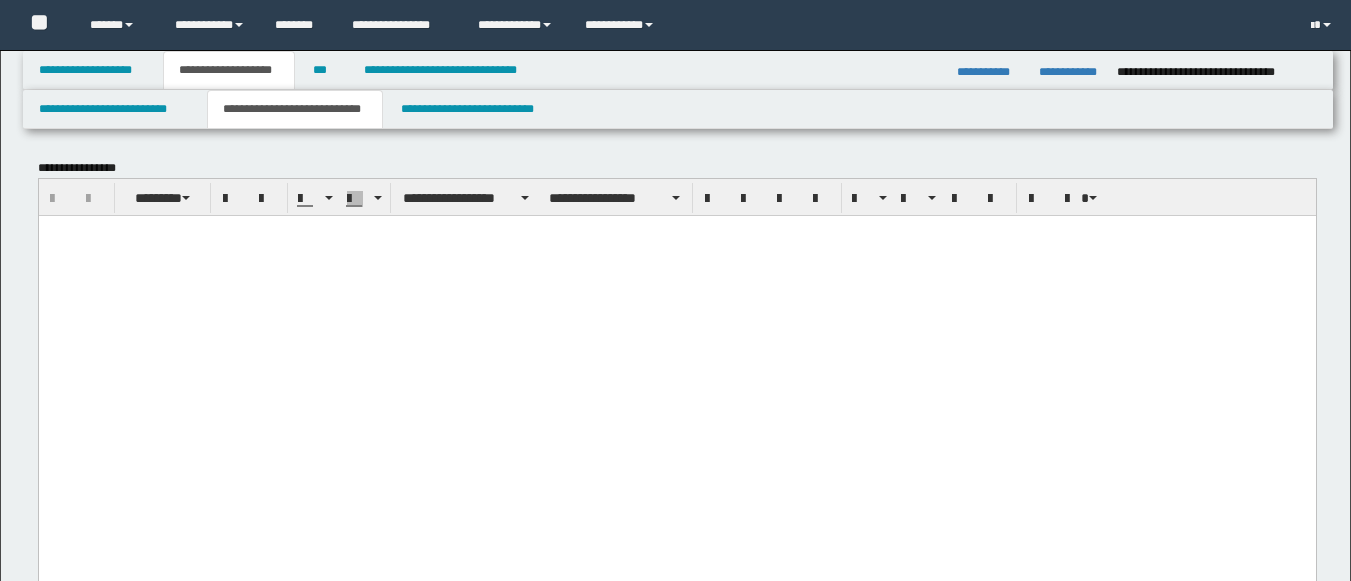 scroll, scrollTop: 11721, scrollLeft: 0, axis: vertical 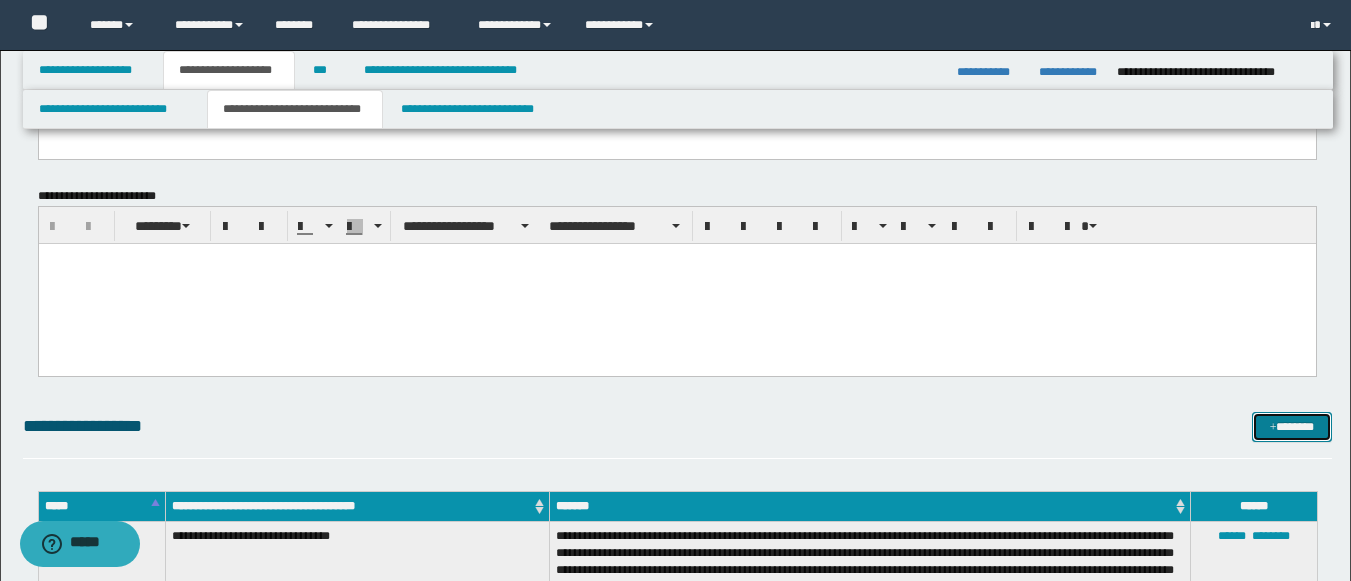 click at bounding box center [1273, 428] 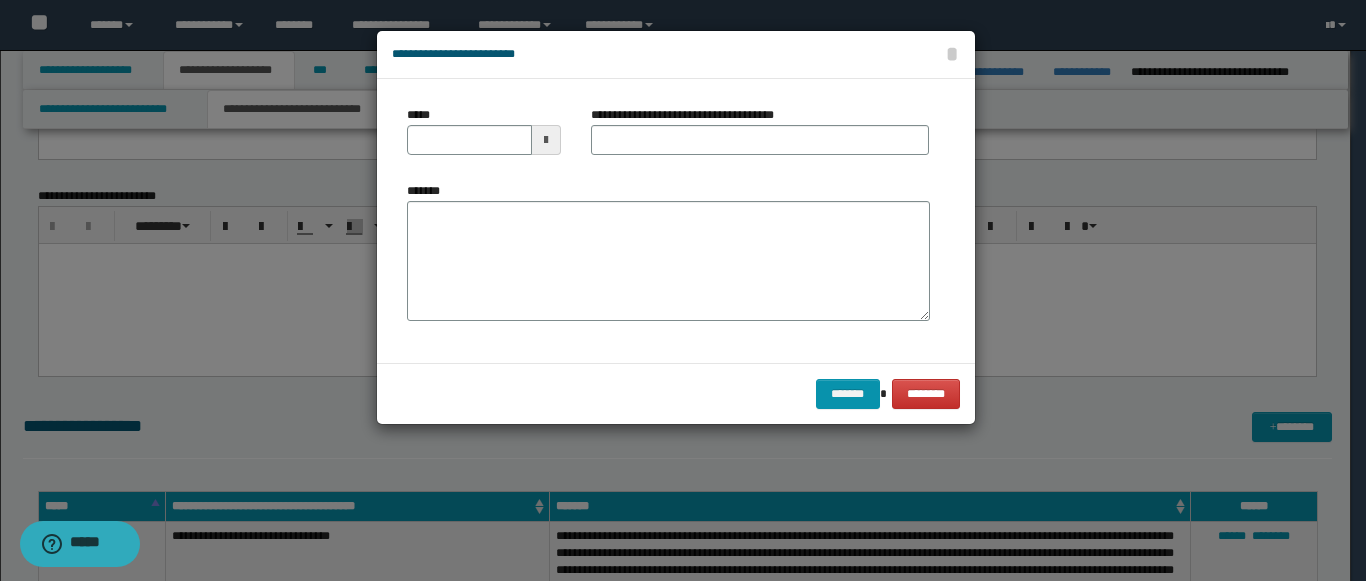click on "*****" at bounding box center [484, 138] 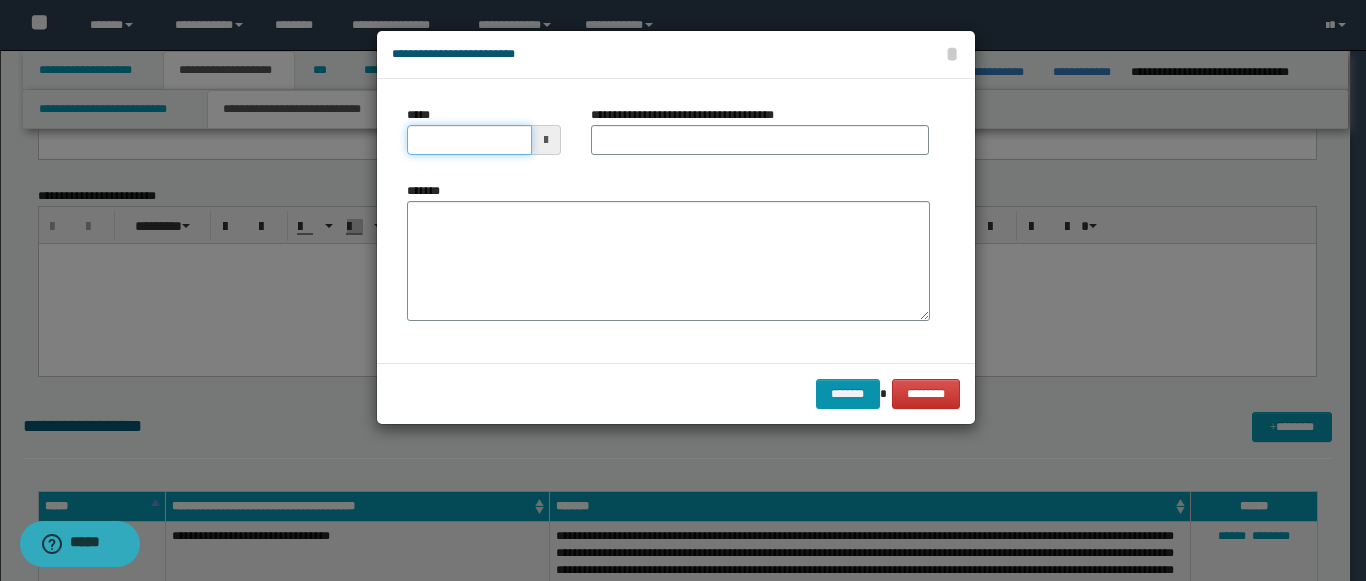 click on "*****" at bounding box center (469, 140) 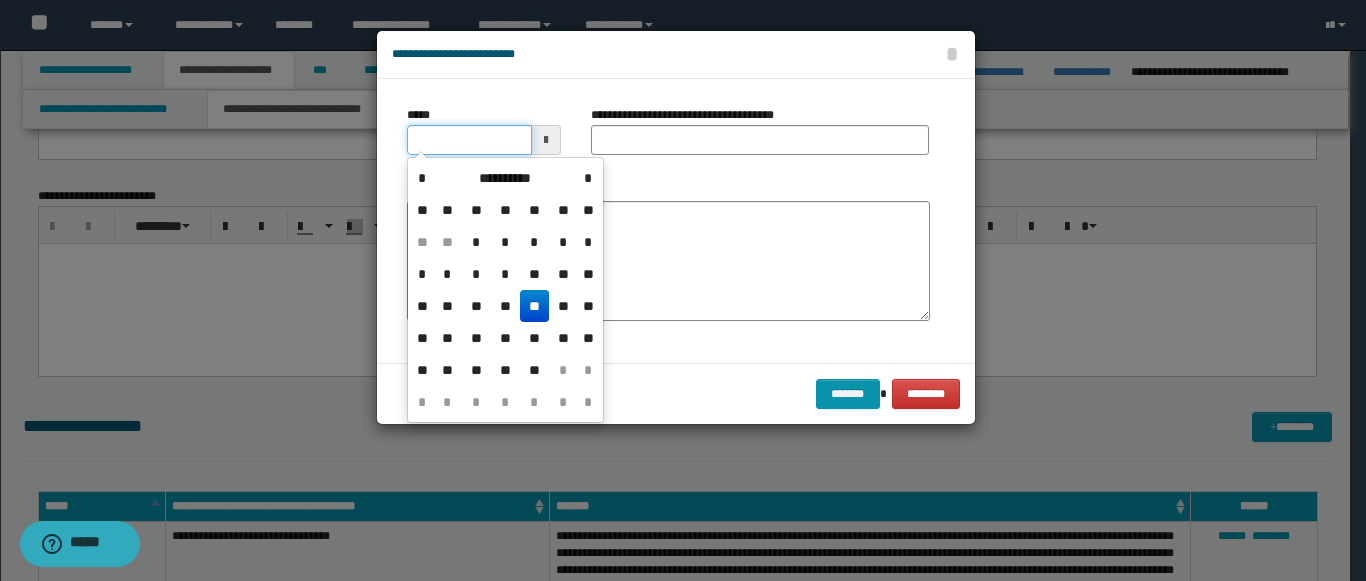 type on "**********" 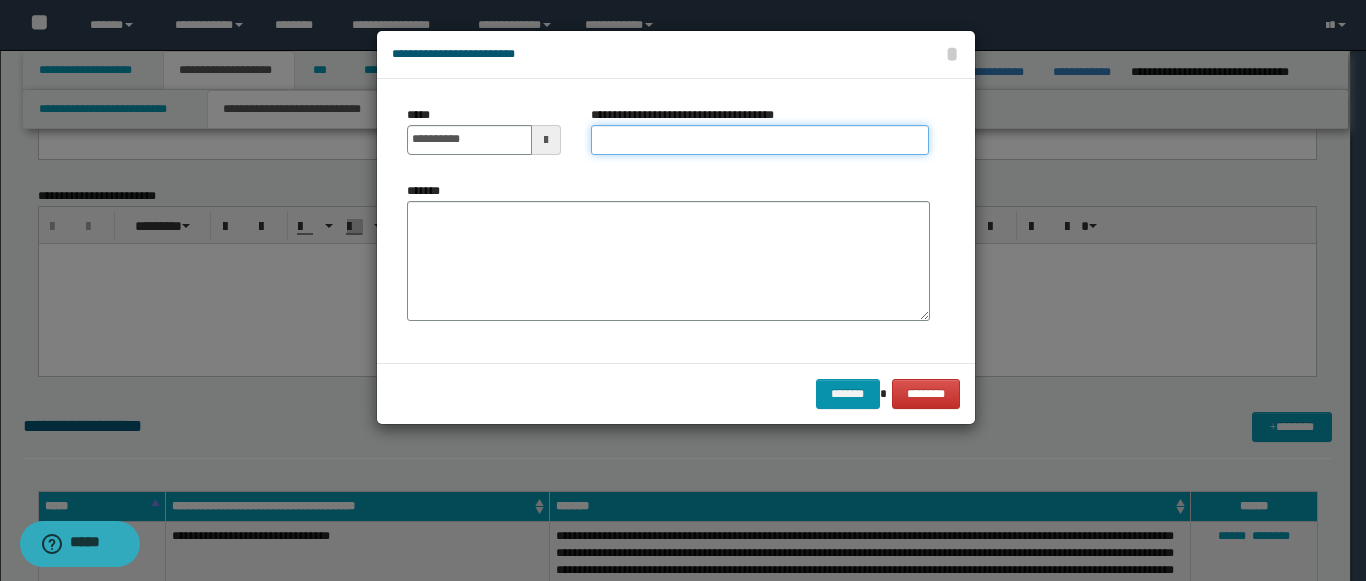 paste on "**********" 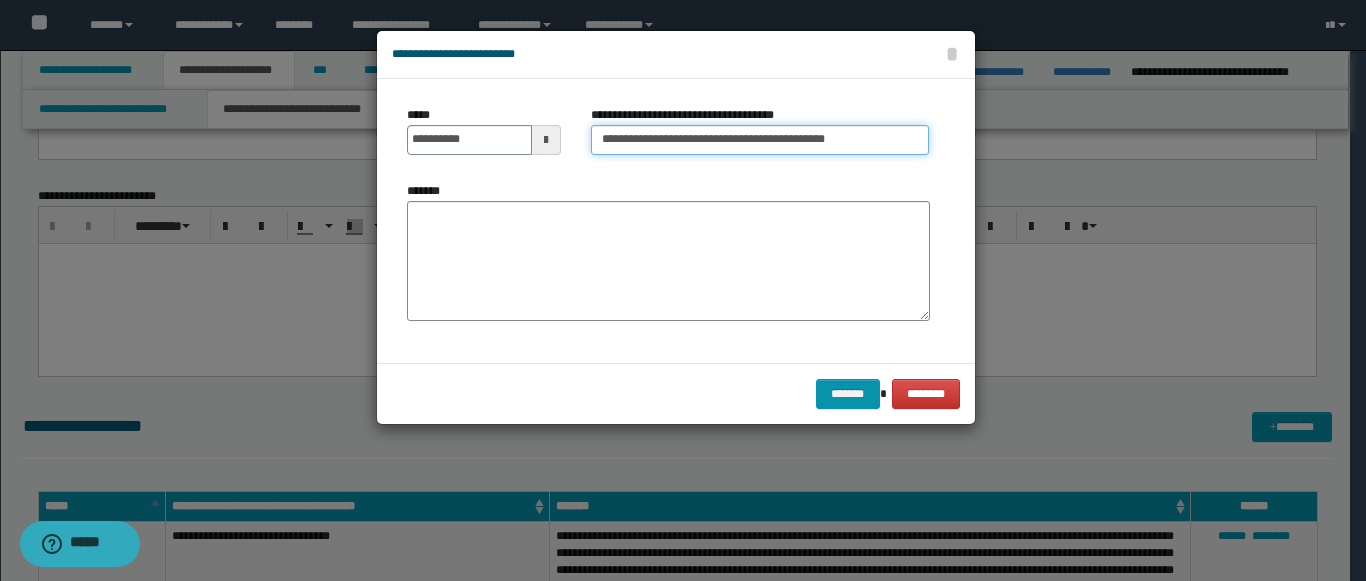 type on "**********" 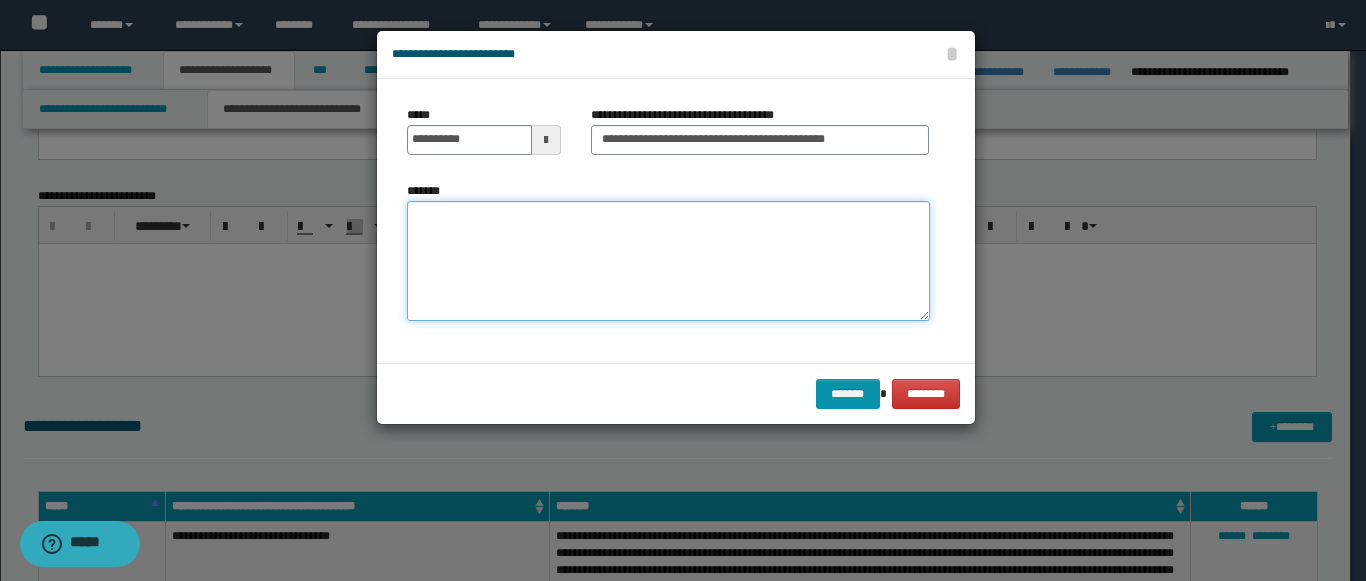 paste on "**********" 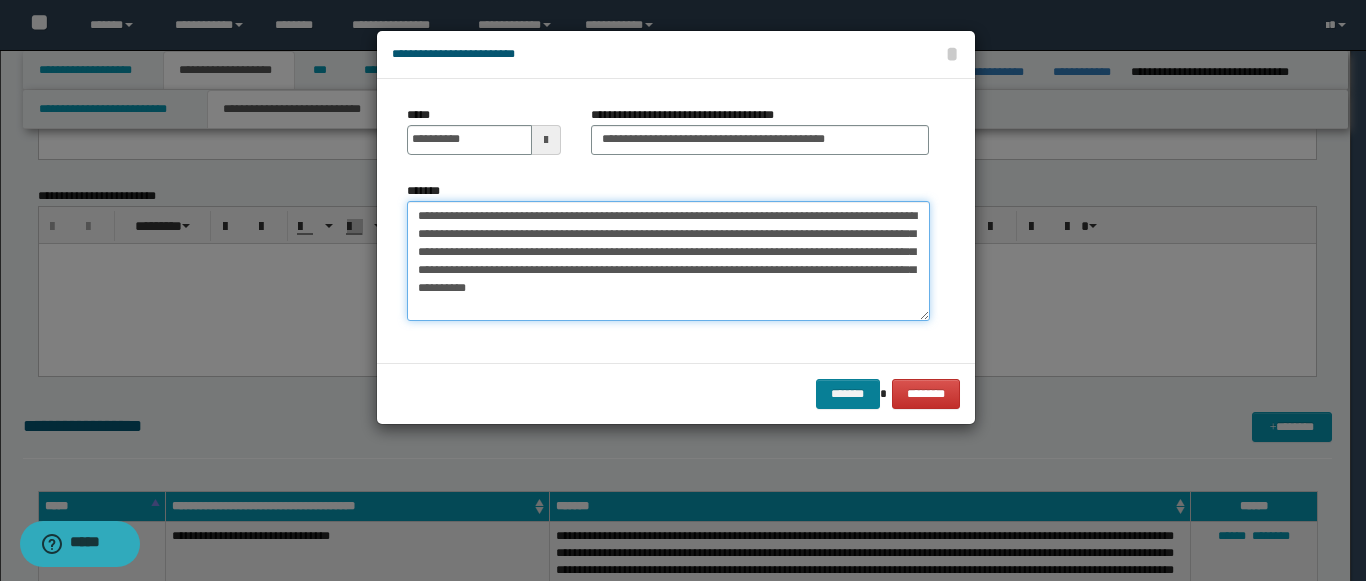 type on "**********" 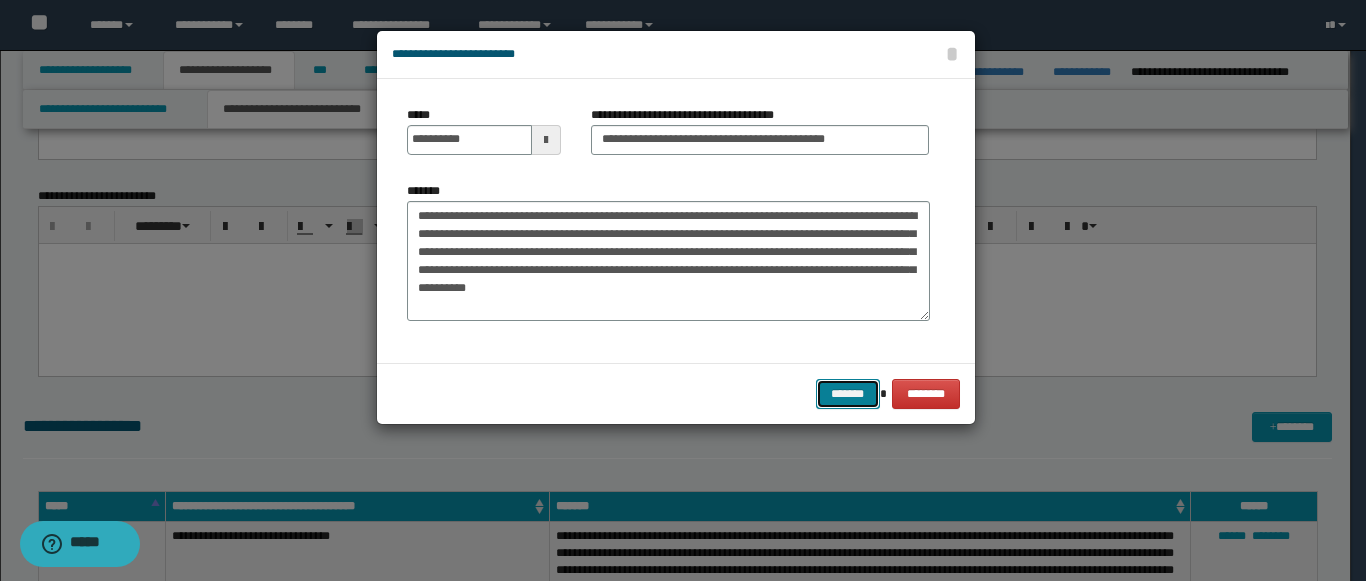 click on "*******" at bounding box center [848, 394] 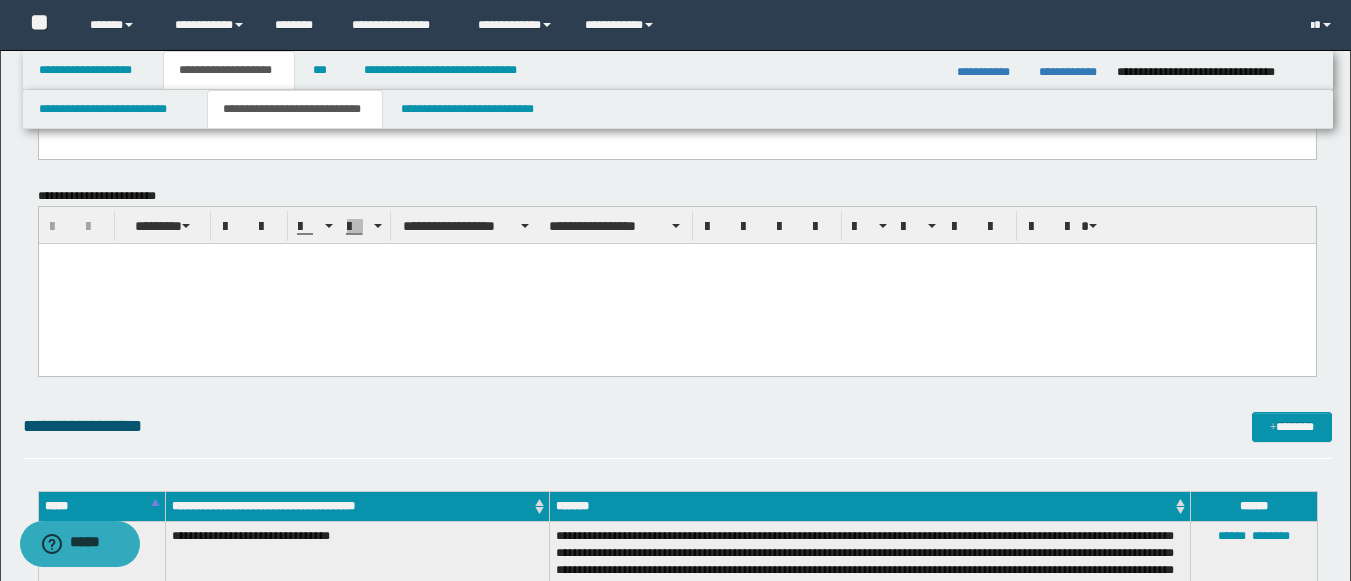 click on "**********" at bounding box center [677, 5730] 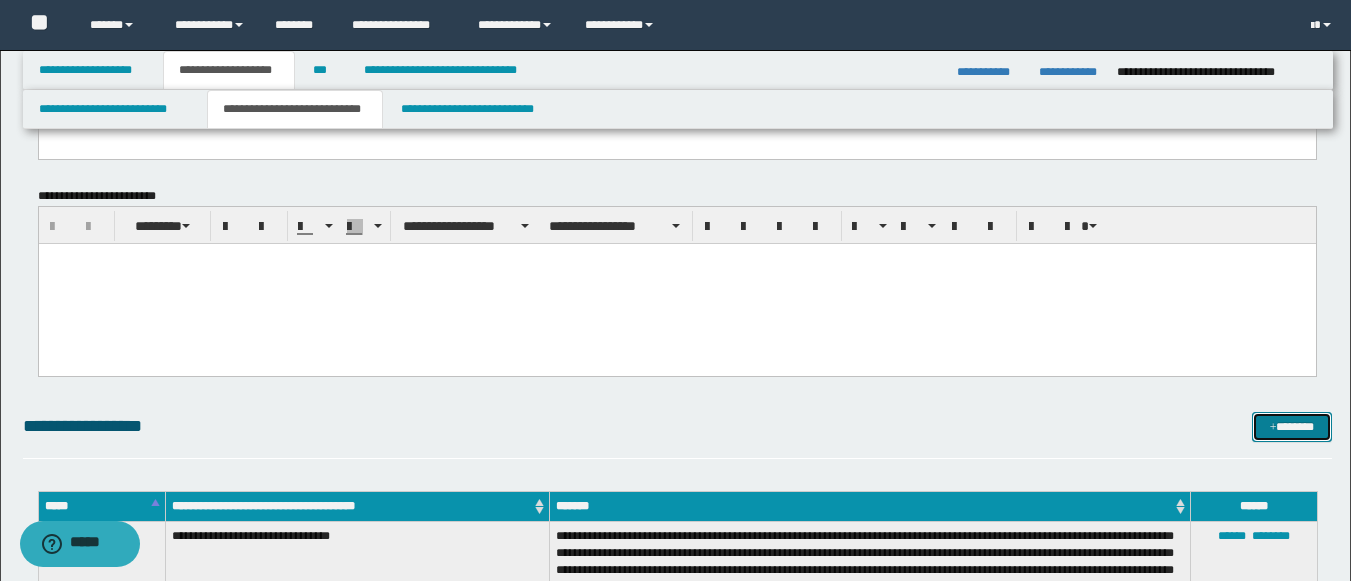click on "*******" at bounding box center (1292, 427) 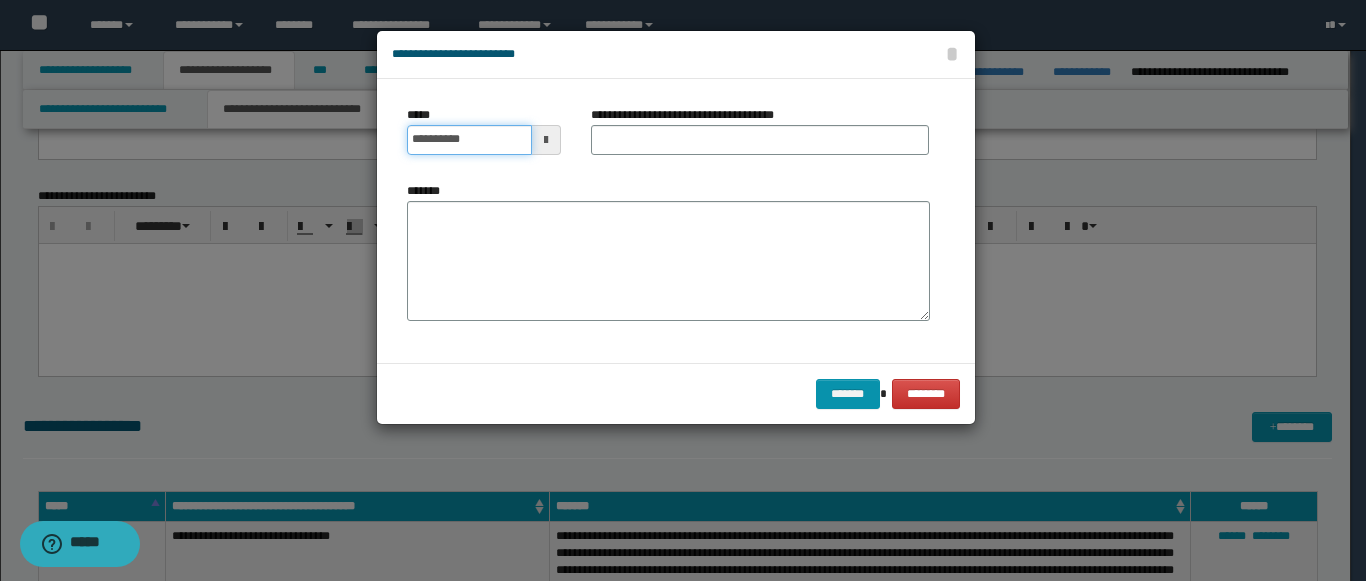 click on "**********" at bounding box center [469, 140] 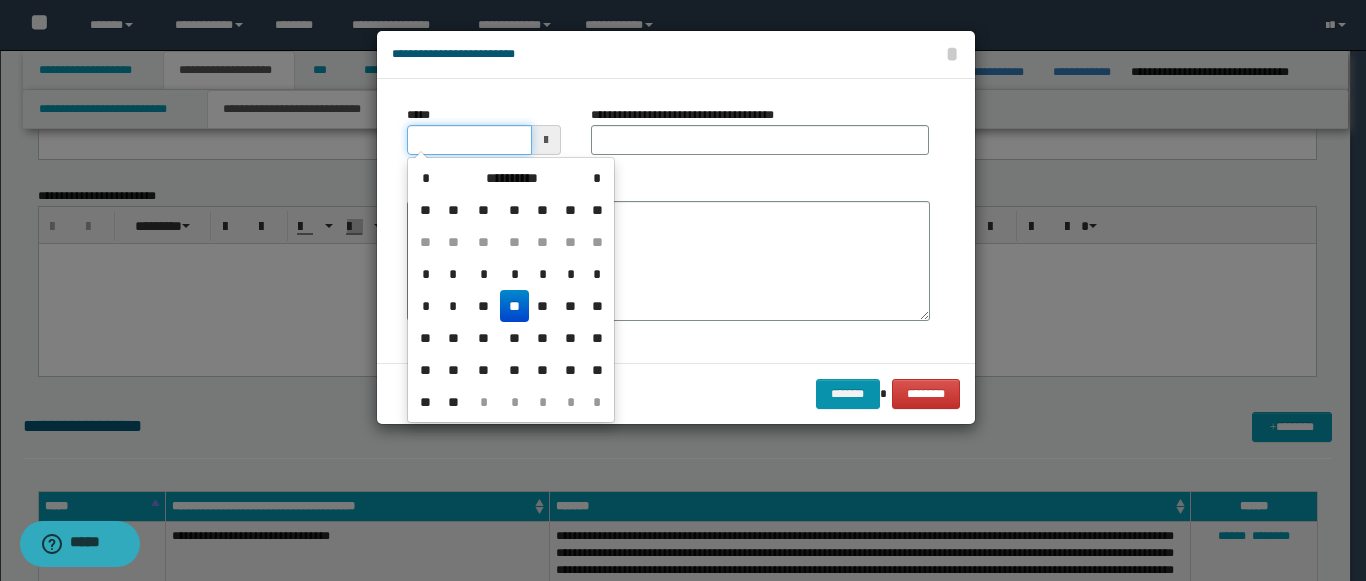 type on "**********" 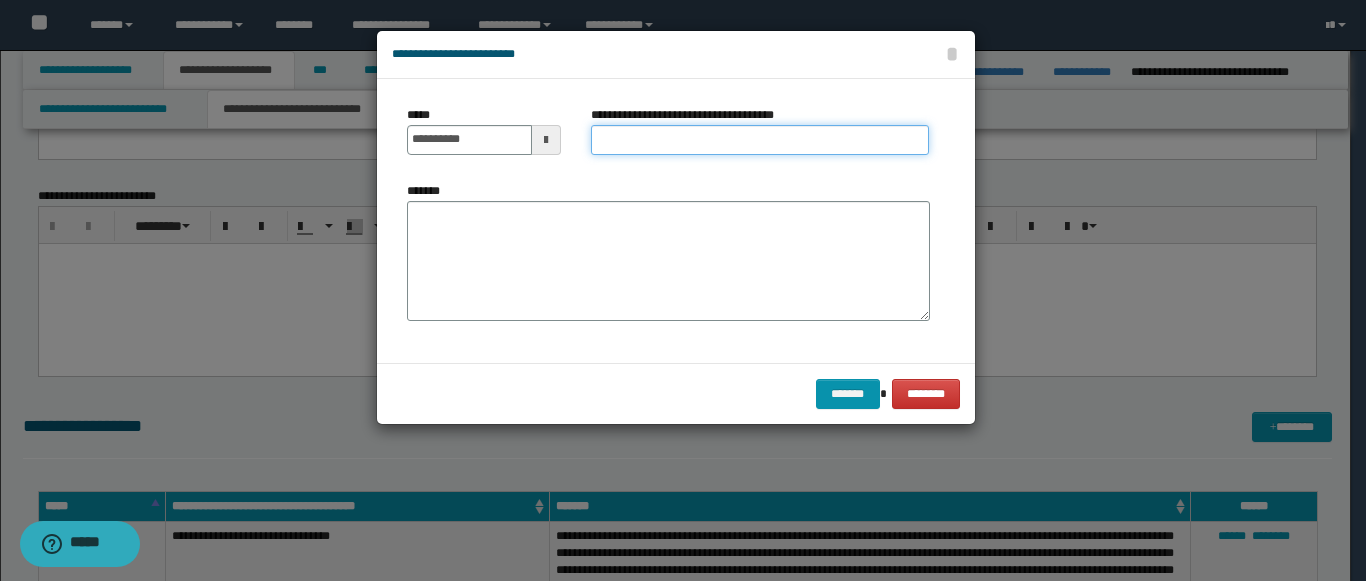 paste on "**********" 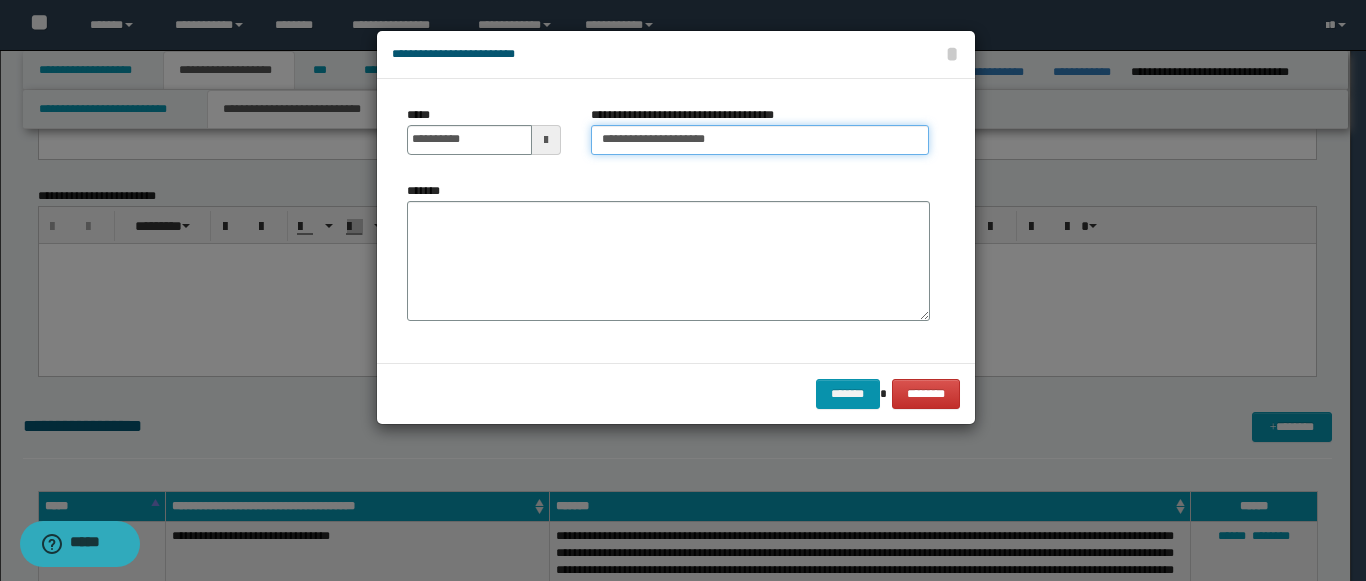 type on "**********" 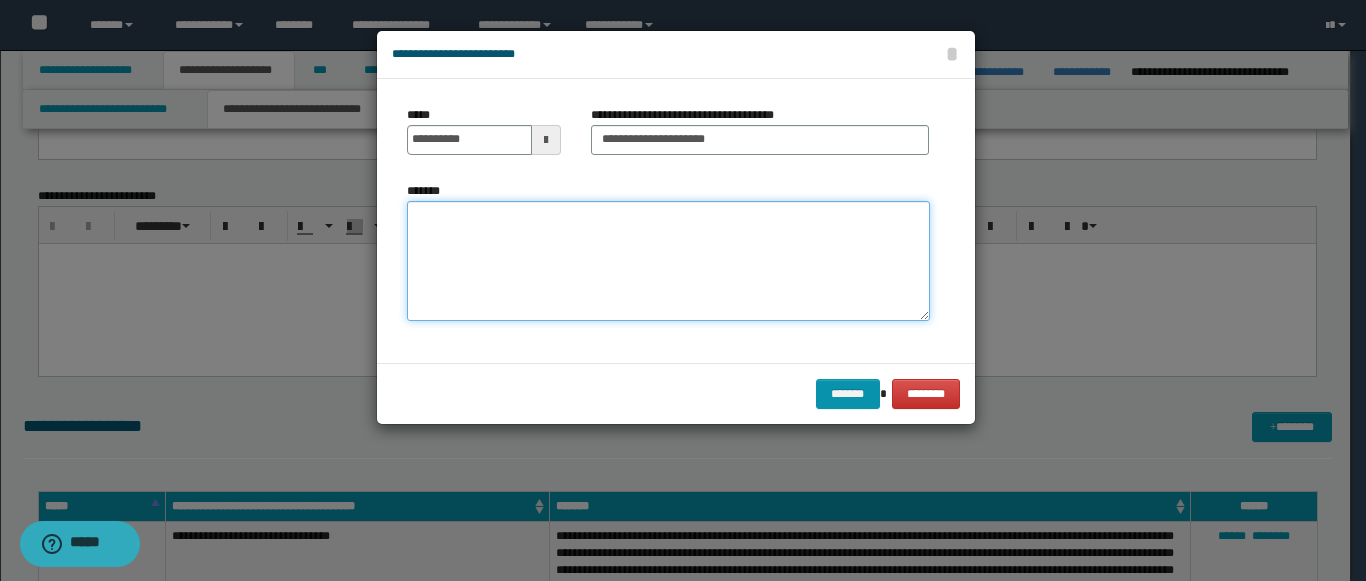 paste on "**********" 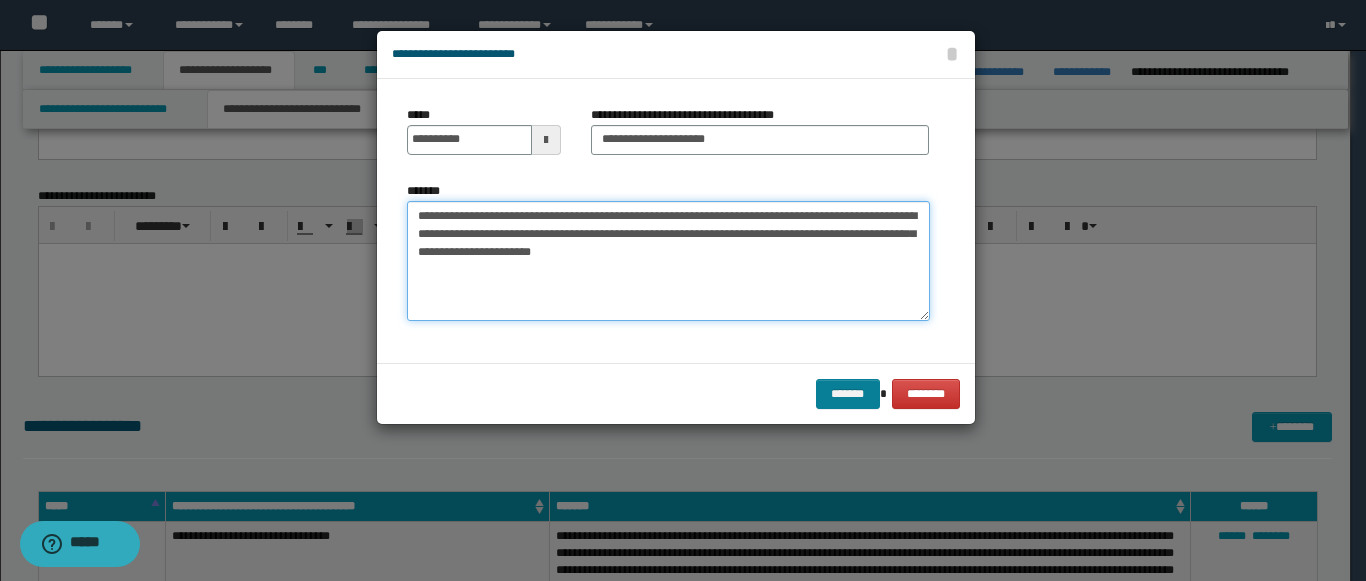 type on "**********" 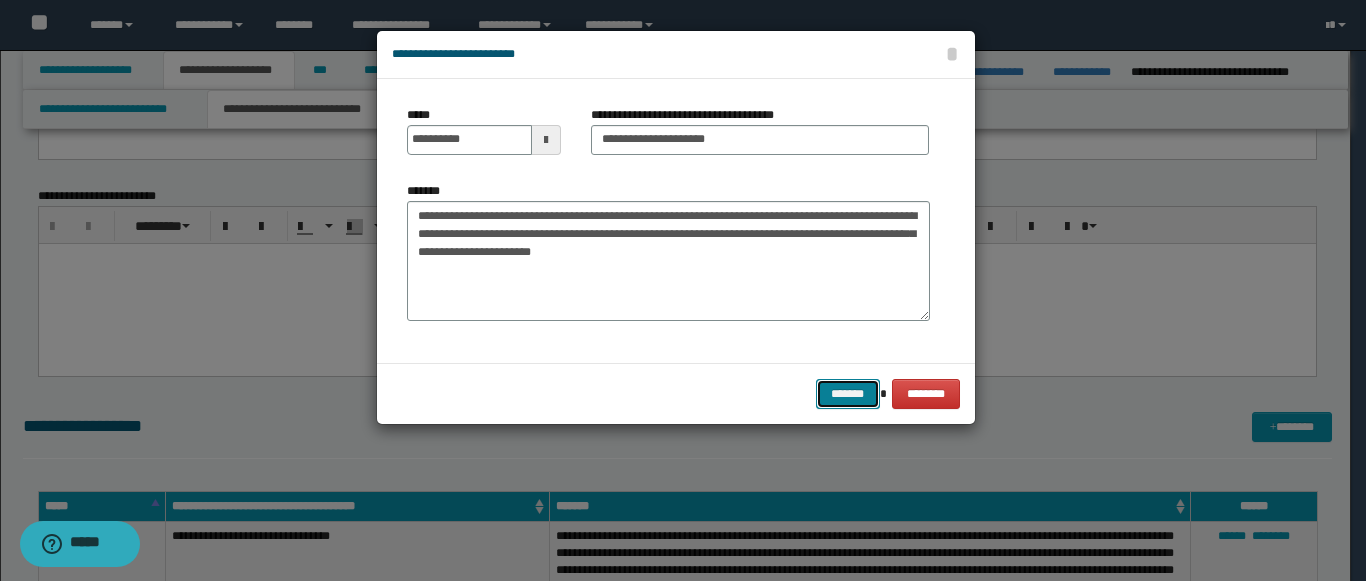 click on "*******" at bounding box center [848, 394] 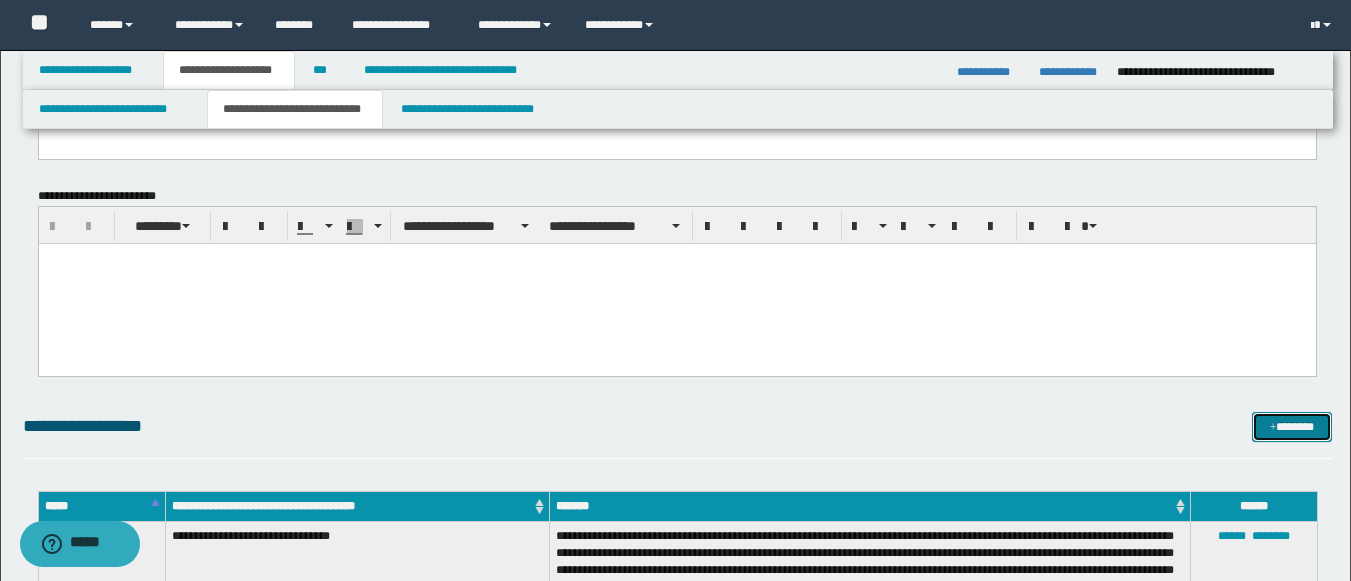 click on "*******" at bounding box center [1292, 427] 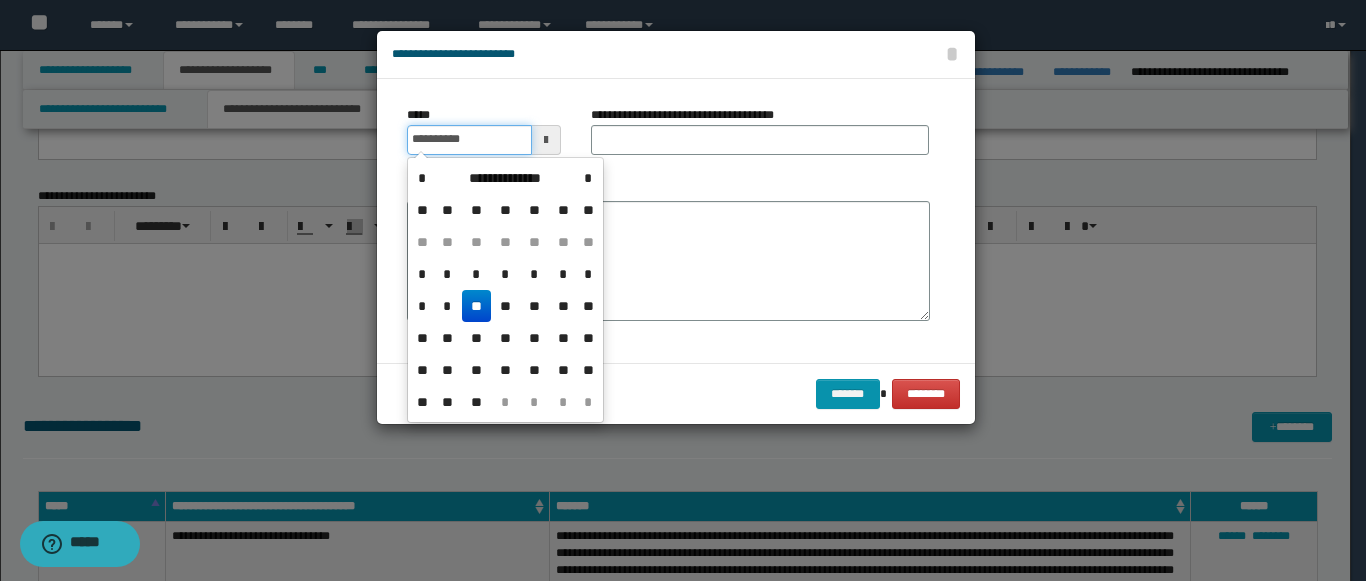 click on "**********" at bounding box center [469, 140] 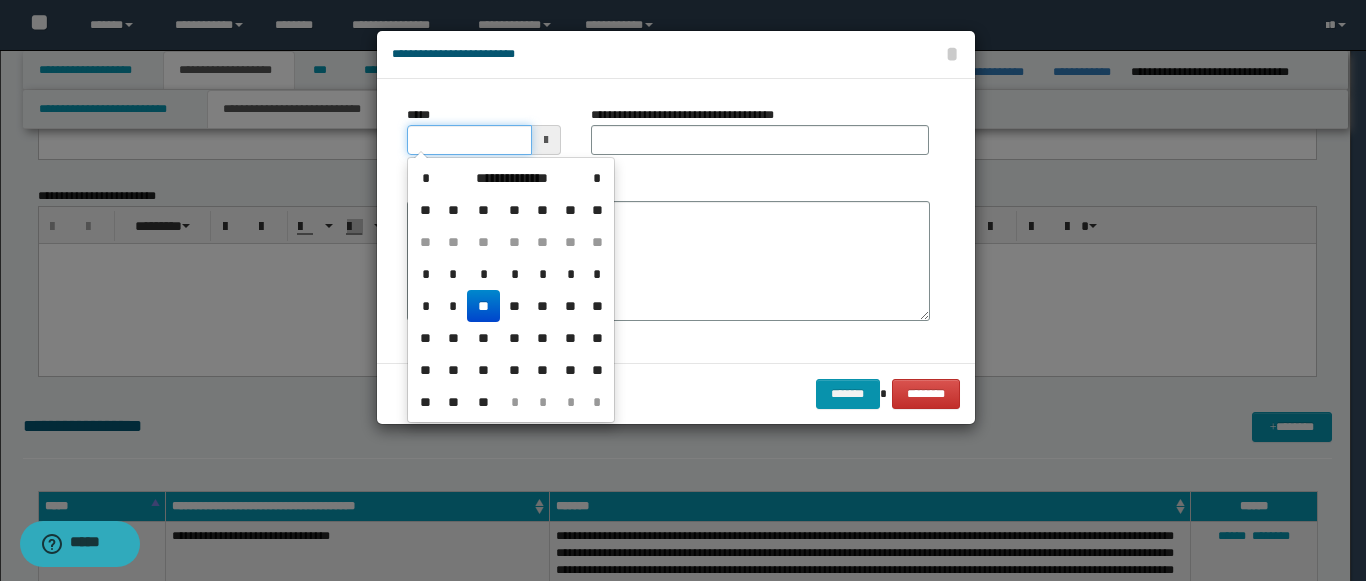 type on "**********" 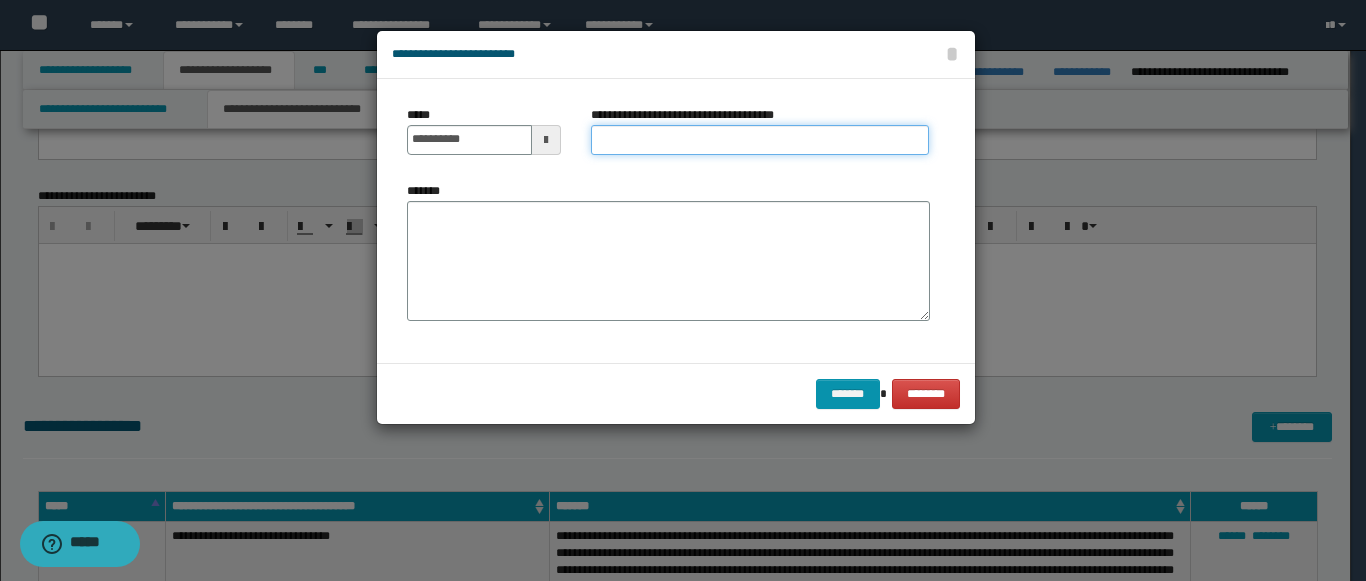 paste on "**********" 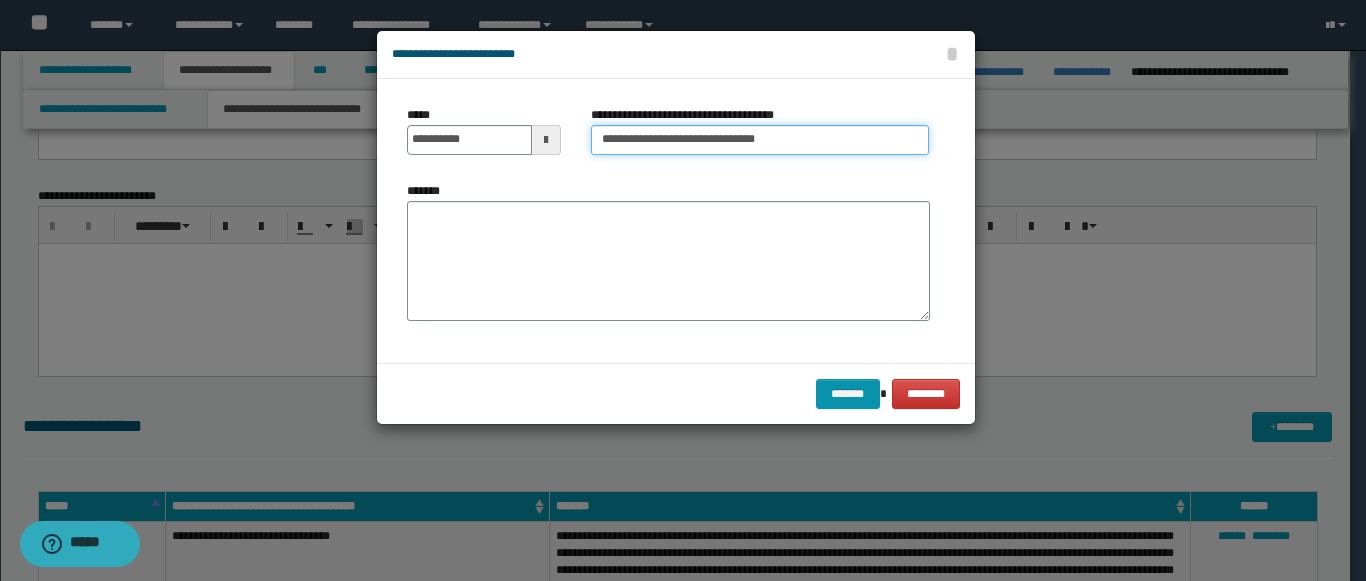 type on "**********" 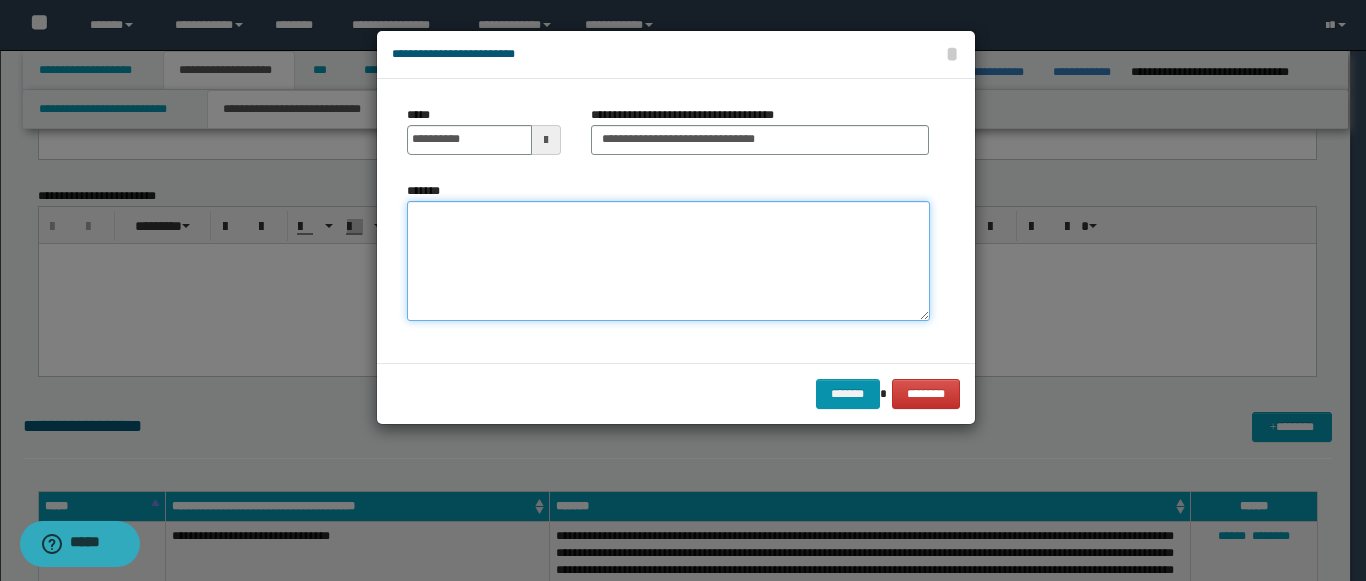 paste on "**********" 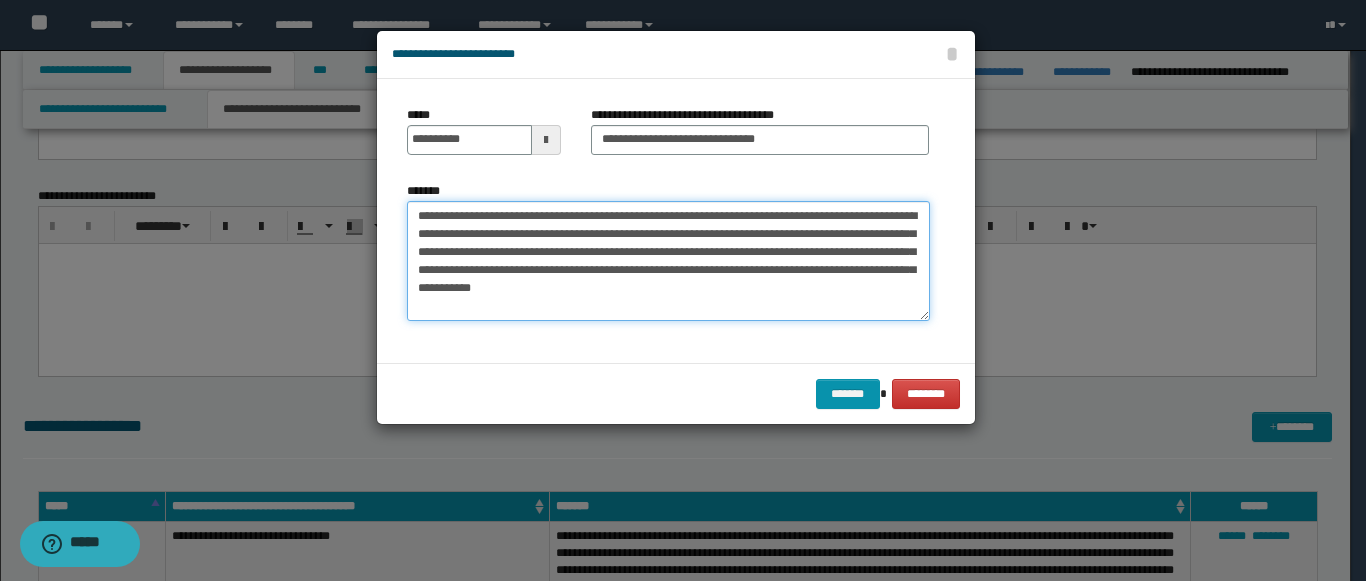 type on "**********" 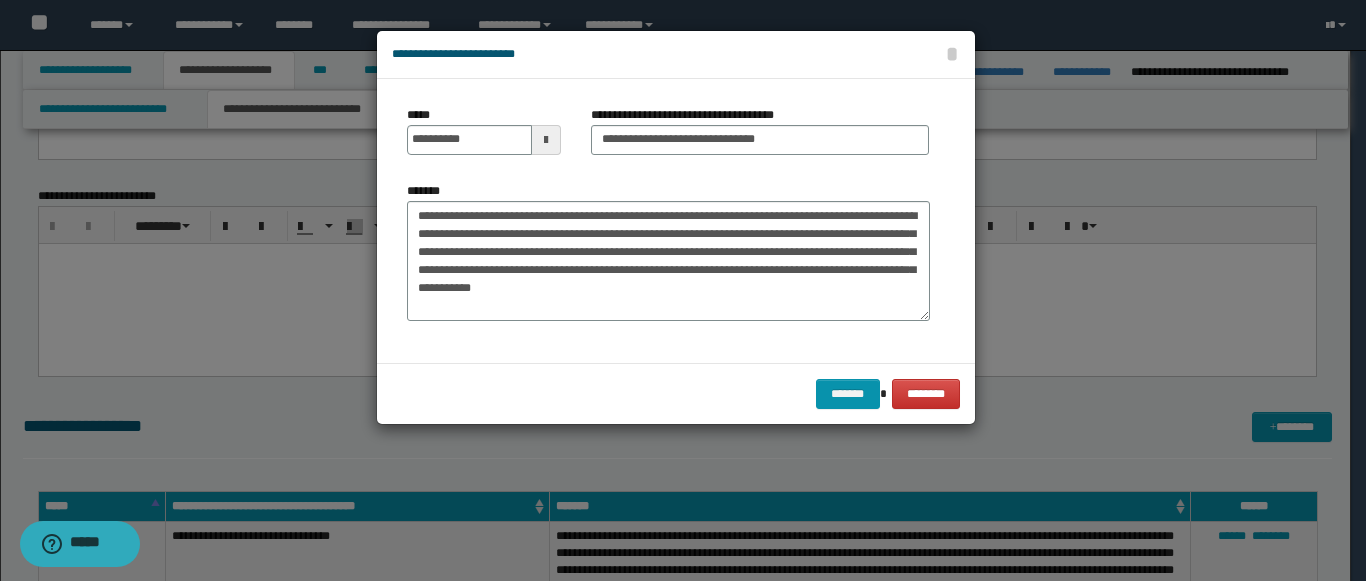 click on "*******
********" at bounding box center (676, 393) 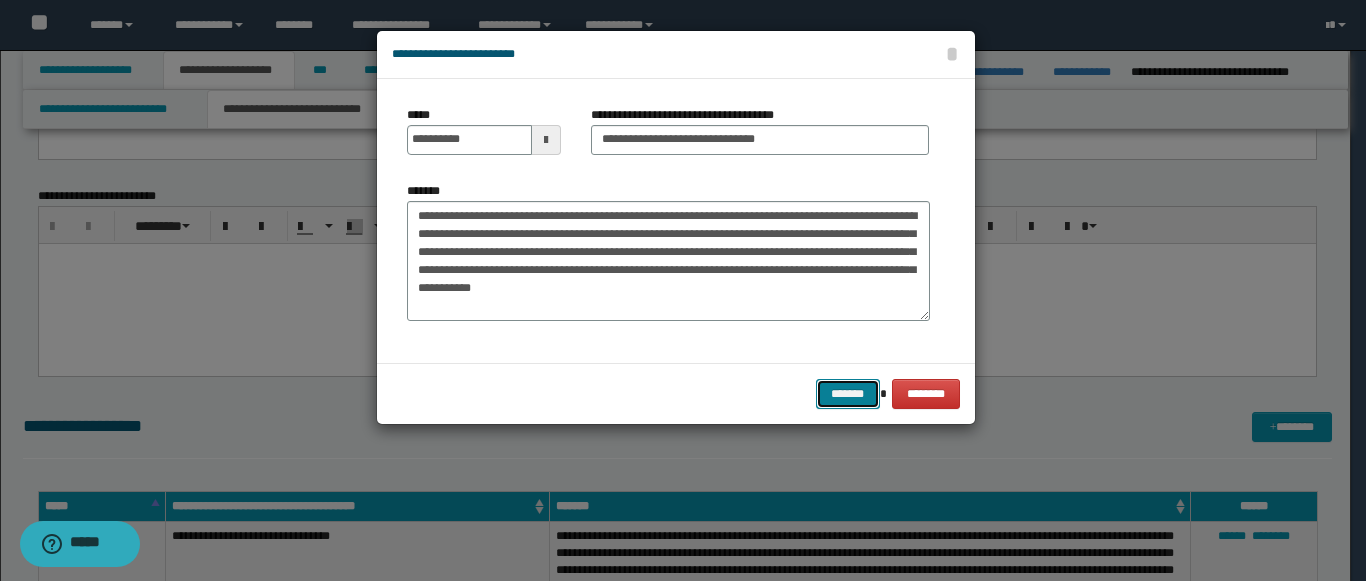 click on "*******" at bounding box center (848, 394) 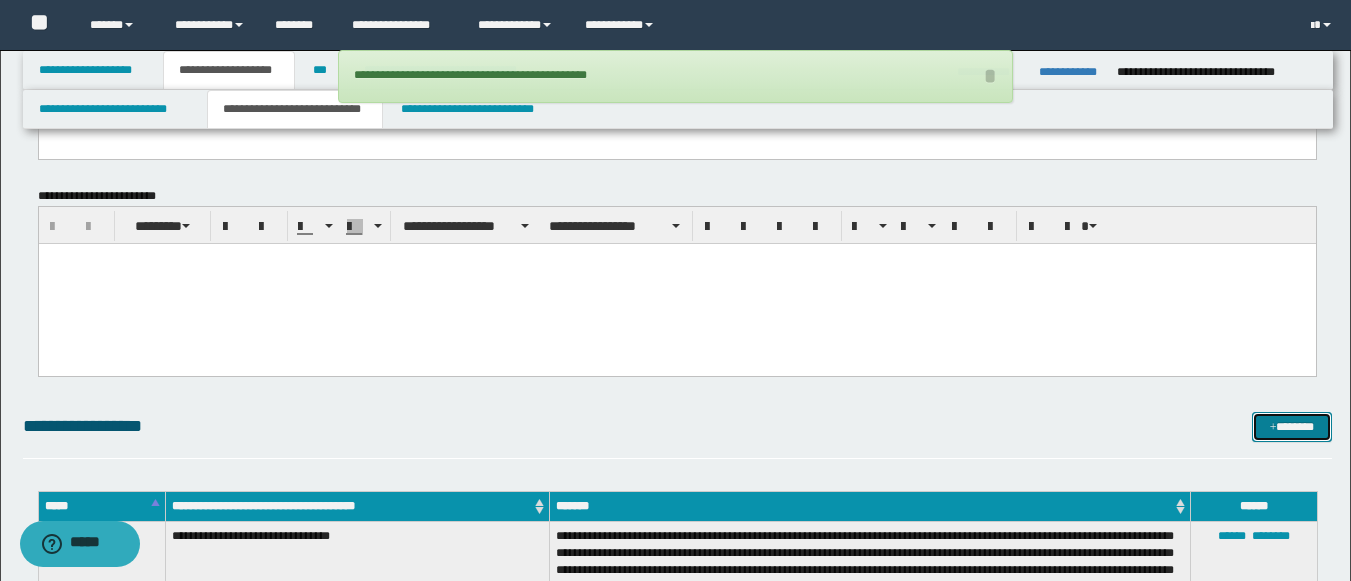click on "*******" at bounding box center [1292, 427] 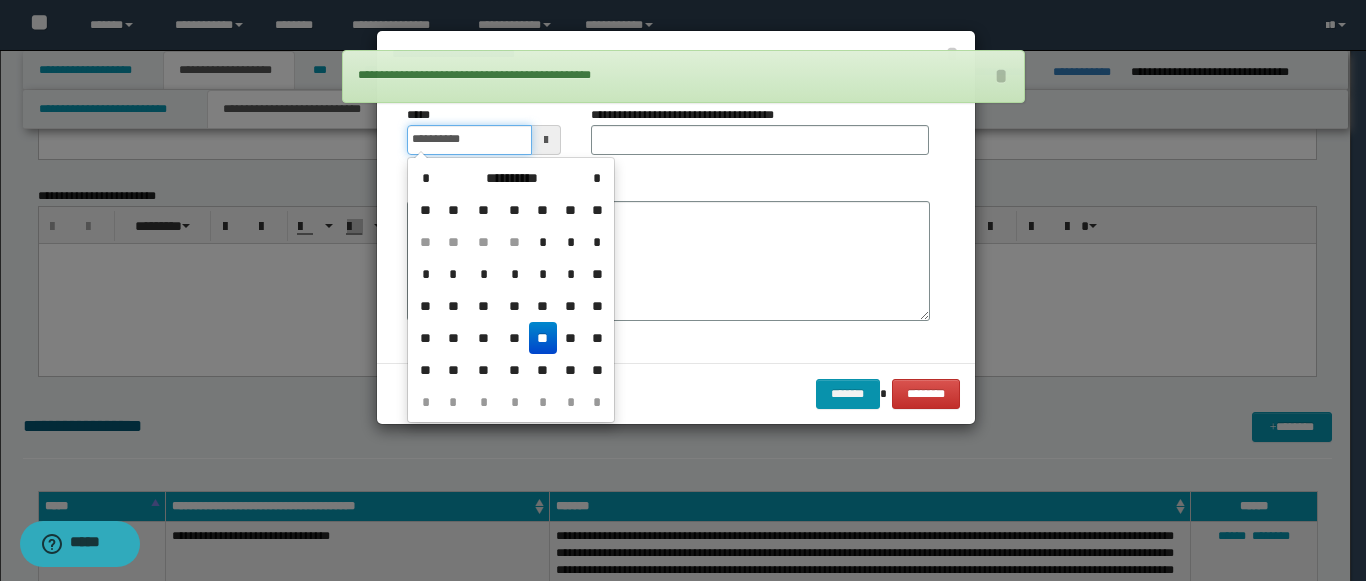 click on "**********" at bounding box center (469, 140) 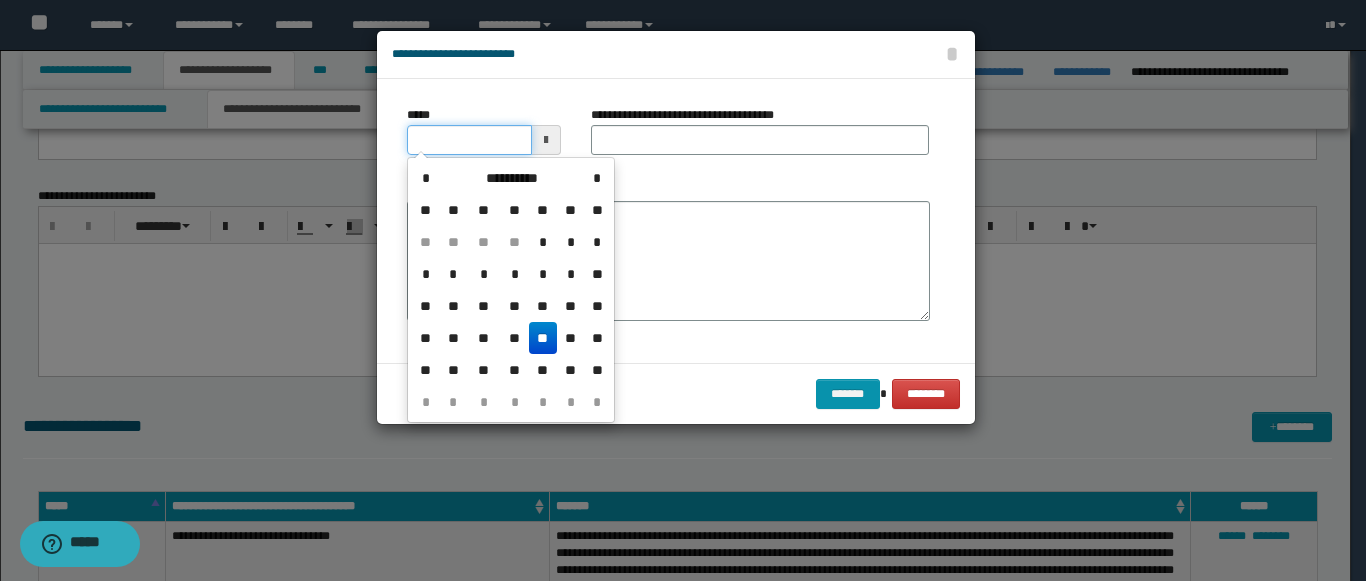 type on "**********" 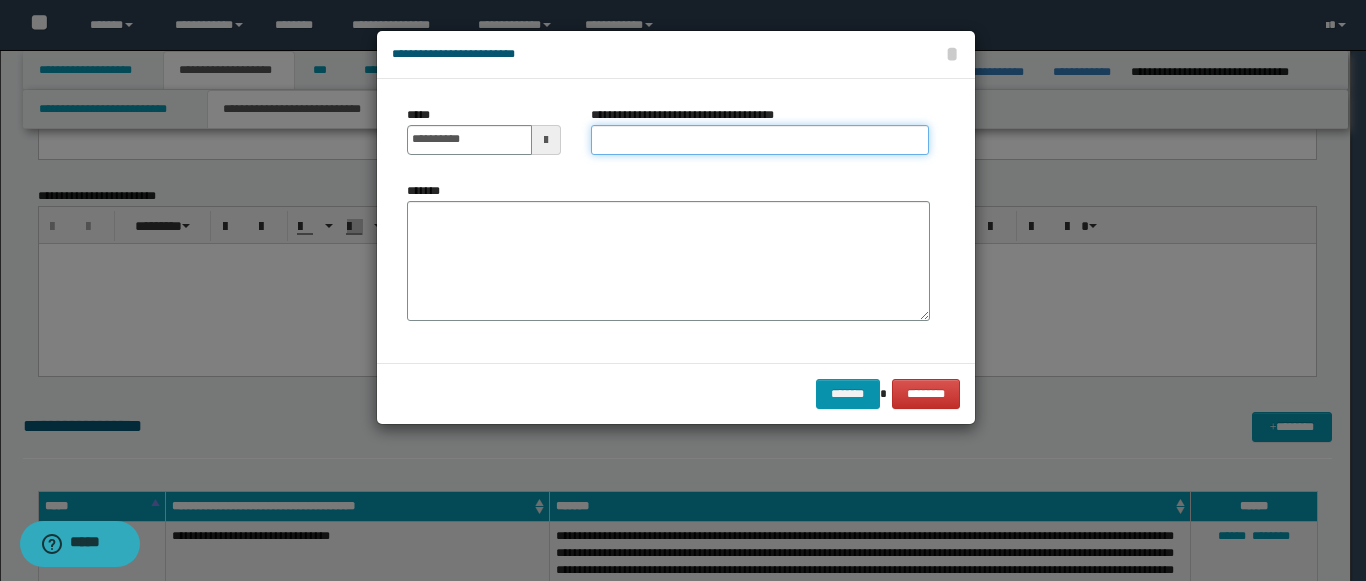 paste on "**********" 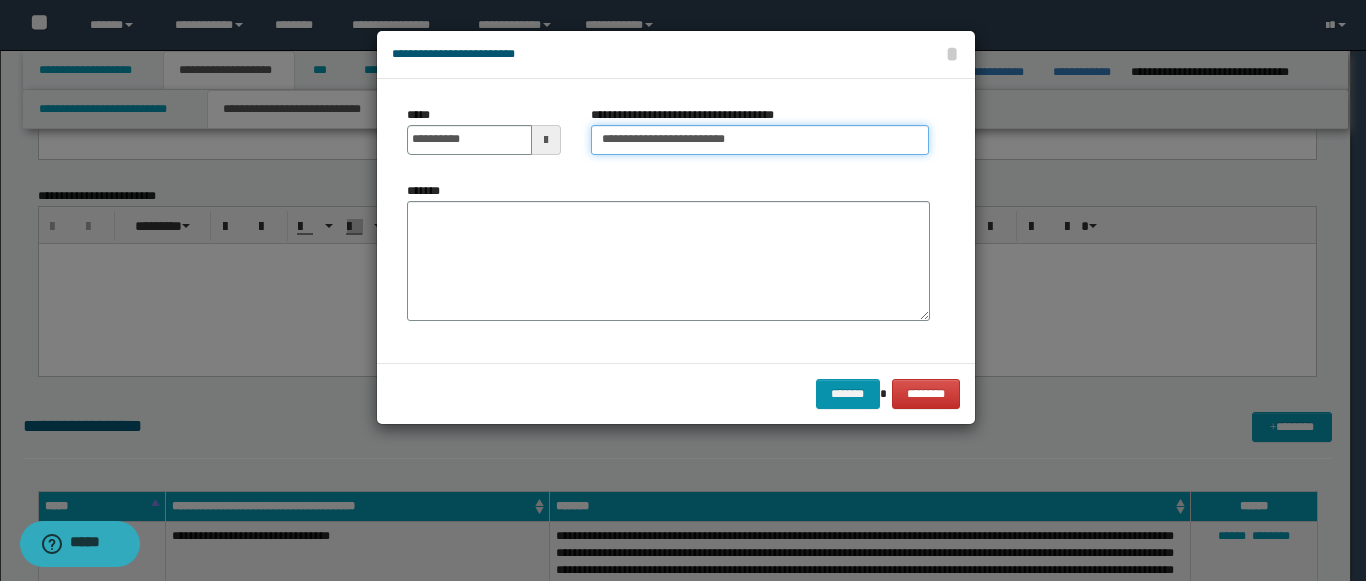 type on "**********" 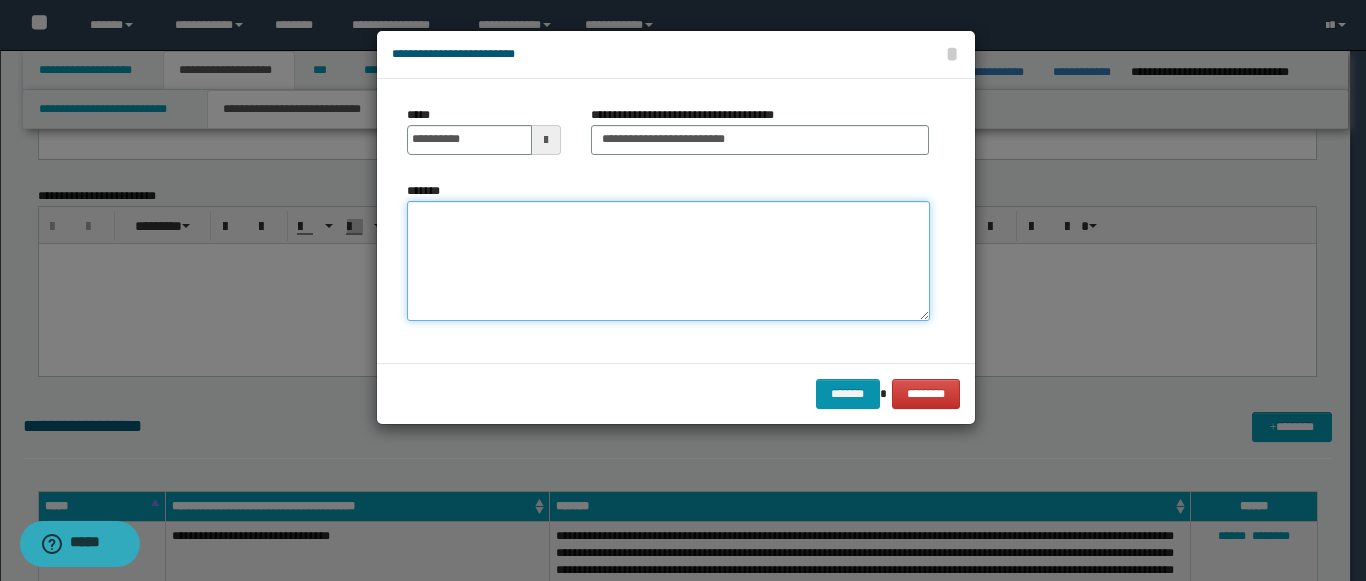paste on "**********" 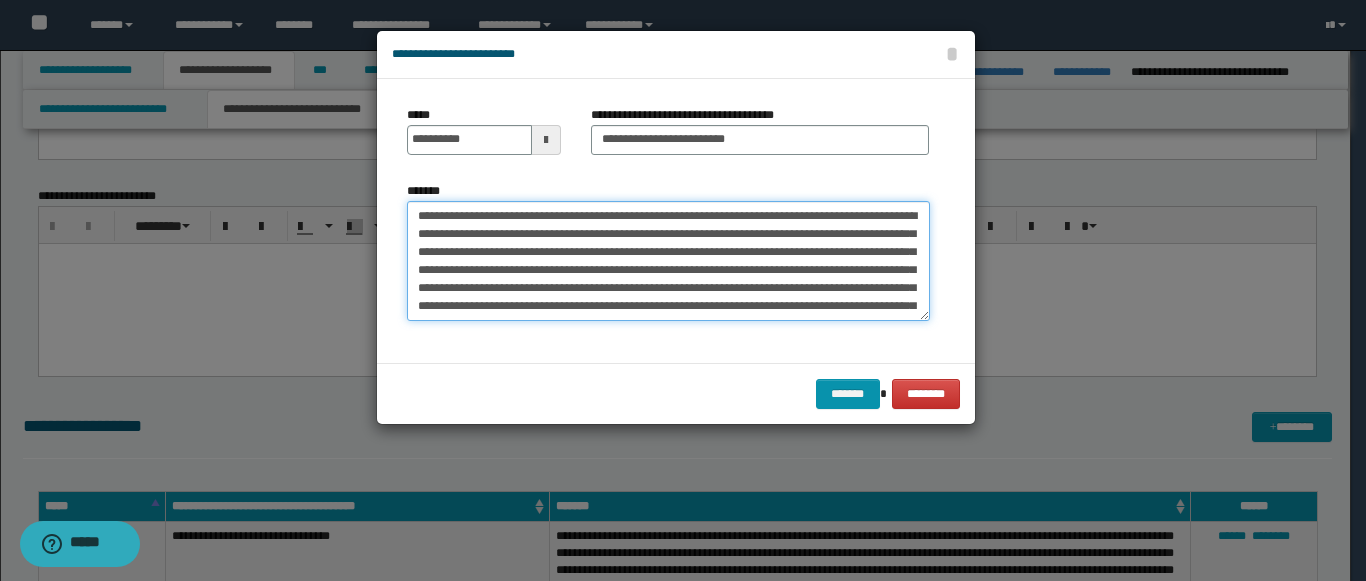 scroll, scrollTop: 48, scrollLeft: 0, axis: vertical 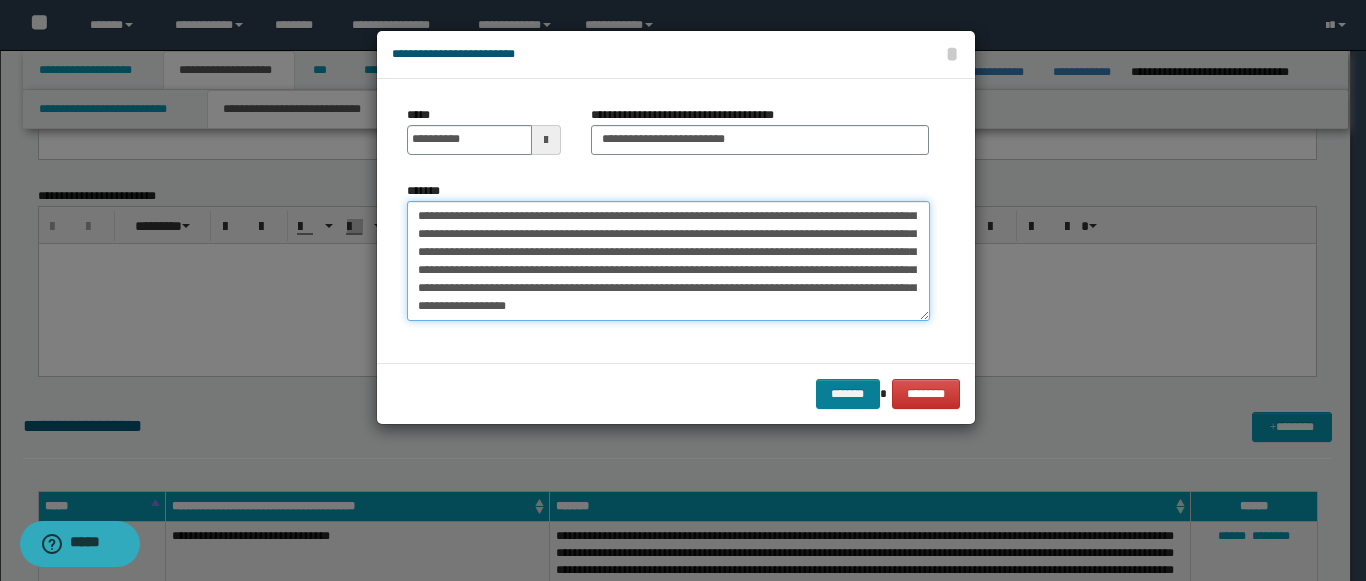 type on "**********" 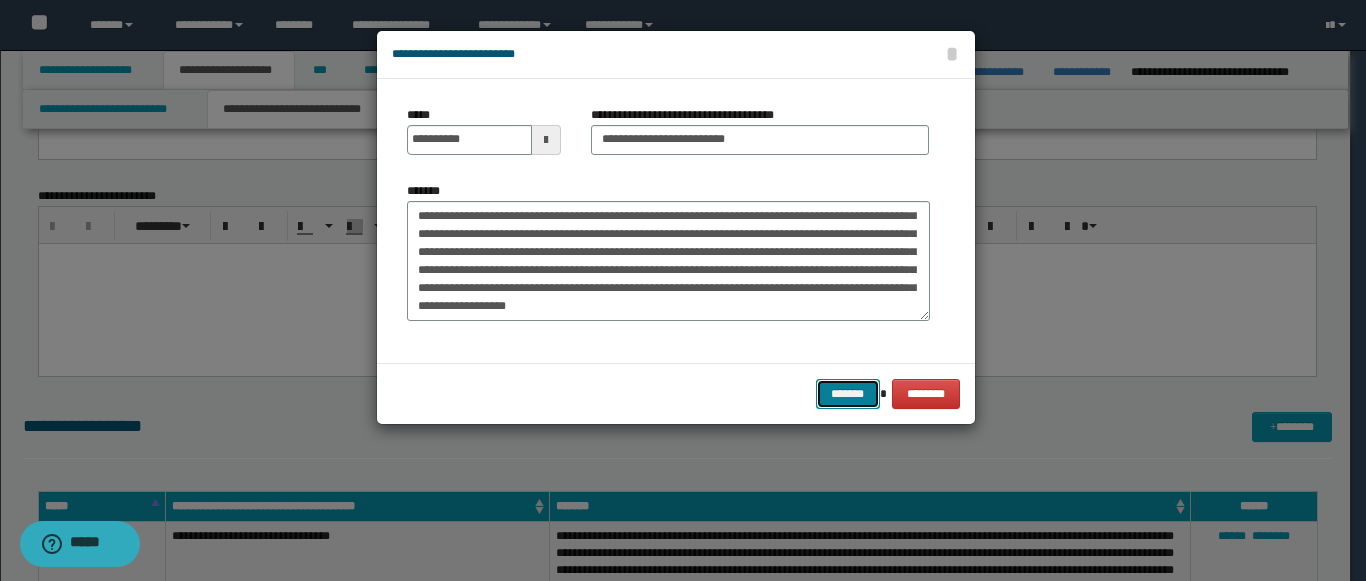 click on "*******" at bounding box center (848, 394) 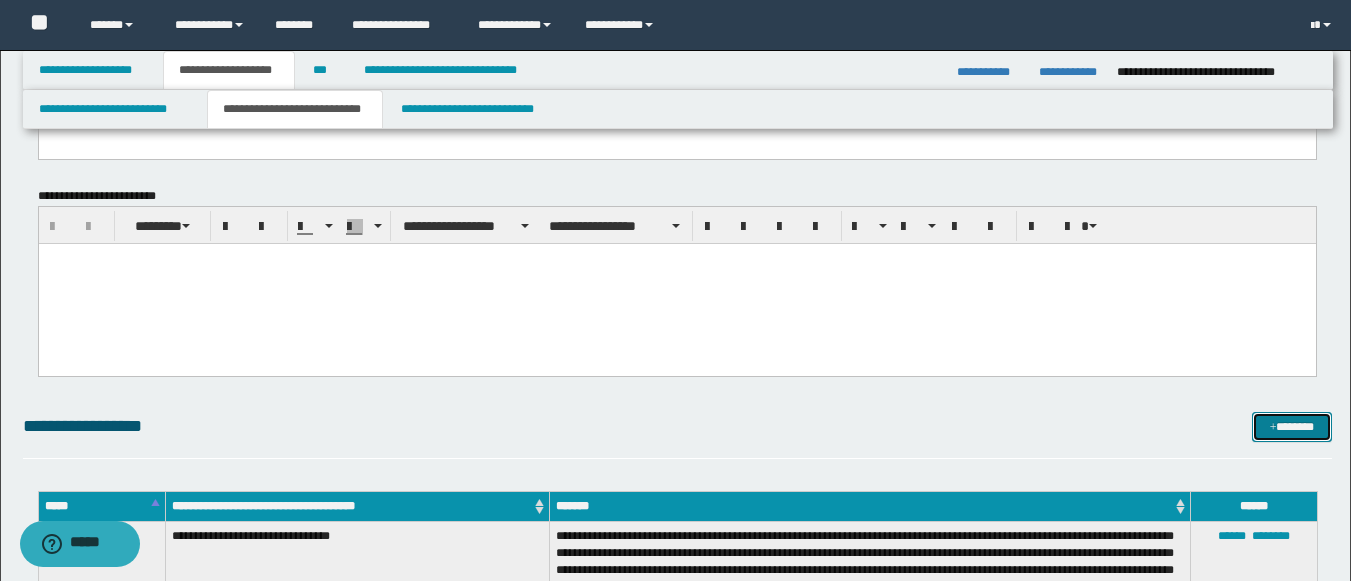 click at bounding box center (1273, 428) 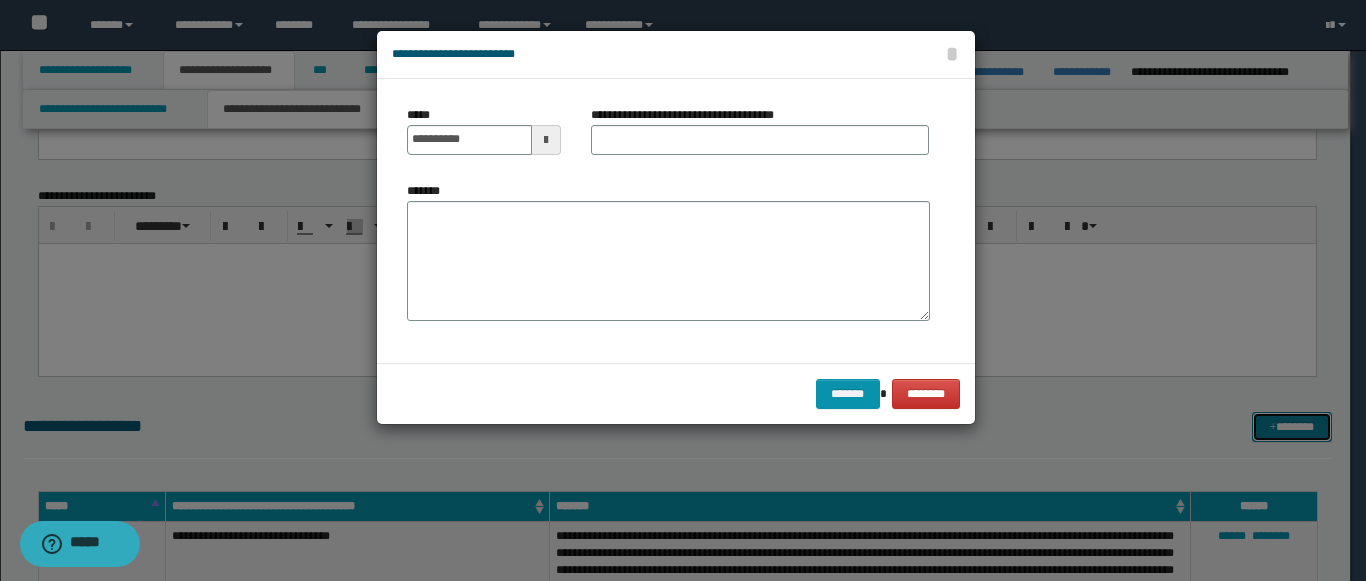 scroll, scrollTop: 0, scrollLeft: 0, axis: both 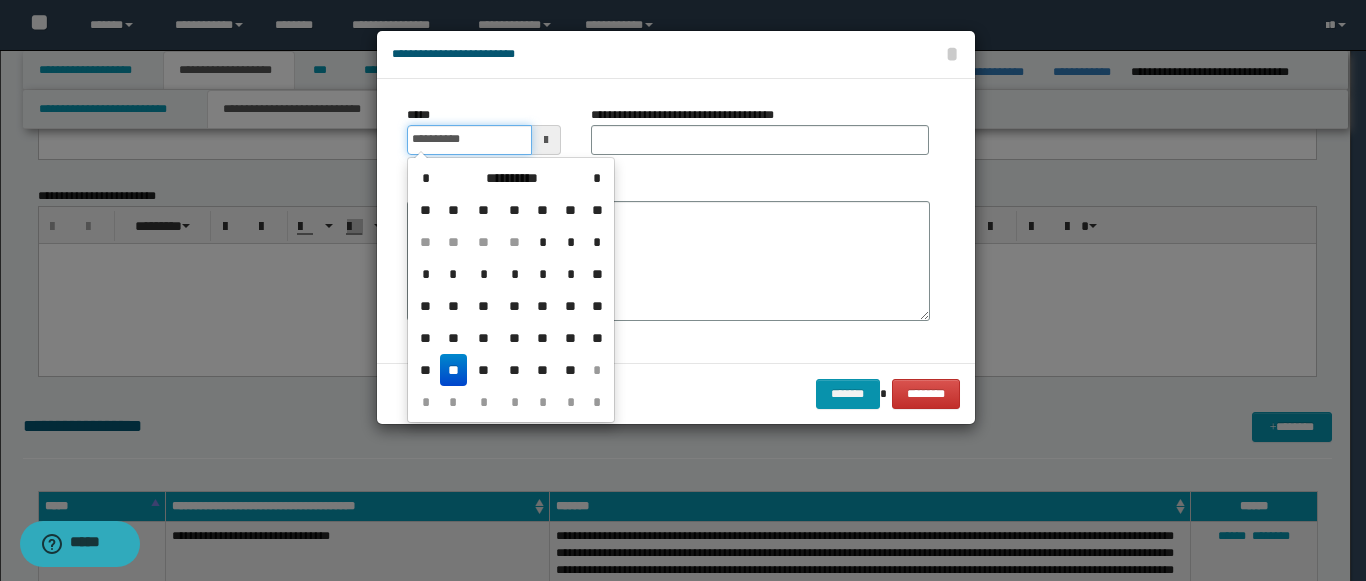 click on "**********" at bounding box center [469, 140] 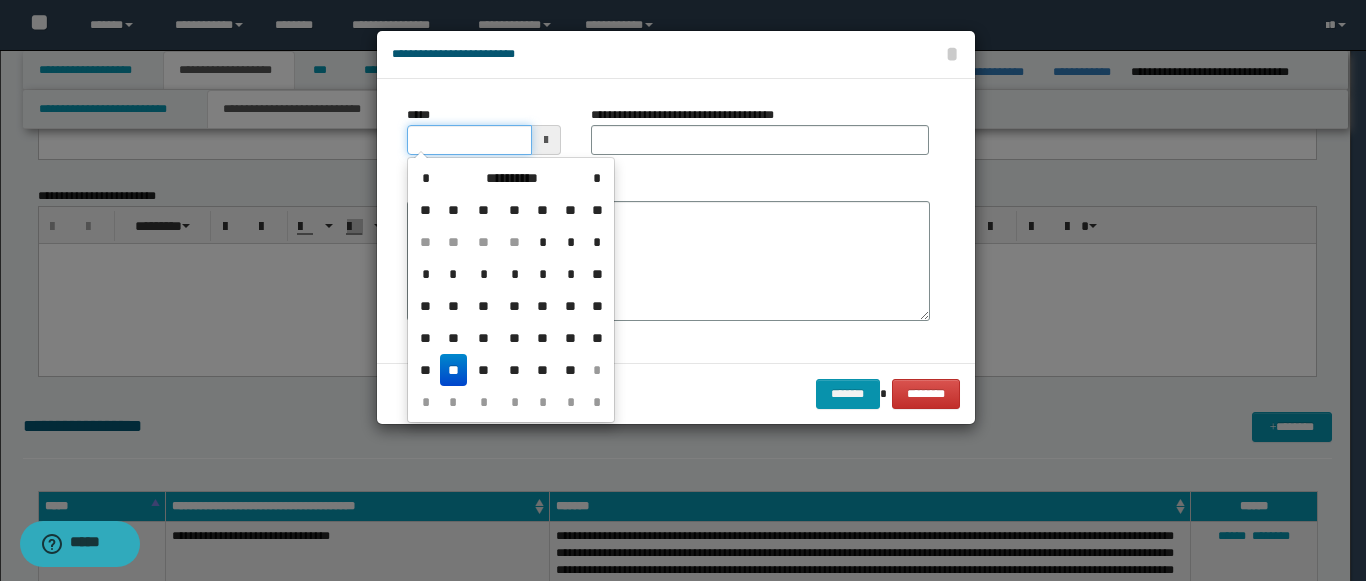 type on "**********" 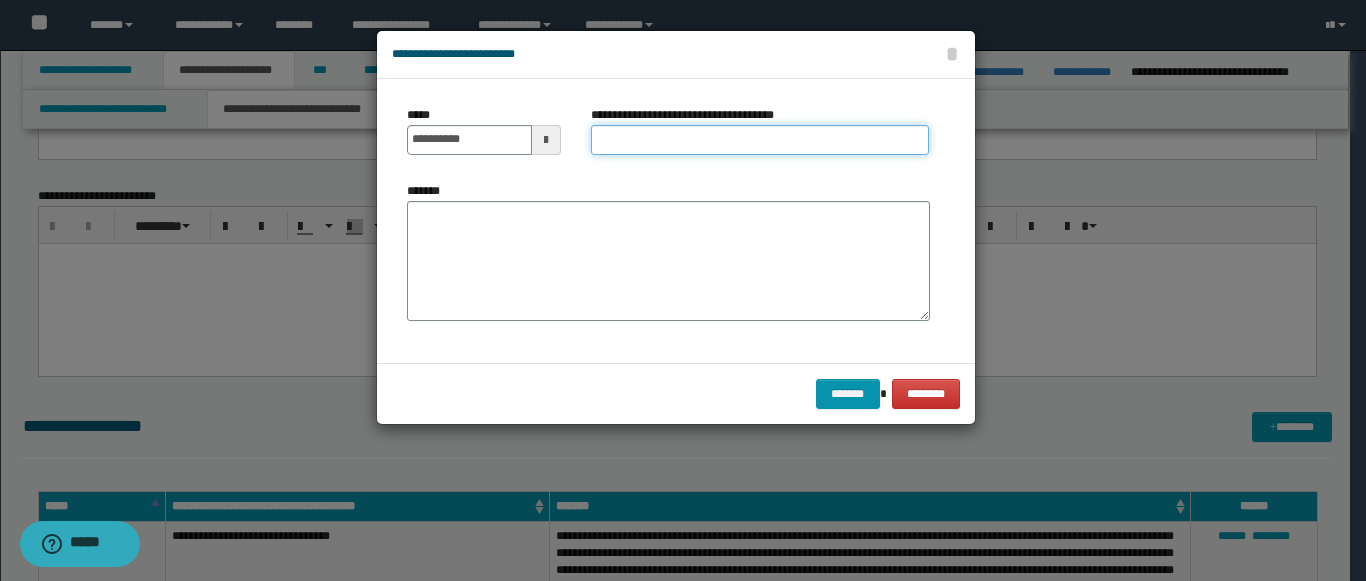 paste on "**********" 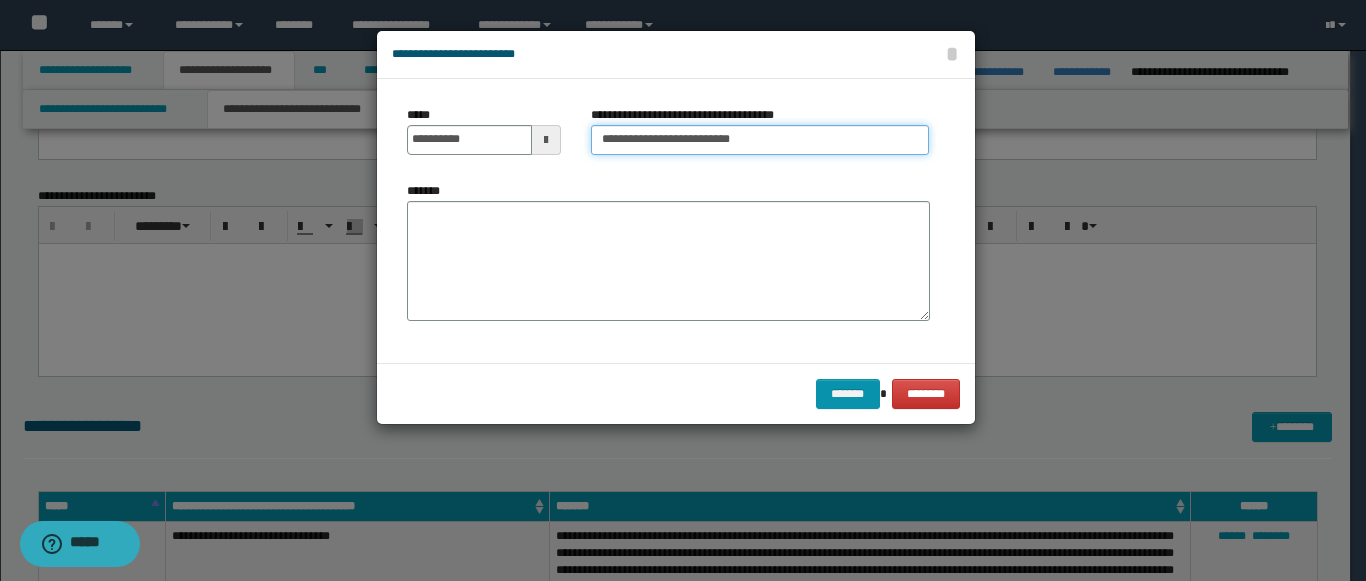 type on "**********" 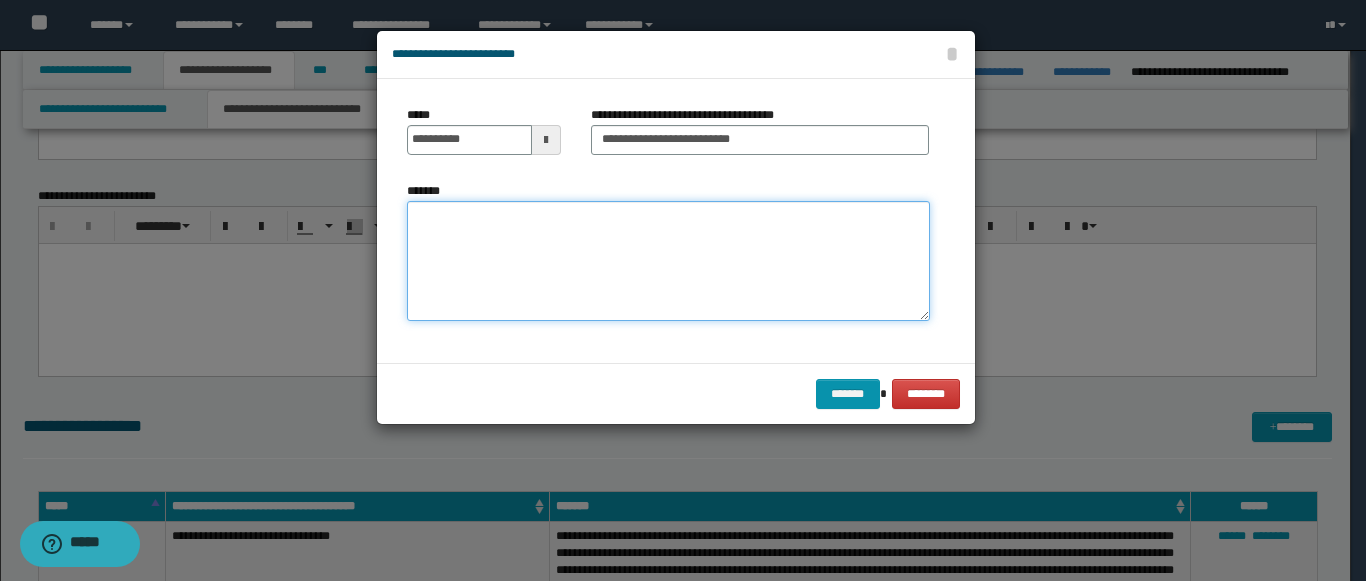 paste on "**********" 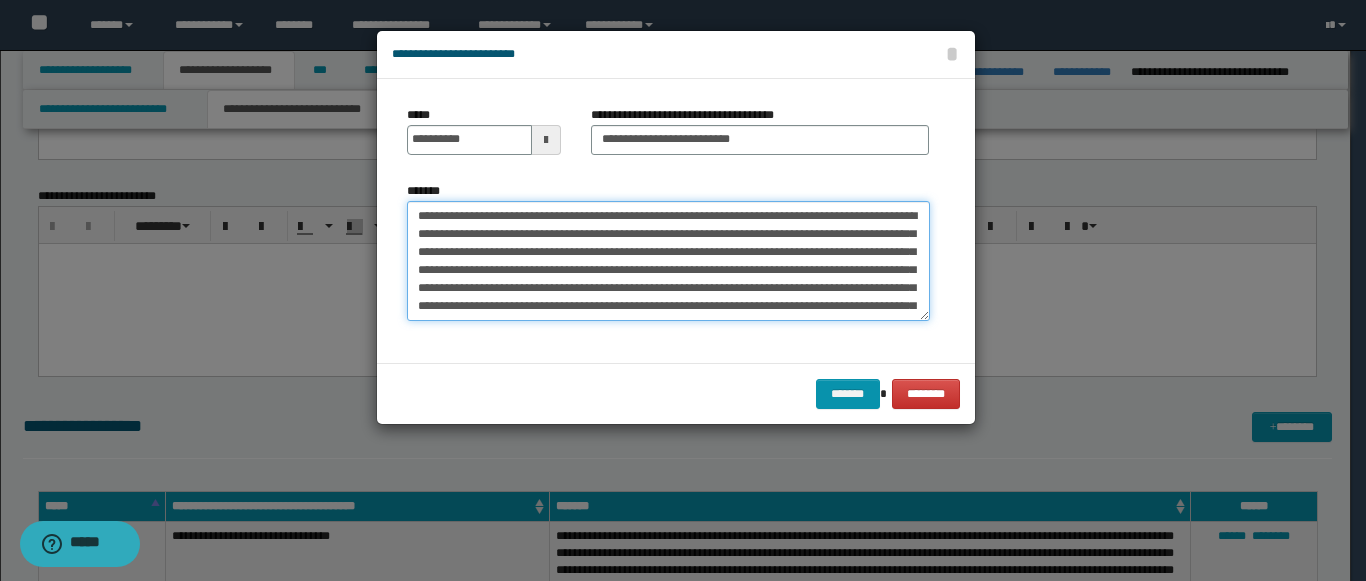 scroll, scrollTop: 102, scrollLeft: 0, axis: vertical 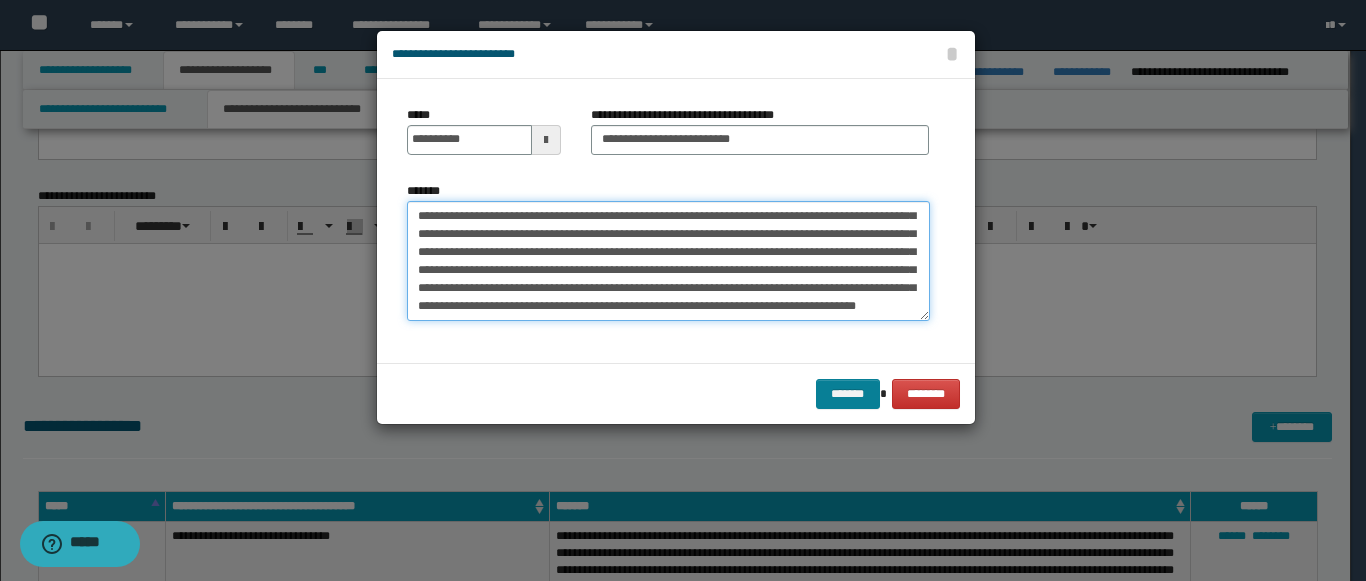 type on "**********" 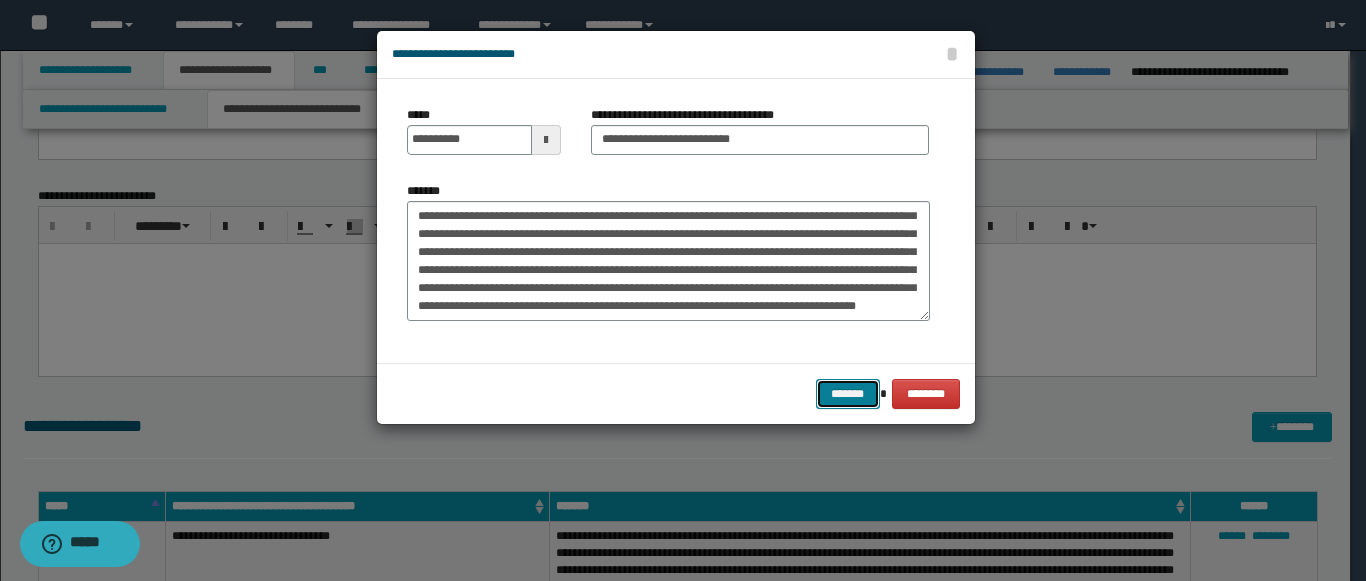 click on "*******" at bounding box center (848, 394) 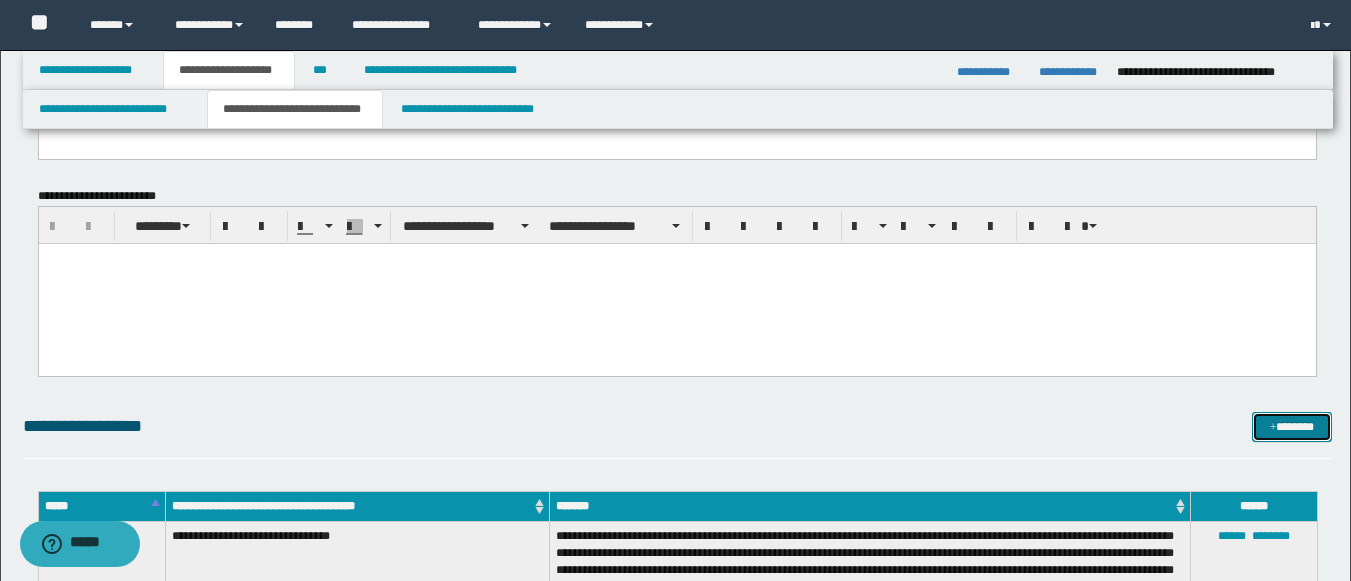 click on "*******" at bounding box center [1292, 427] 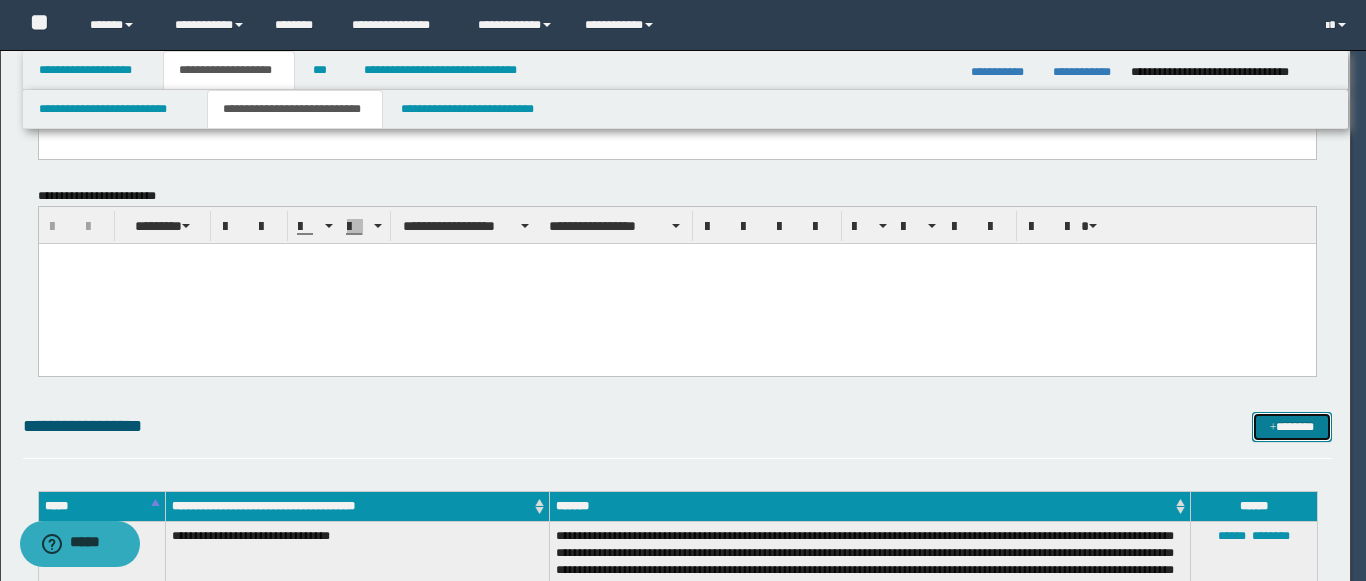 scroll, scrollTop: 0, scrollLeft: 0, axis: both 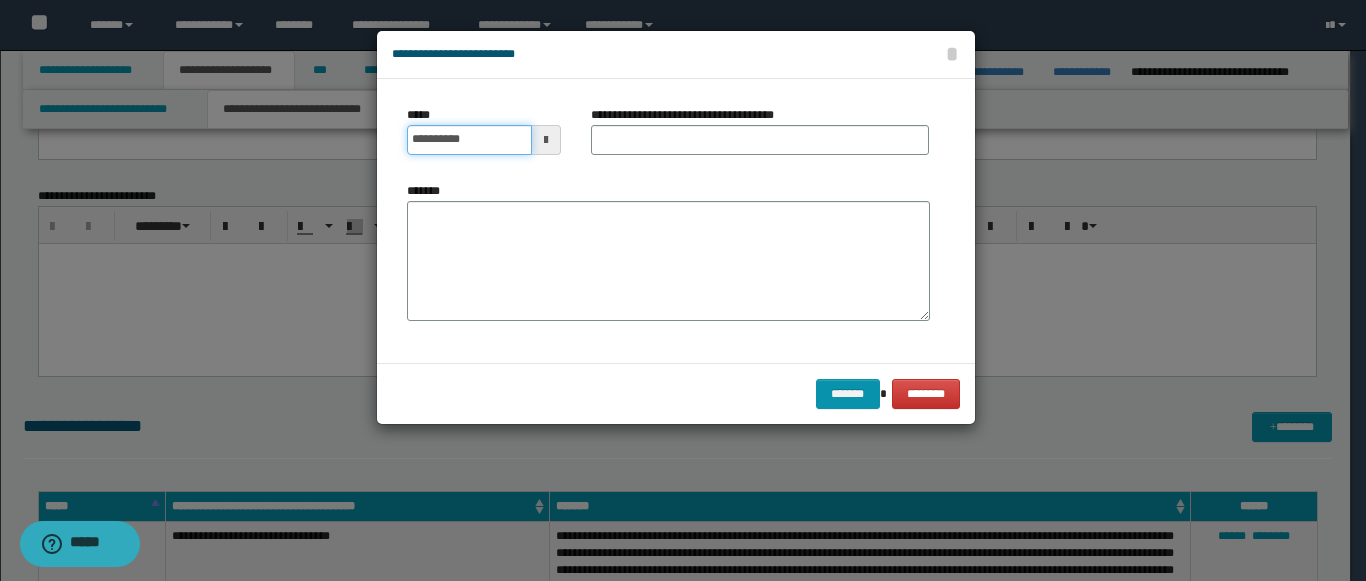 click on "**********" at bounding box center (469, 140) 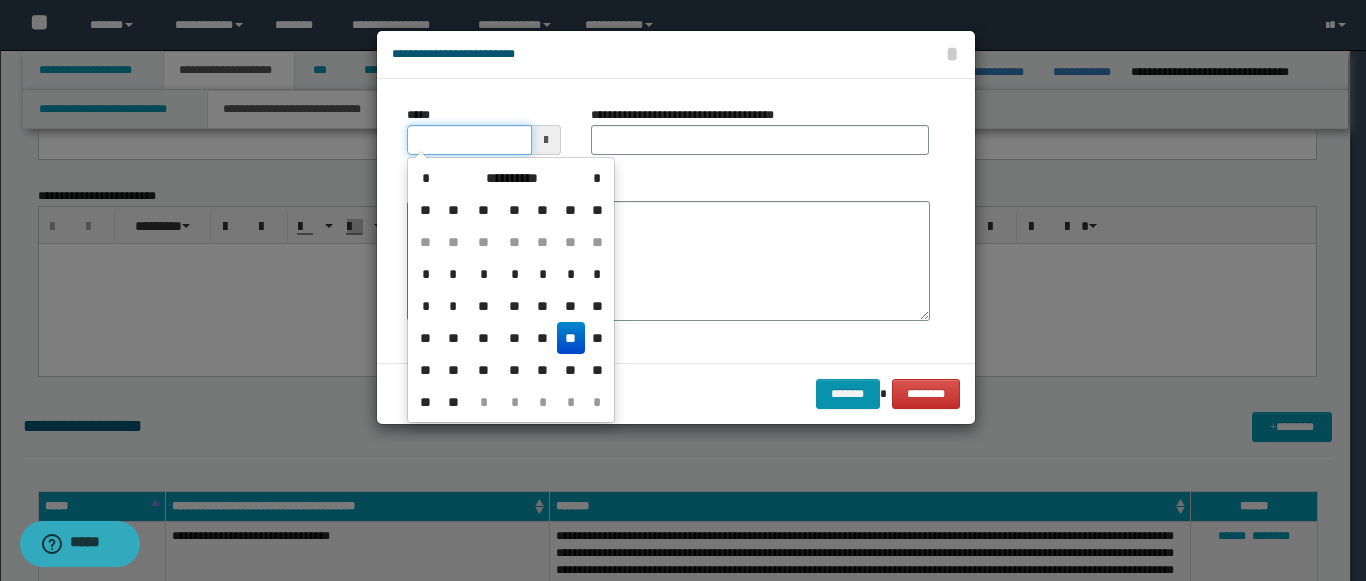 type on "**********" 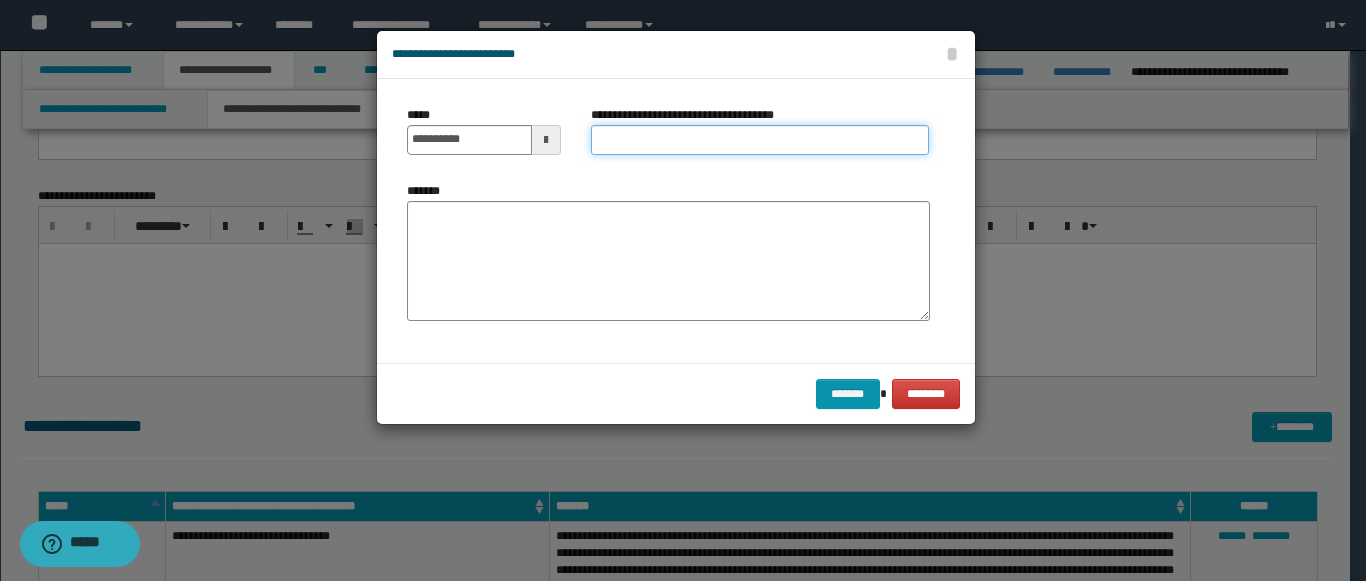paste on "**********" 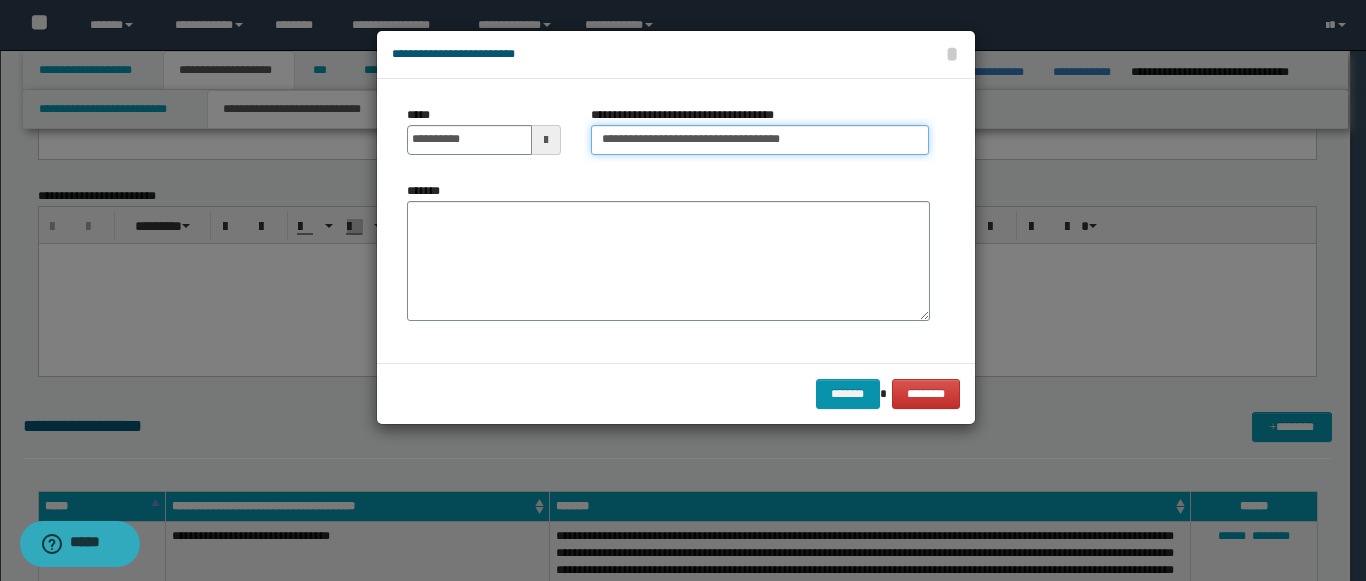 type on "**********" 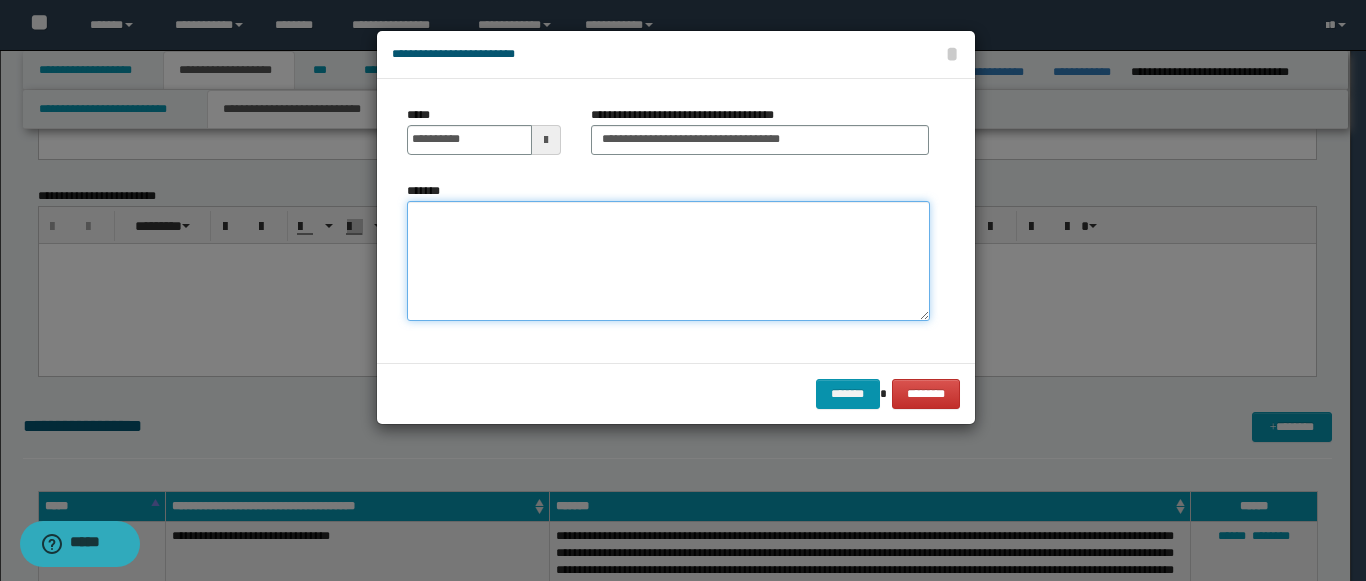 paste on "**********" 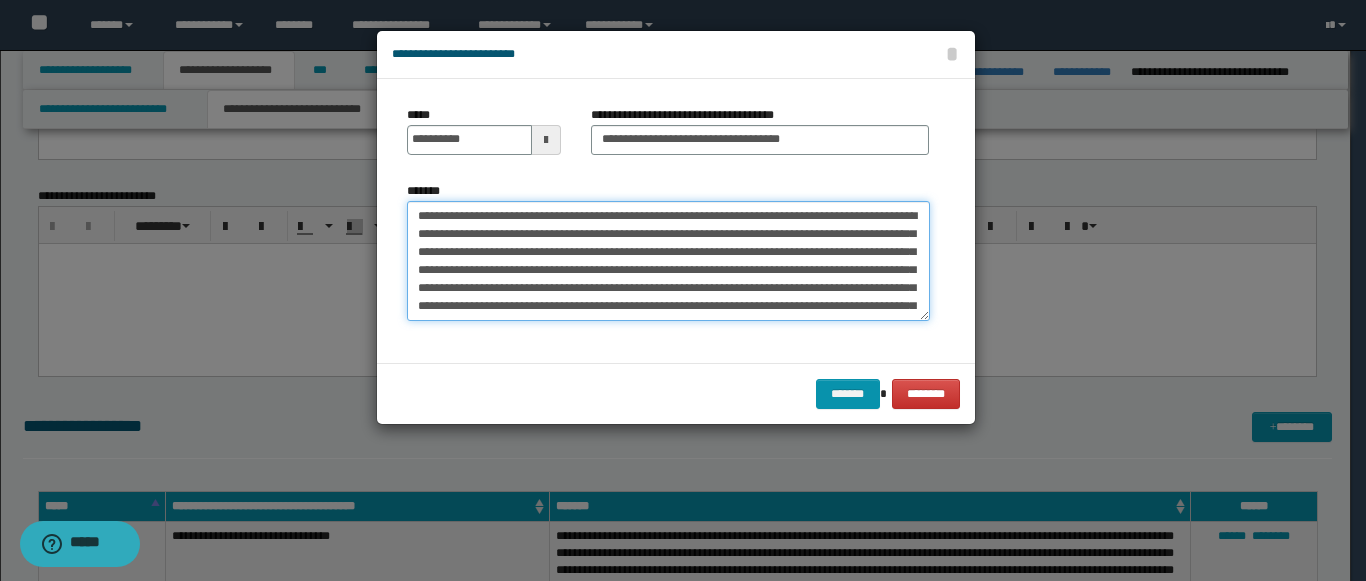 scroll, scrollTop: 48, scrollLeft: 0, axis: vertical 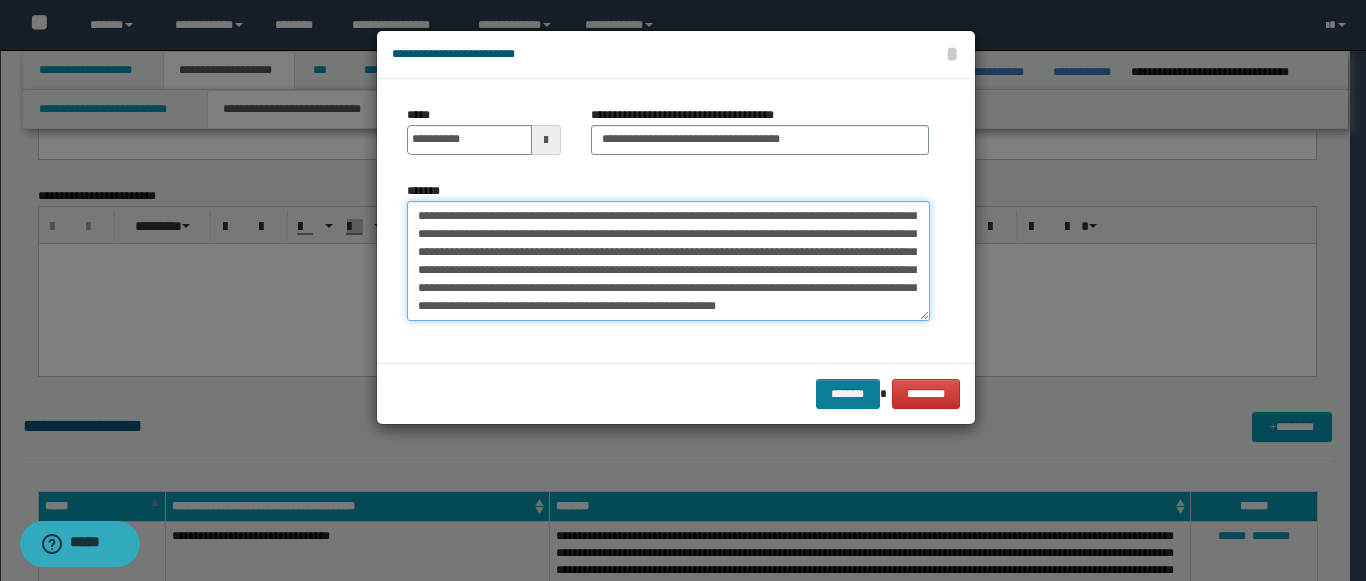 type on "**********" 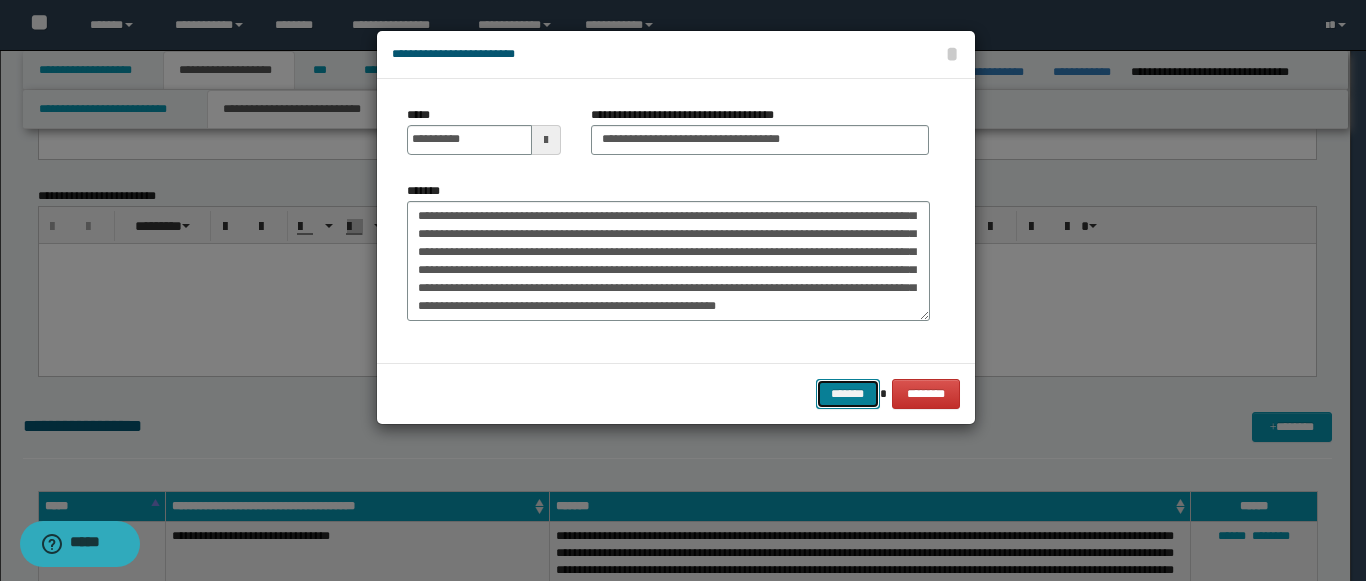 click on "*******" at bounding box center (848, 394) 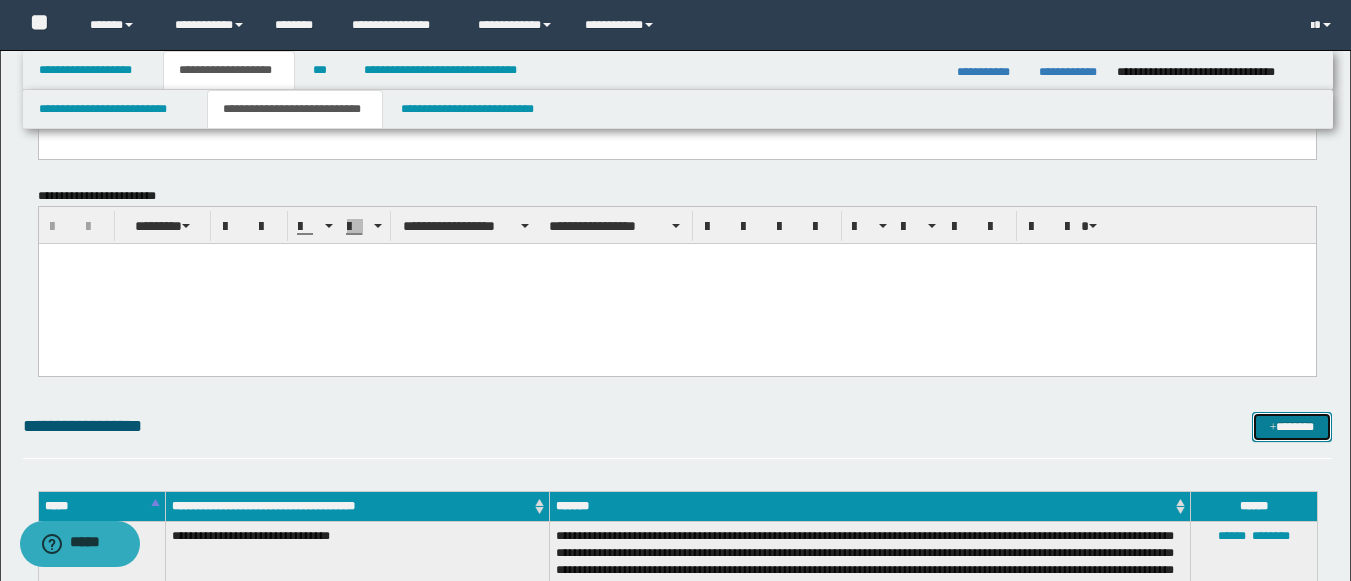 click at bounding box center [1273, 428] 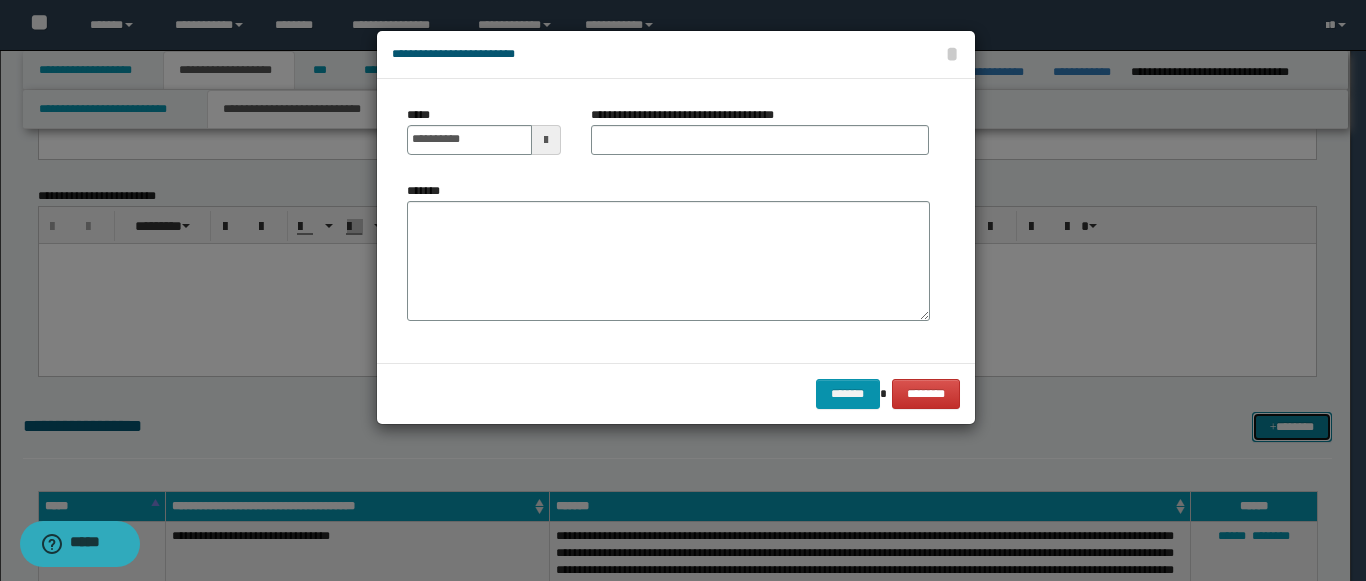 scroll, scrollTop: 0, scrollLeft: 0, axis: both 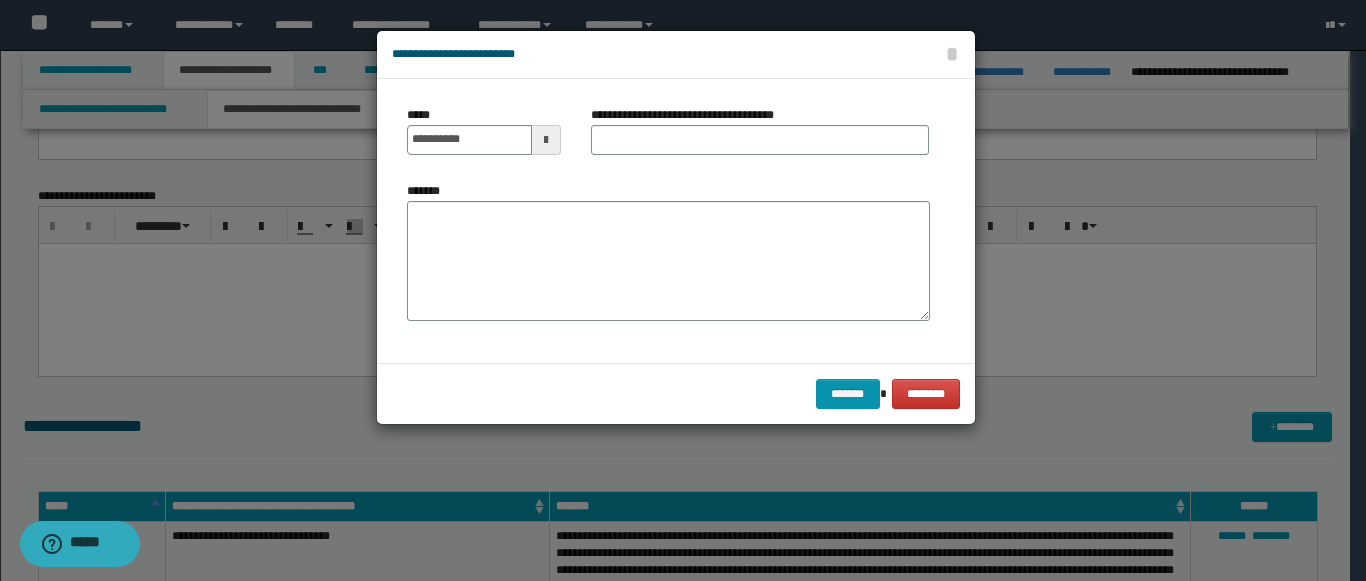 click on "**********" at bounding box center [484, 138] 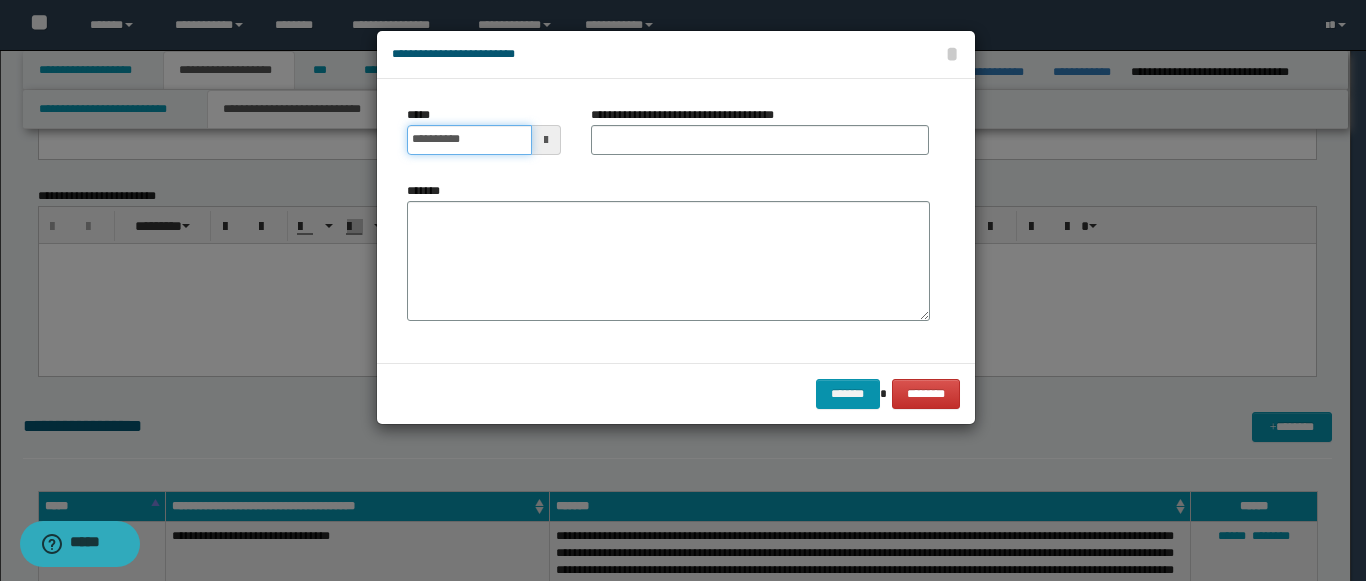 click on "**********" at bounding box center (469, 140) 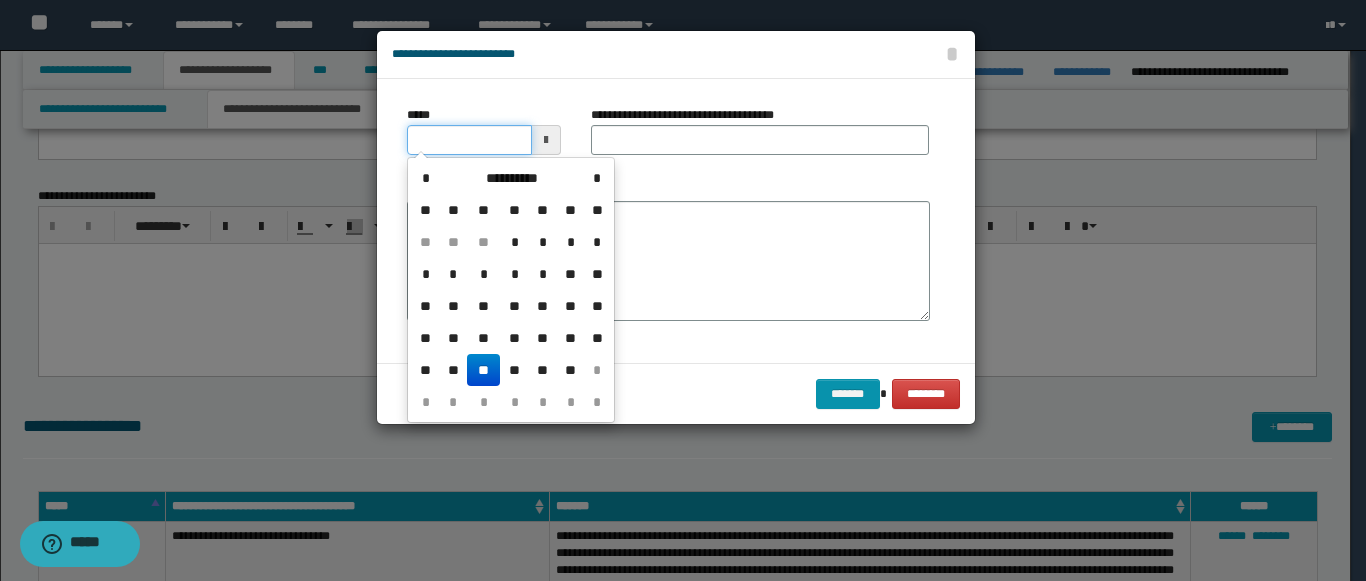 type on "**********" 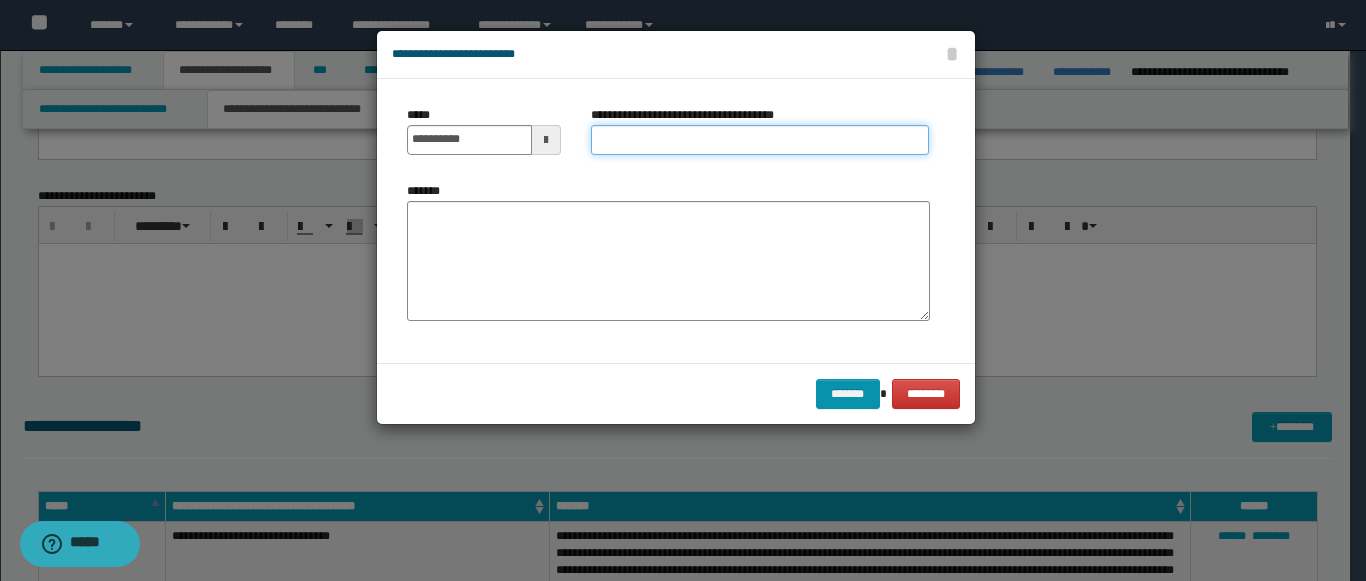 paste on "**********" 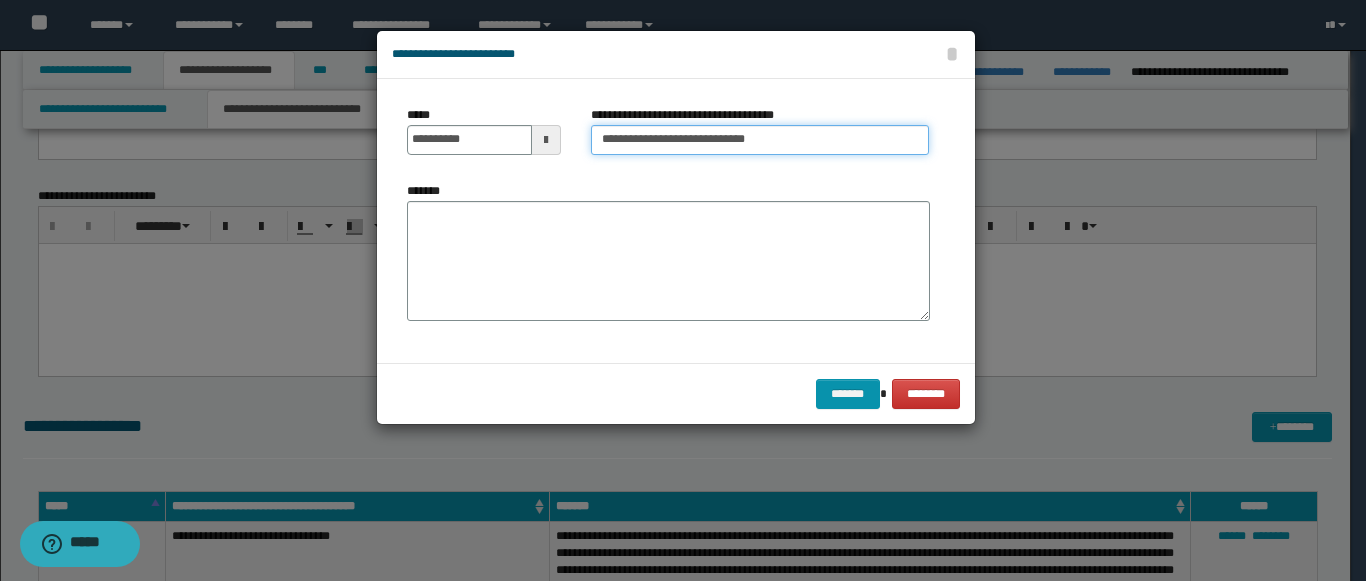 type on "**********" 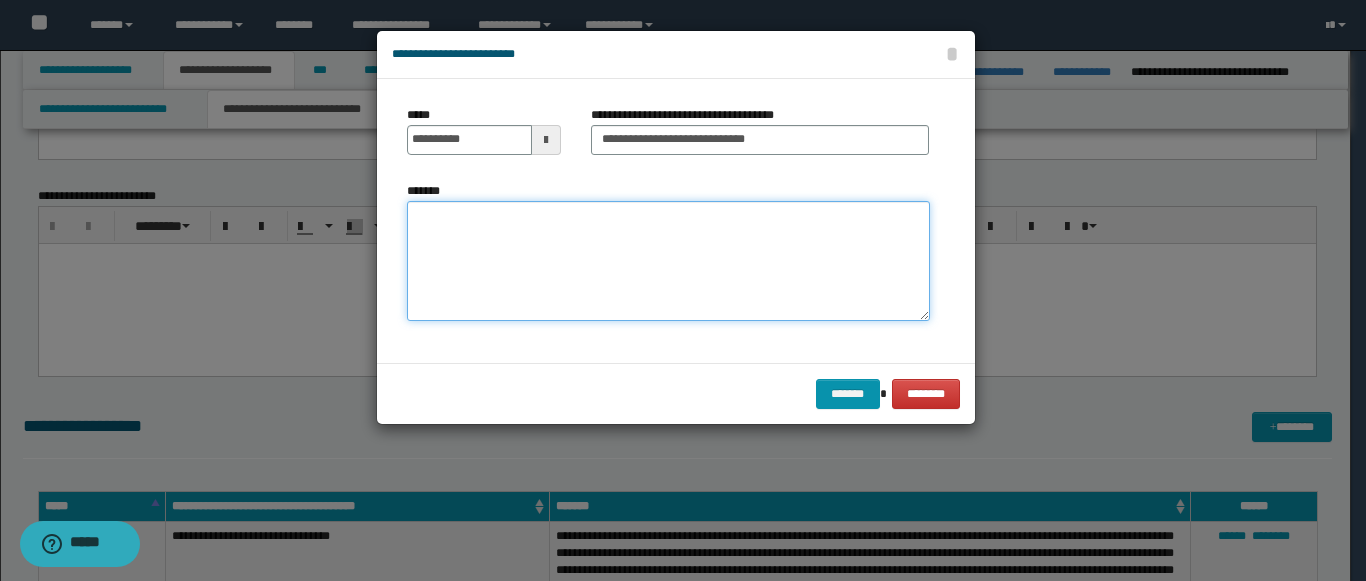 paste on "**********" 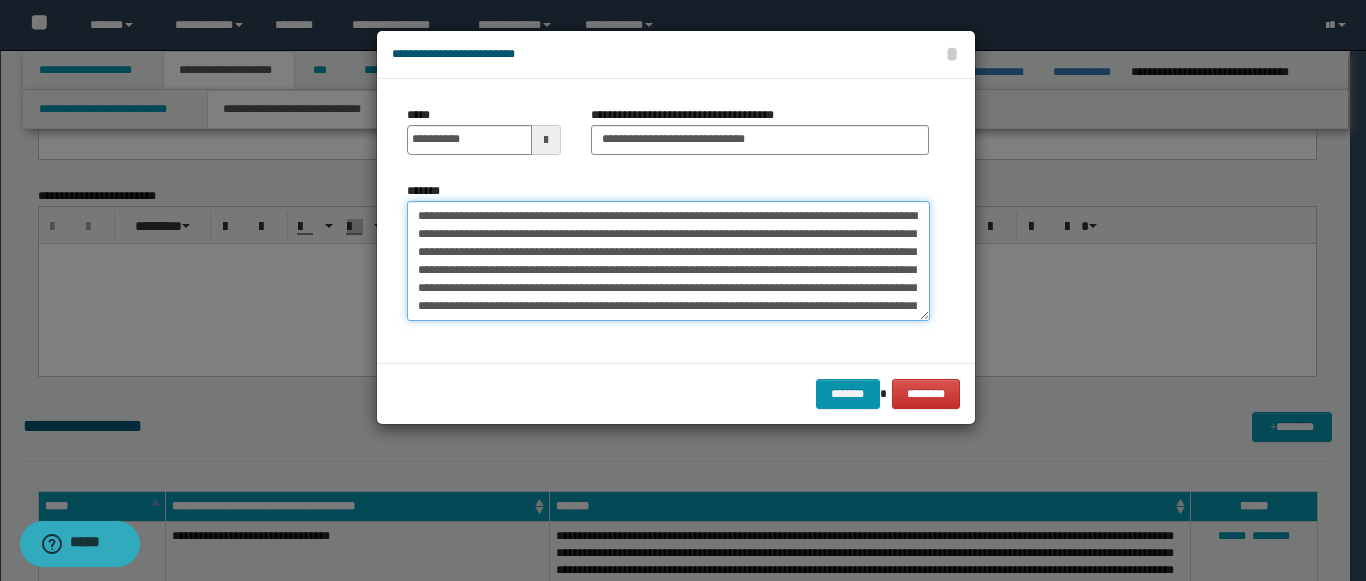scroll, scrollTop: 66, scrollLeft: 0, axis: vertical 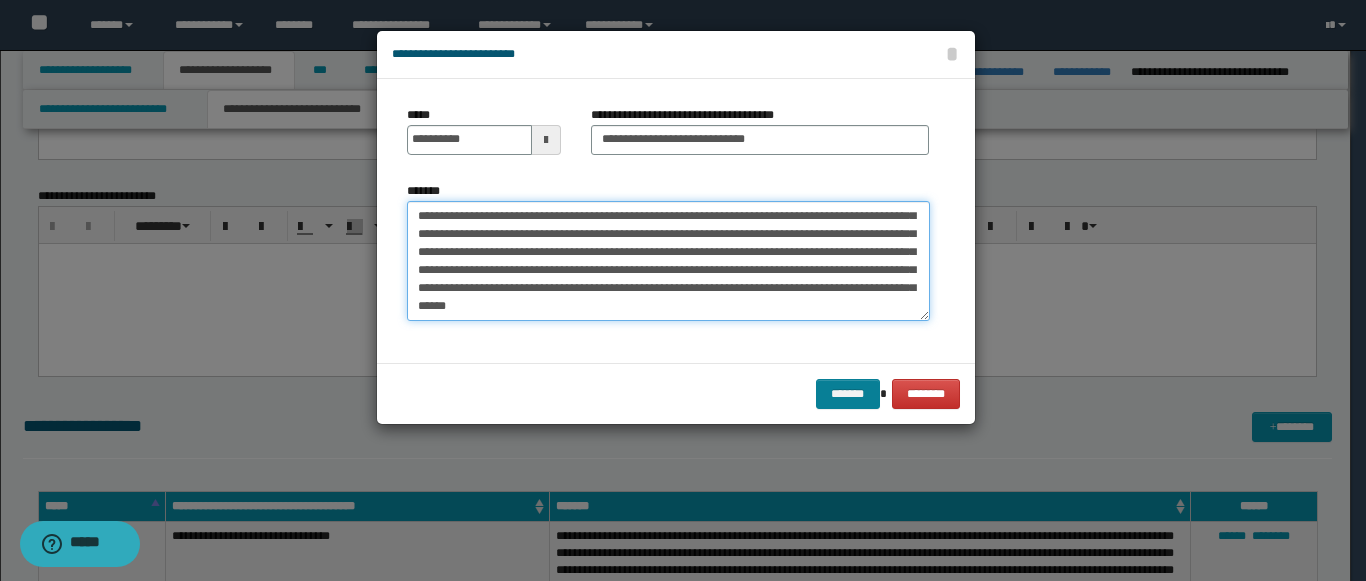 type on "**********" 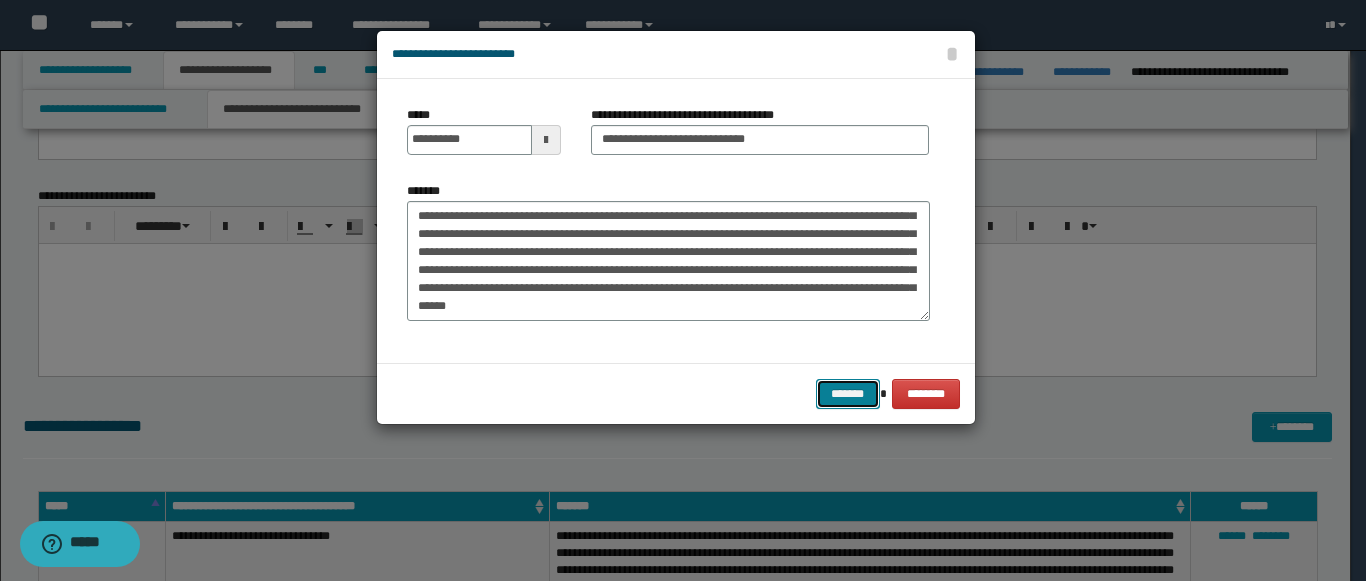 click on "*******" at bounding box center (848, 394) 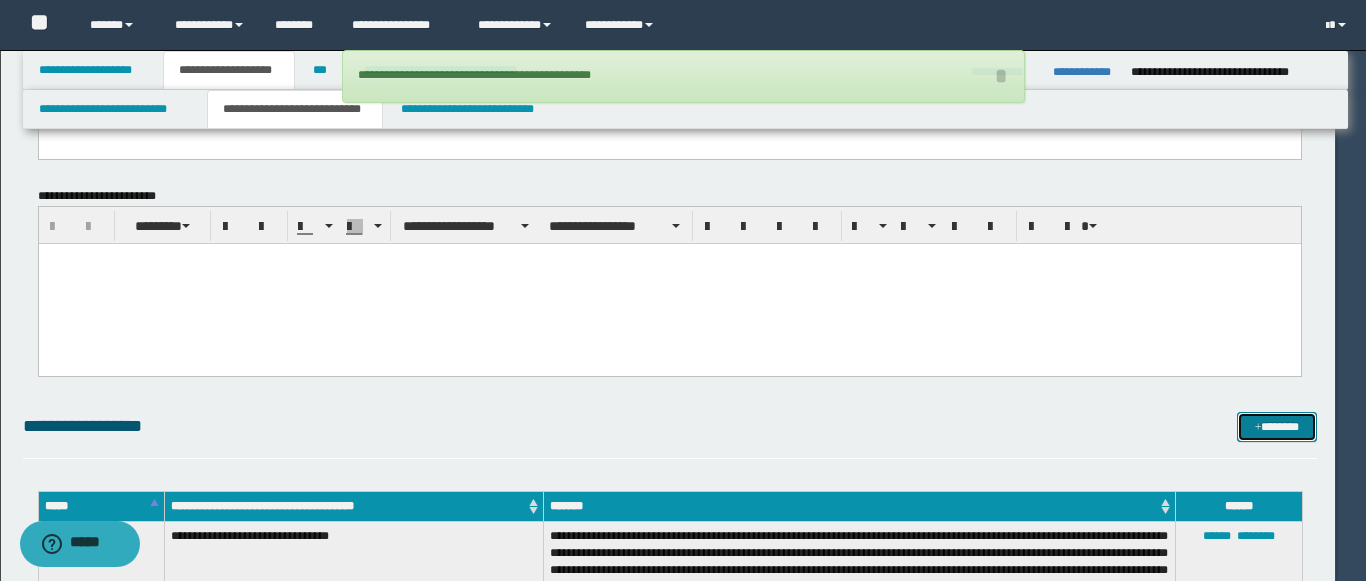 type 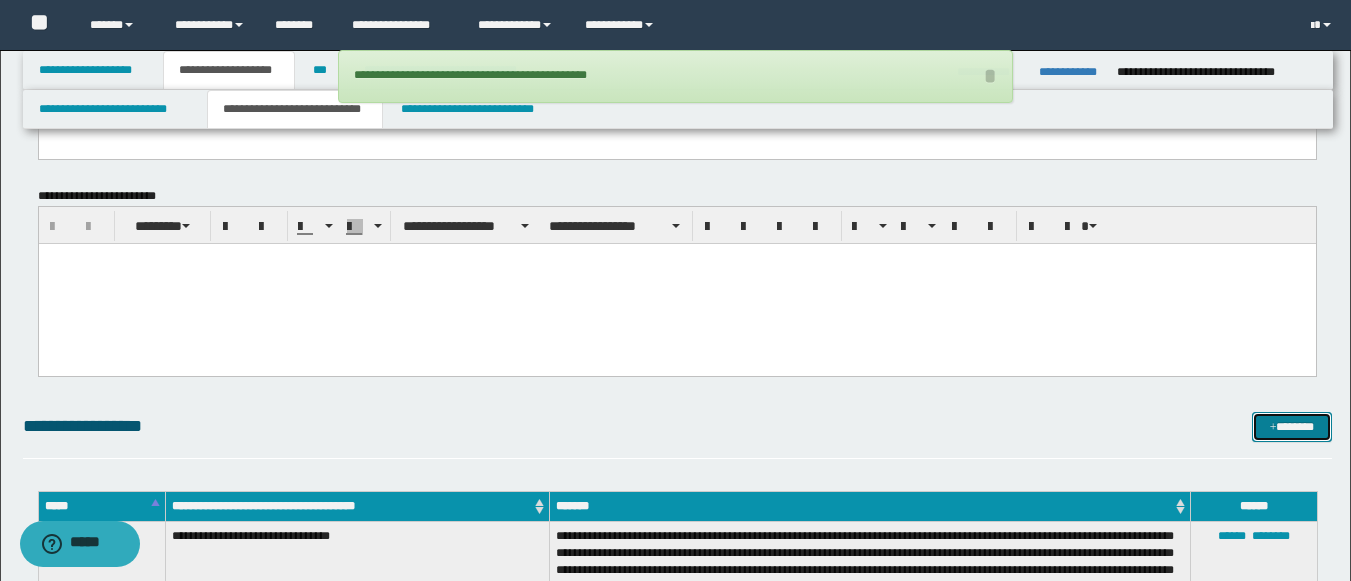 click on "*******" at bounding box center [1292, 427] 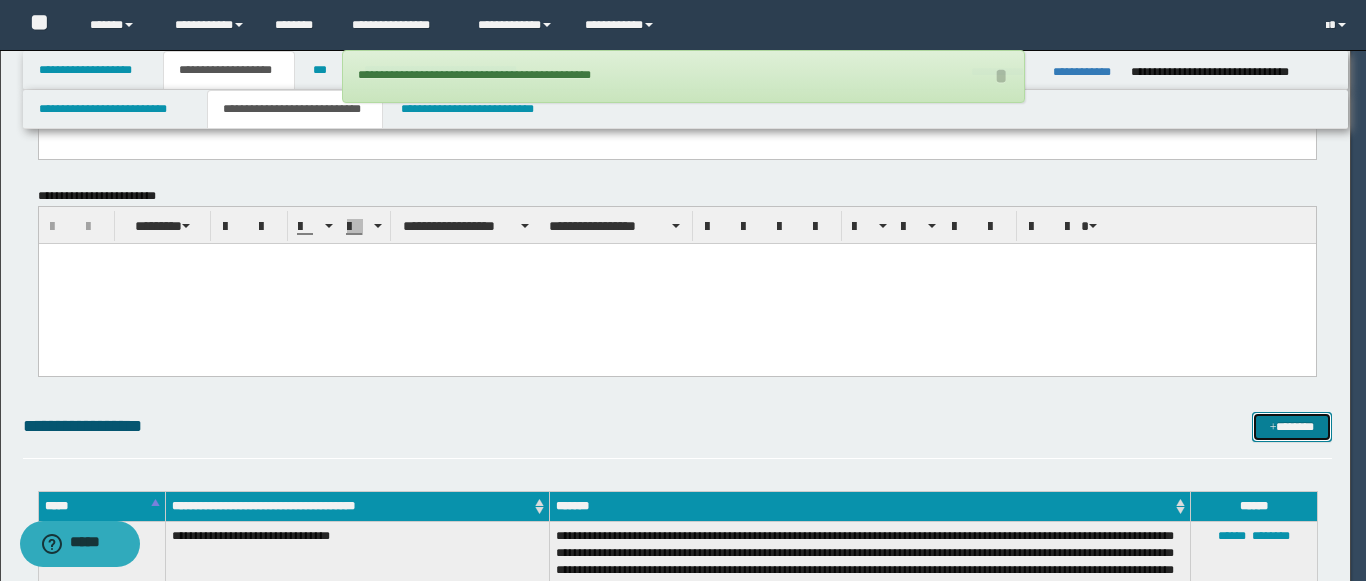 scroll, scrollTop: 0, scrollLeft: 0, axis: both 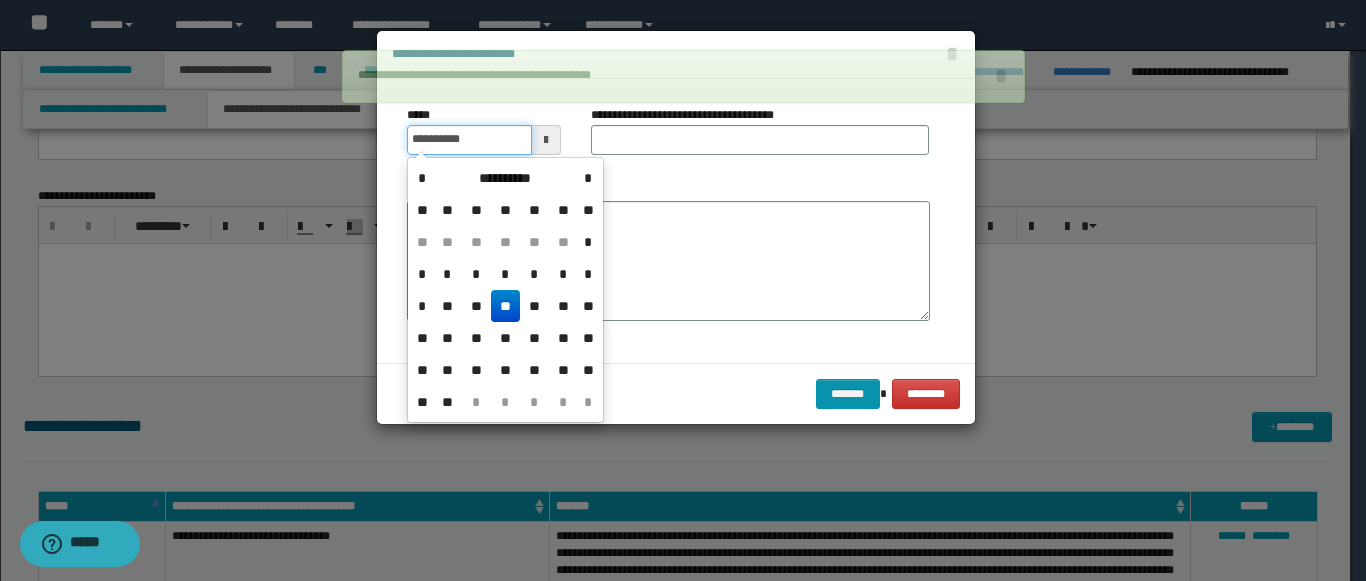 click on "**********" at bounding box center (469, 140) 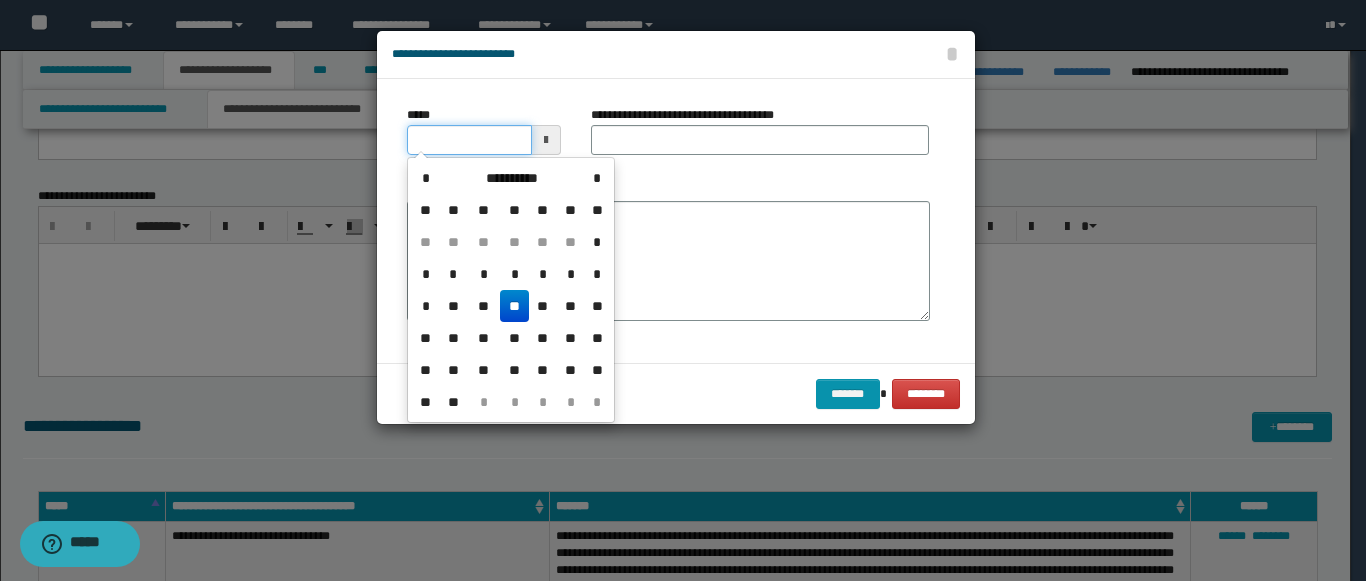 type on "**********" 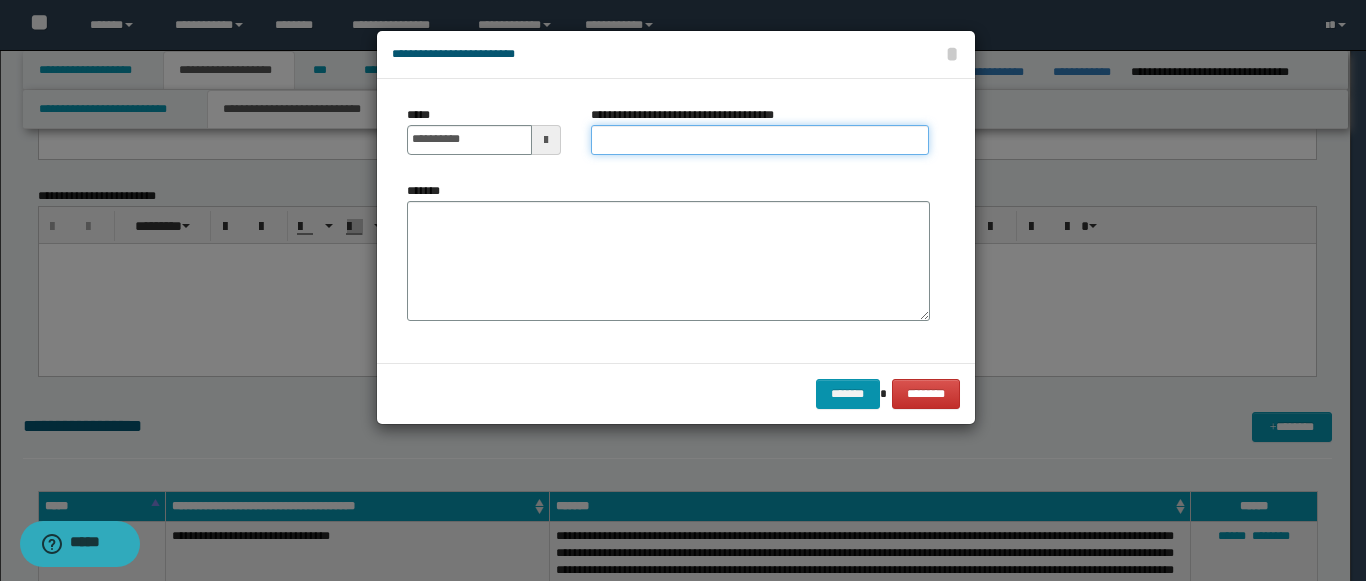 paste on "**********" 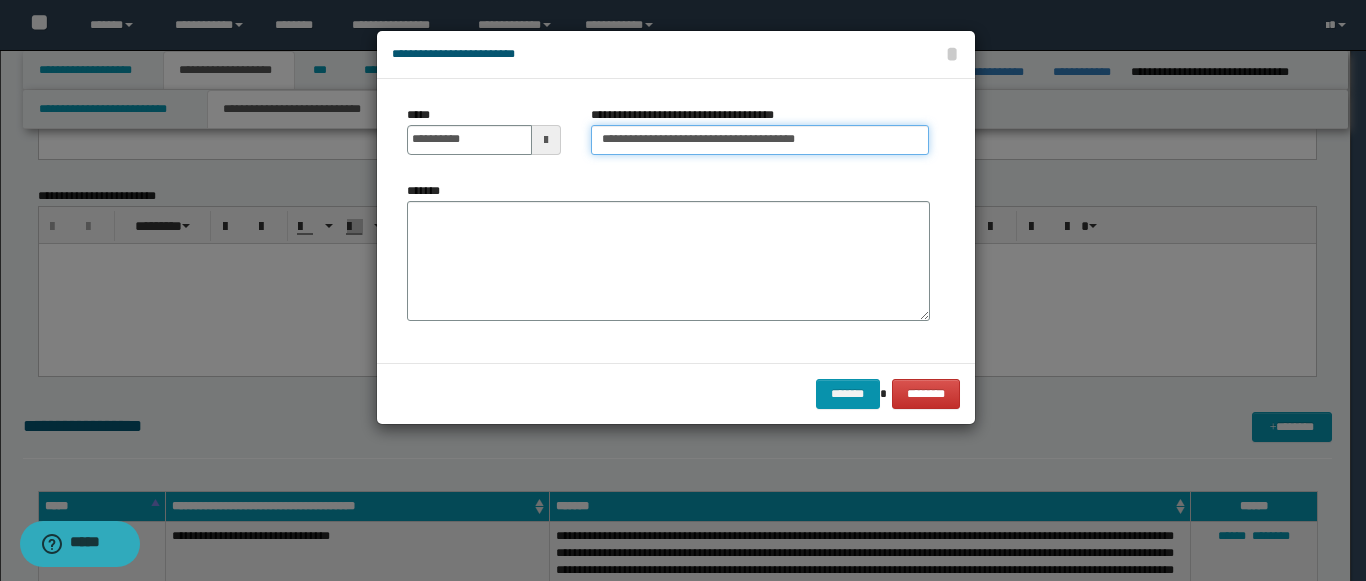 type on "**********" 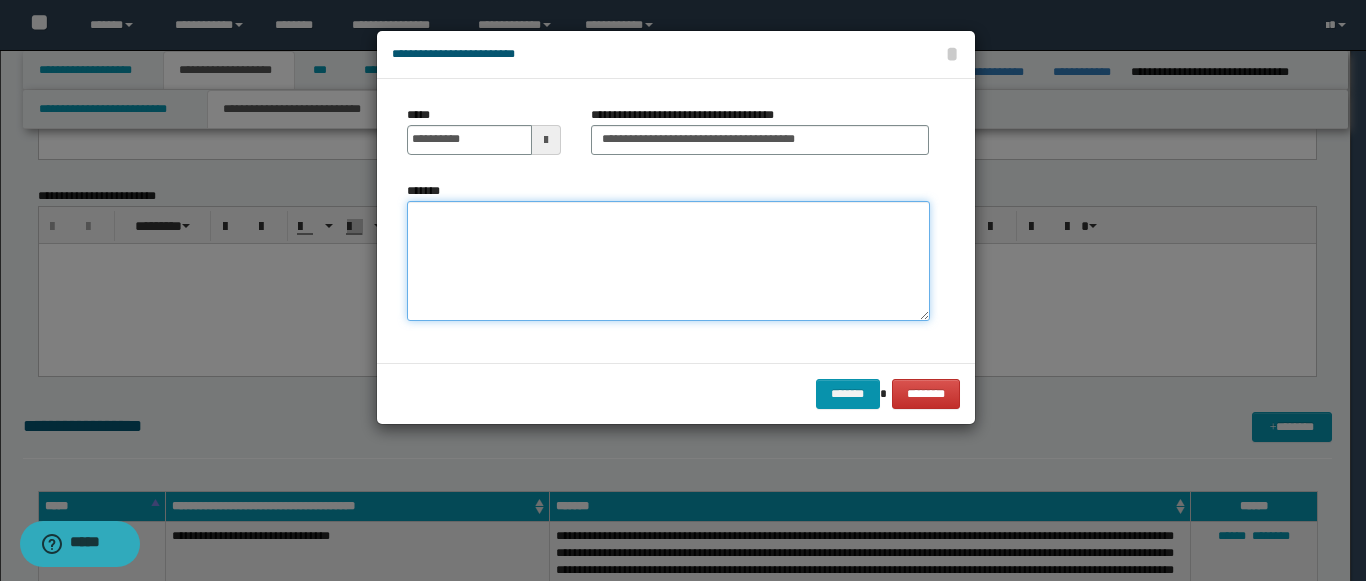 paste on "**********" 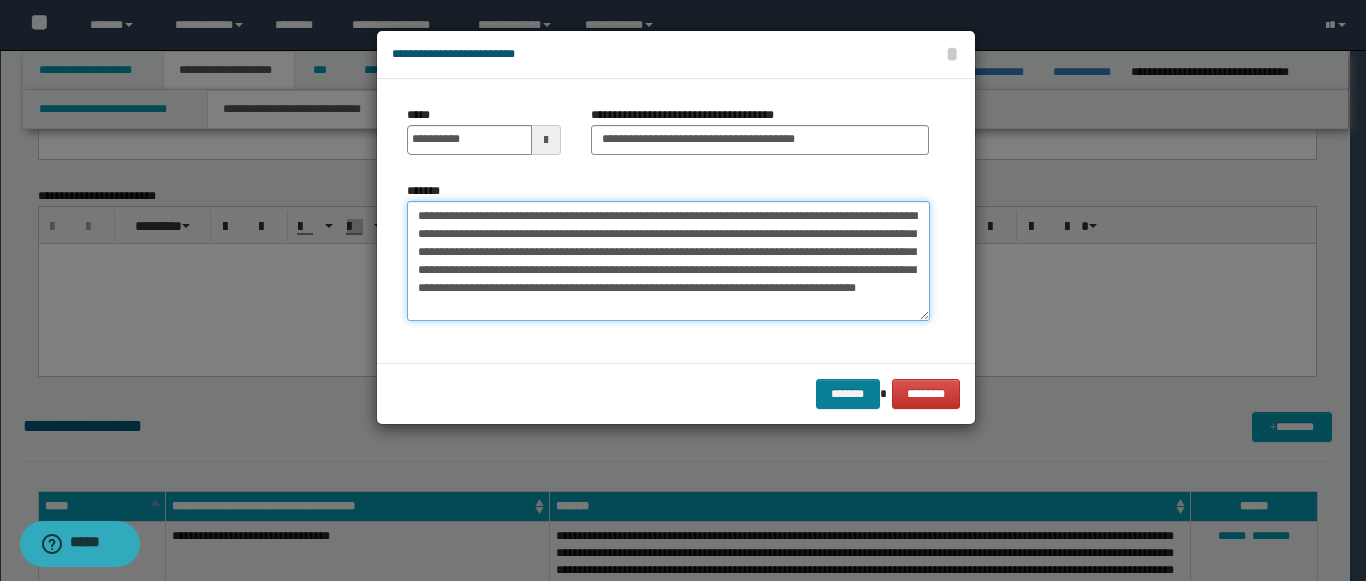 type on "**********" 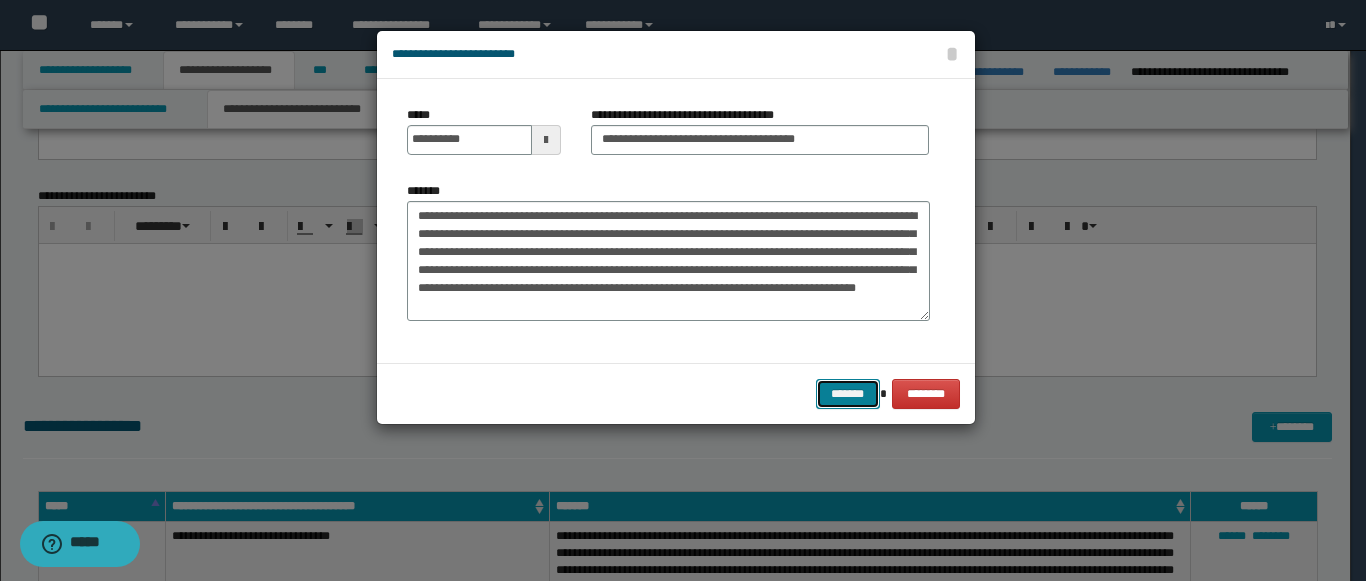 click on "*******" at bounding box center (848, 394) 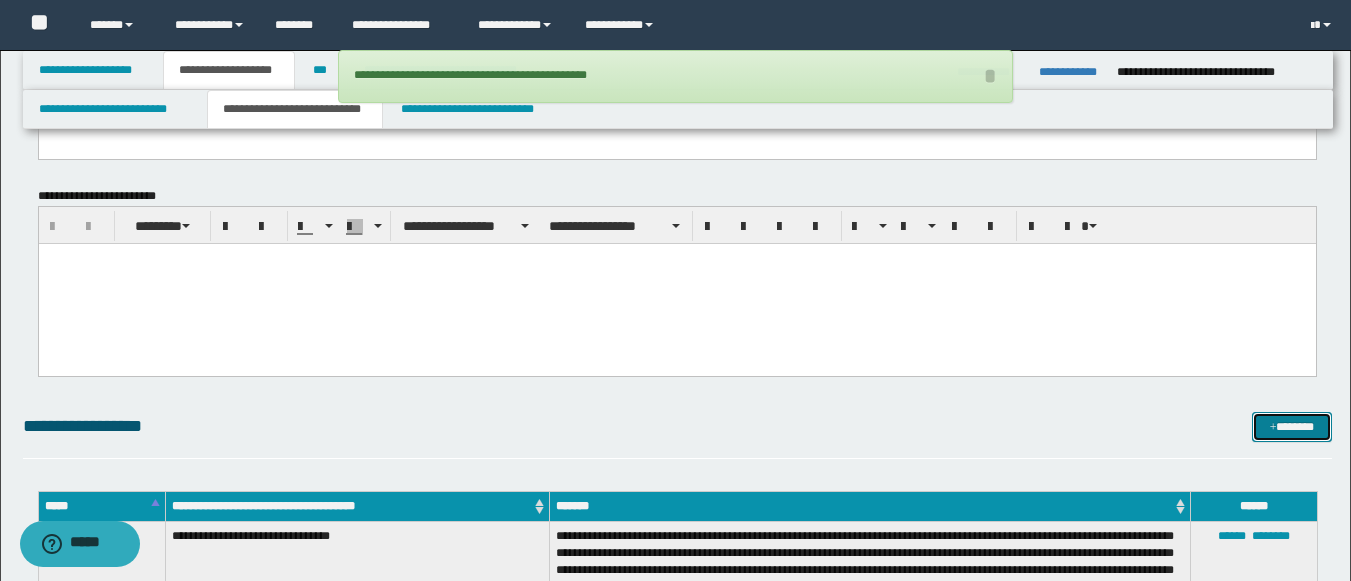 click on "*******" at bounding box center (1292, 427) 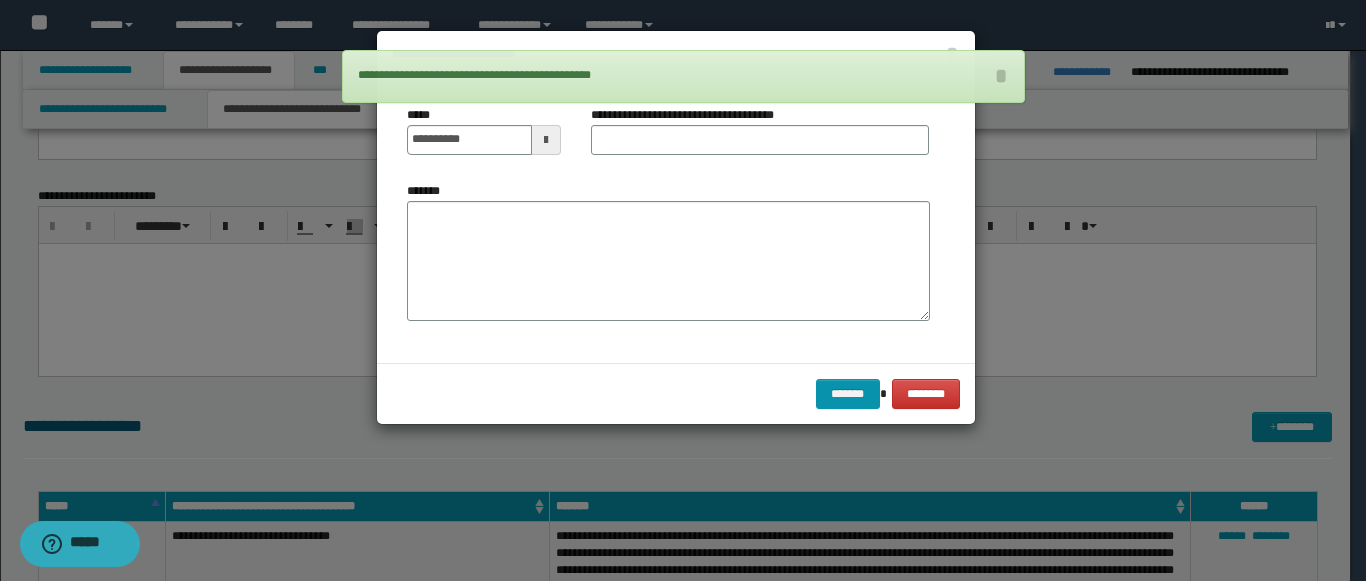 click on "**********" at bounding box center (484, 138) 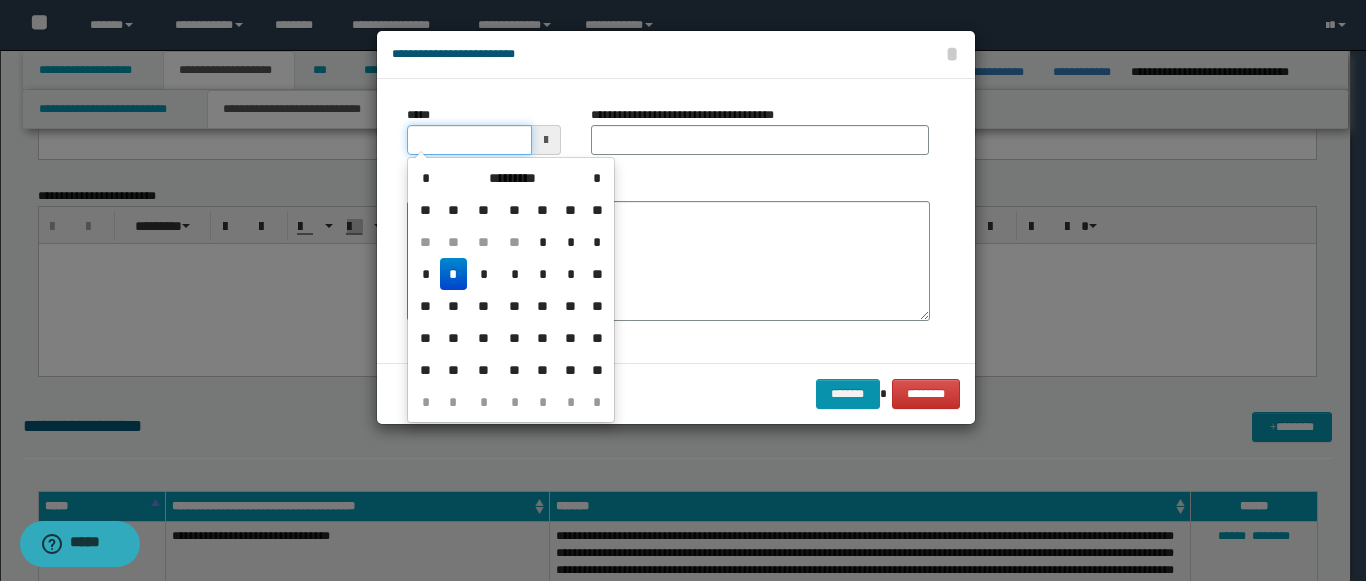 click on "*****" at bounding box center [469, 140] 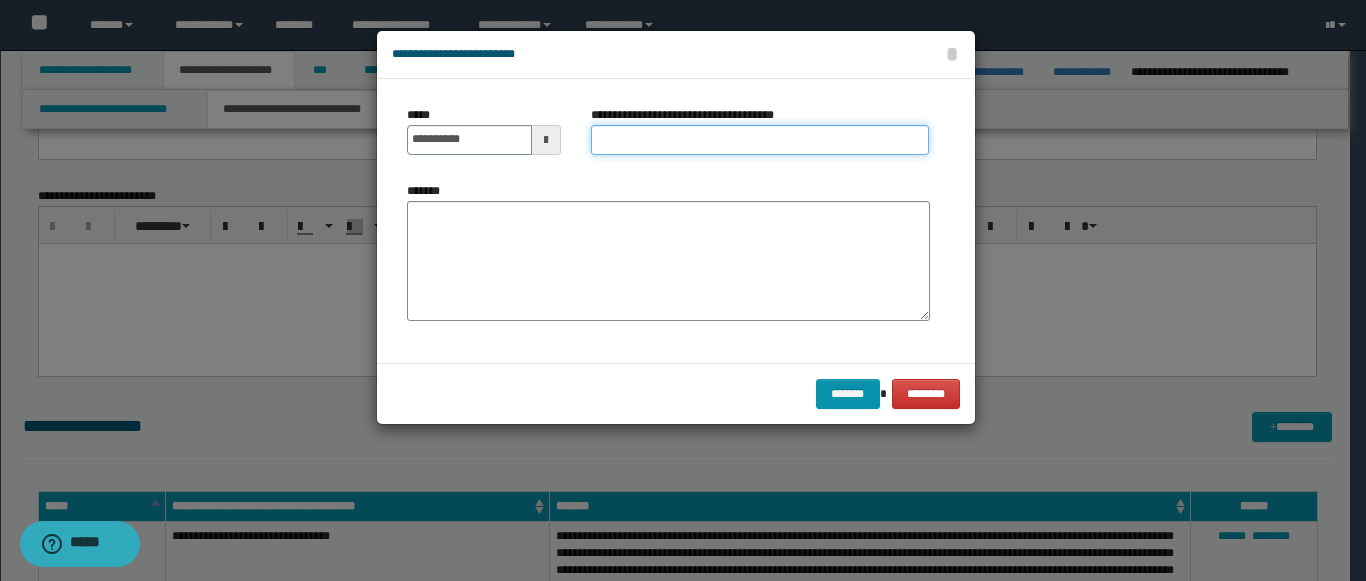 paste on "**********" 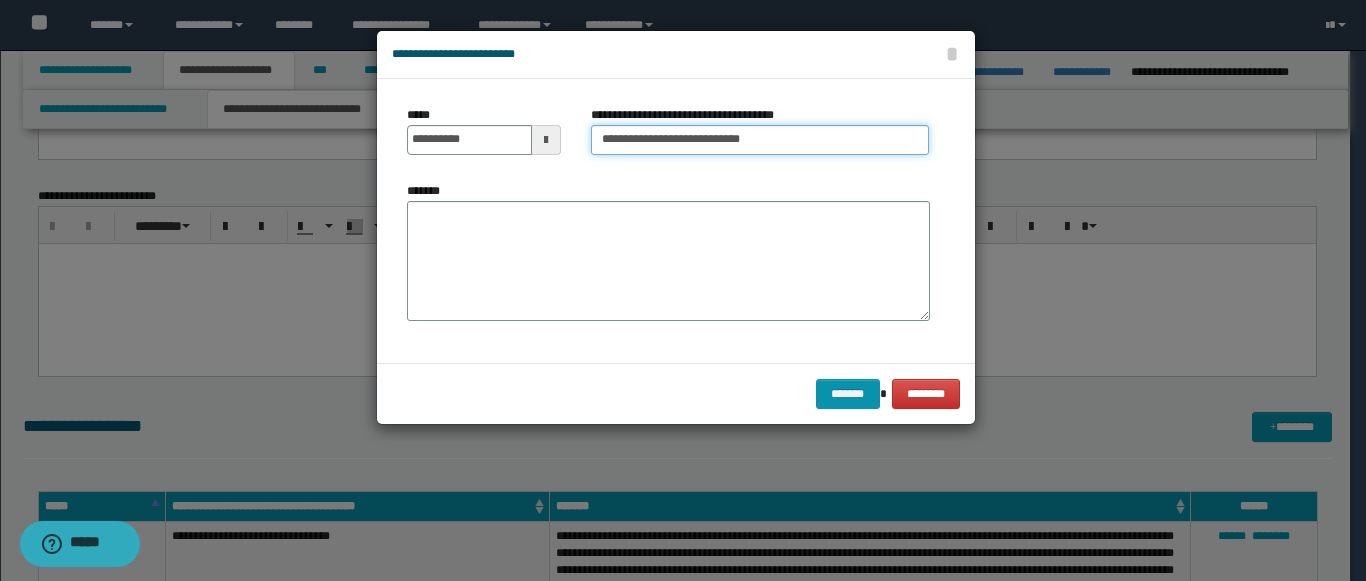 type on "**********" 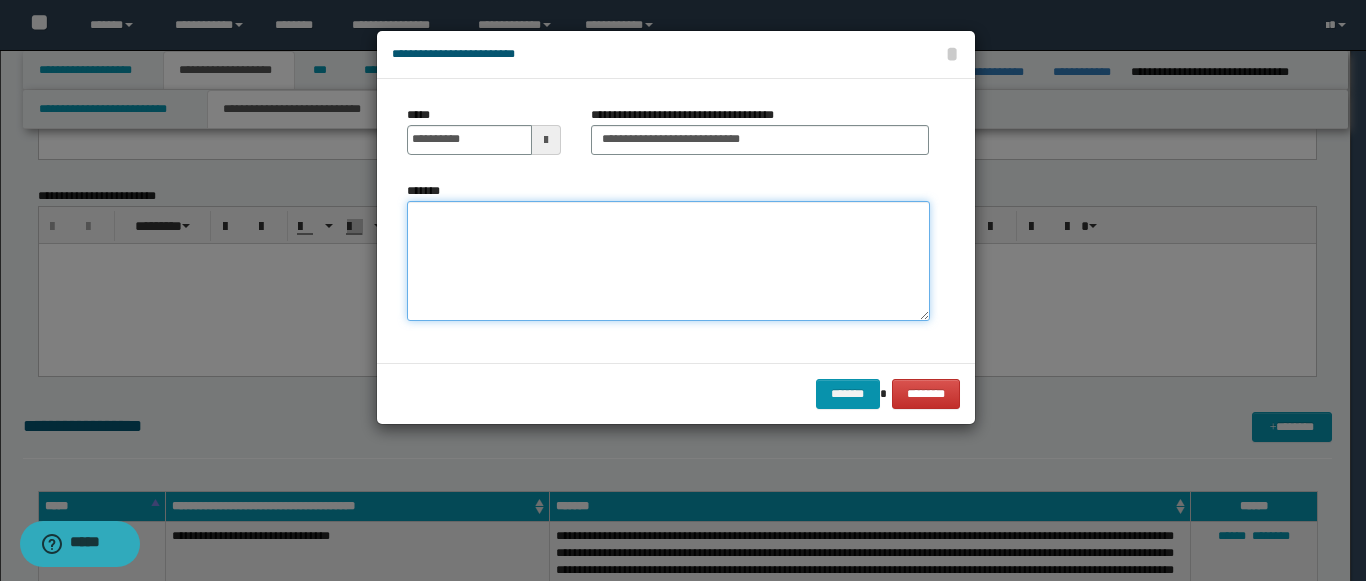 paste on "**********" 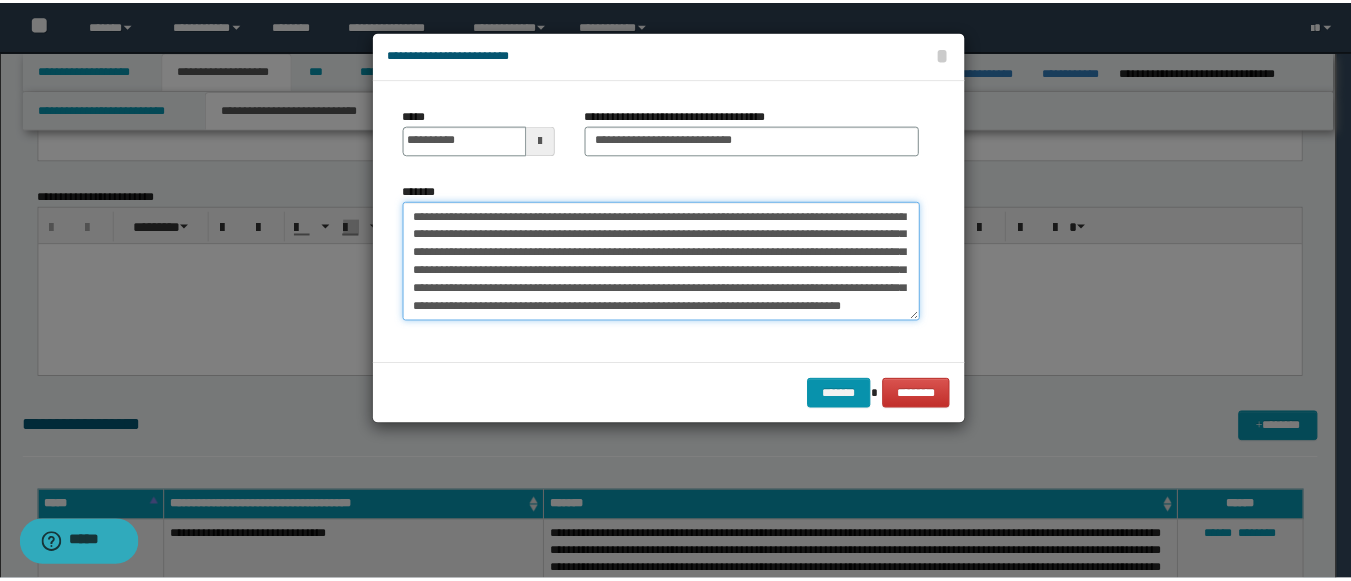 scroll, scrollTop: 12, scrollLeft: 0, axis: vertical 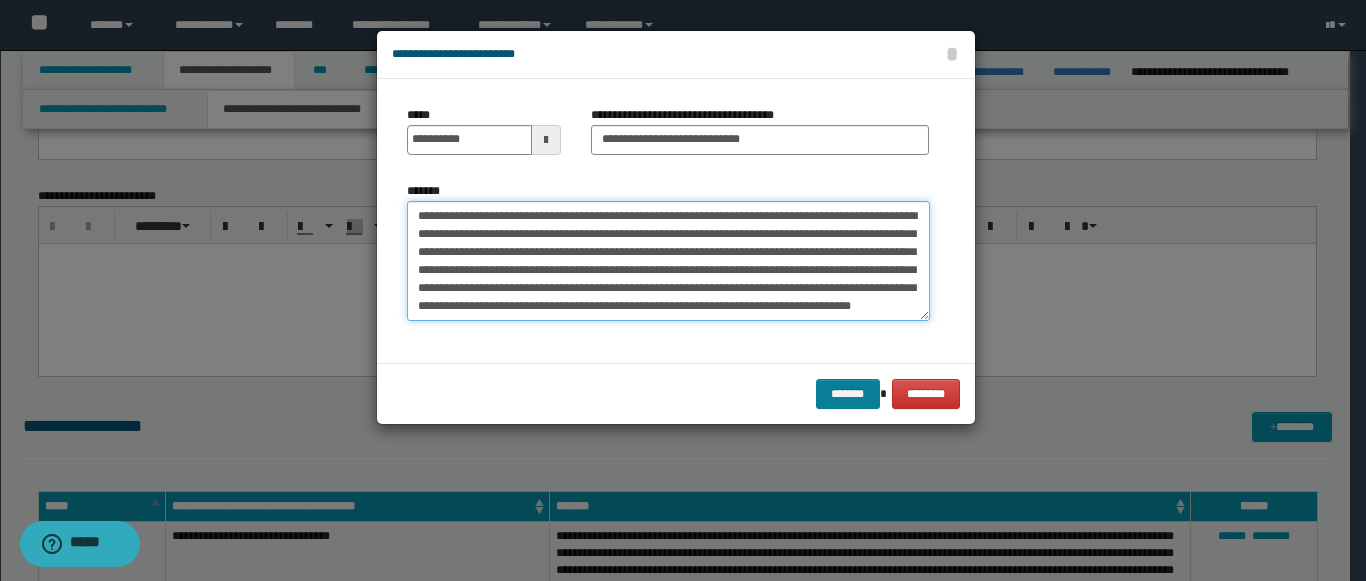 type on "**********" 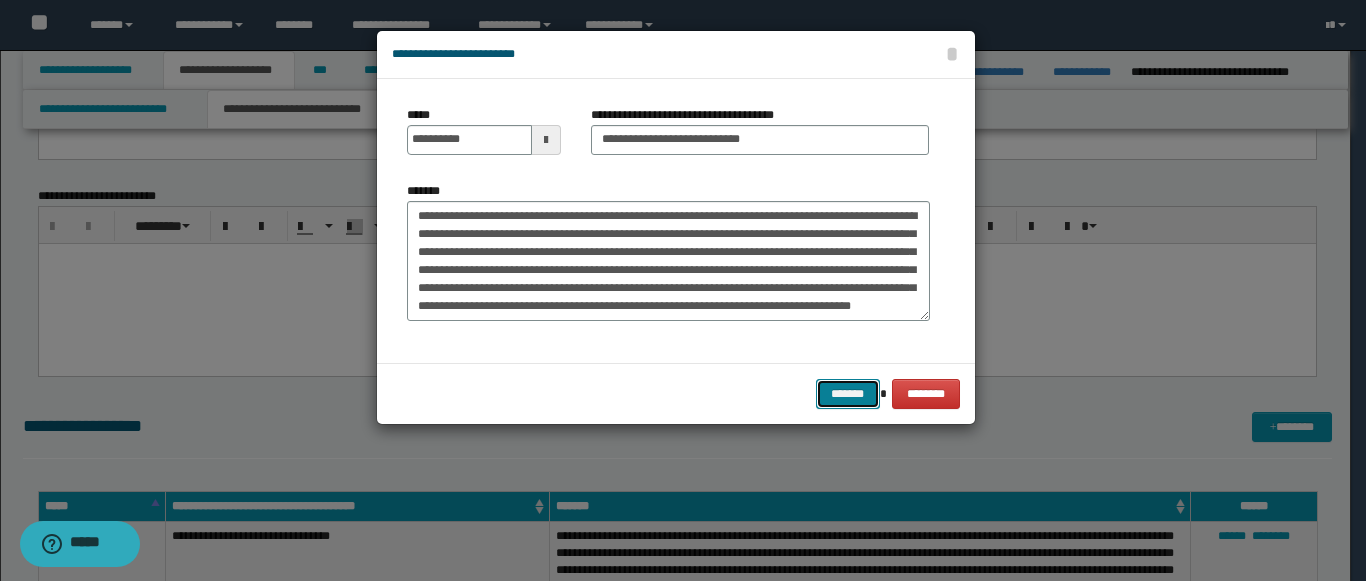 type 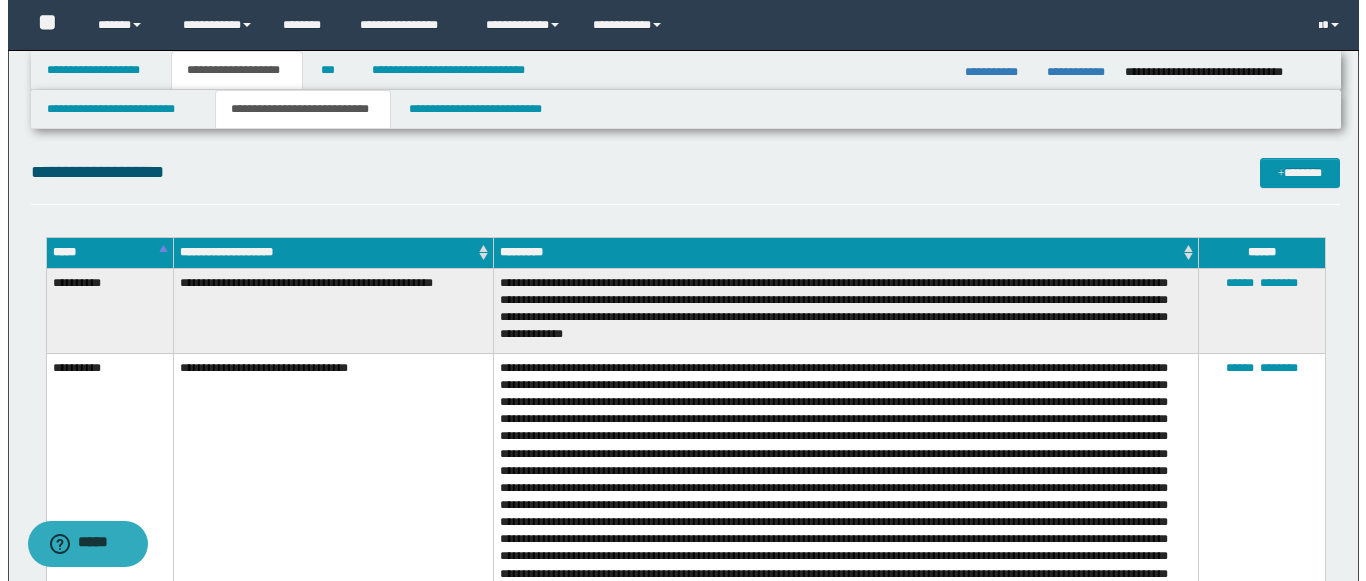 scroll, scrollTop: 11374, scrollLeft: 0, axis: vertical 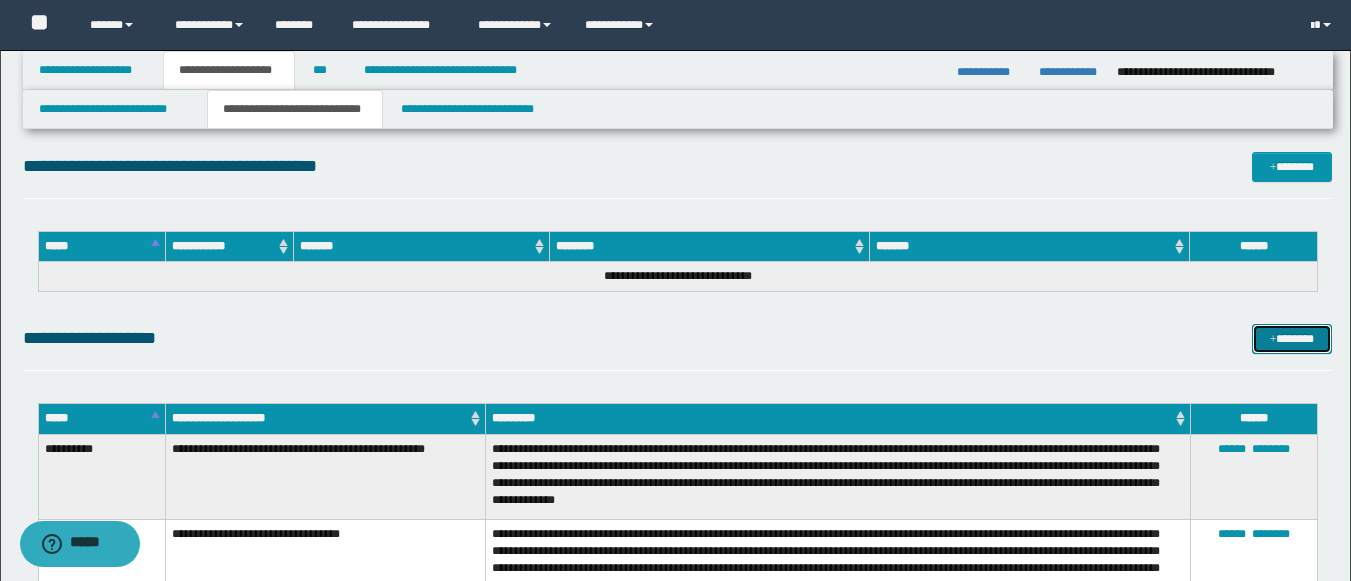 click on "*******" at bounding box center [1292, 339] 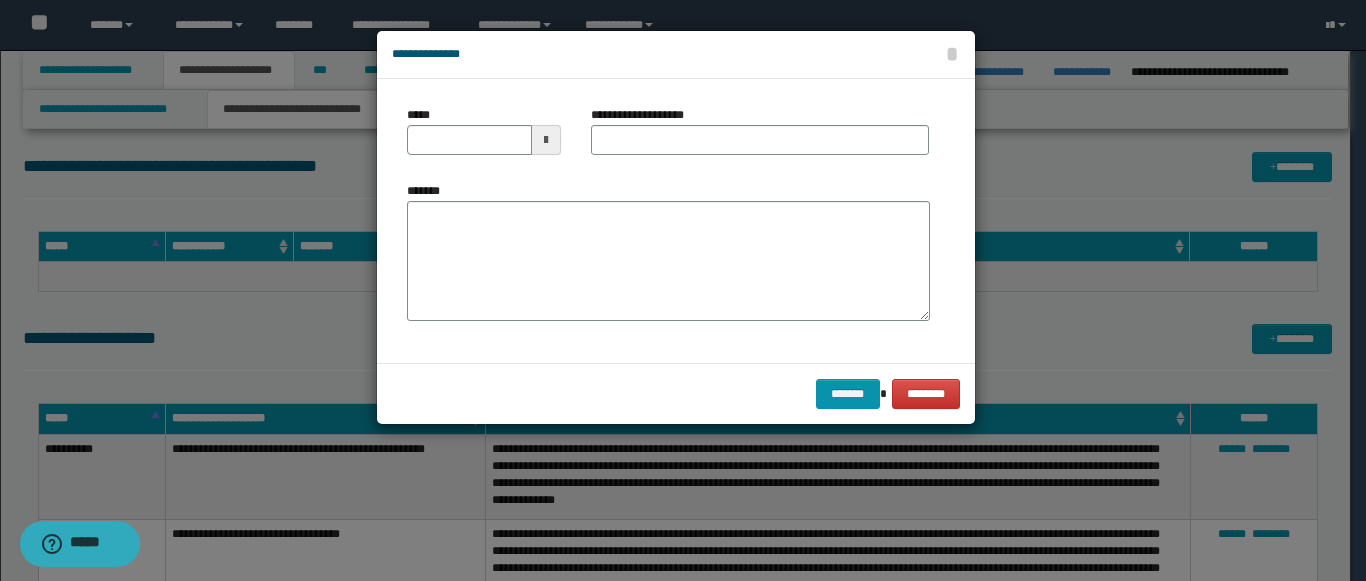 click on "*****" at bounding box center [484, 138] 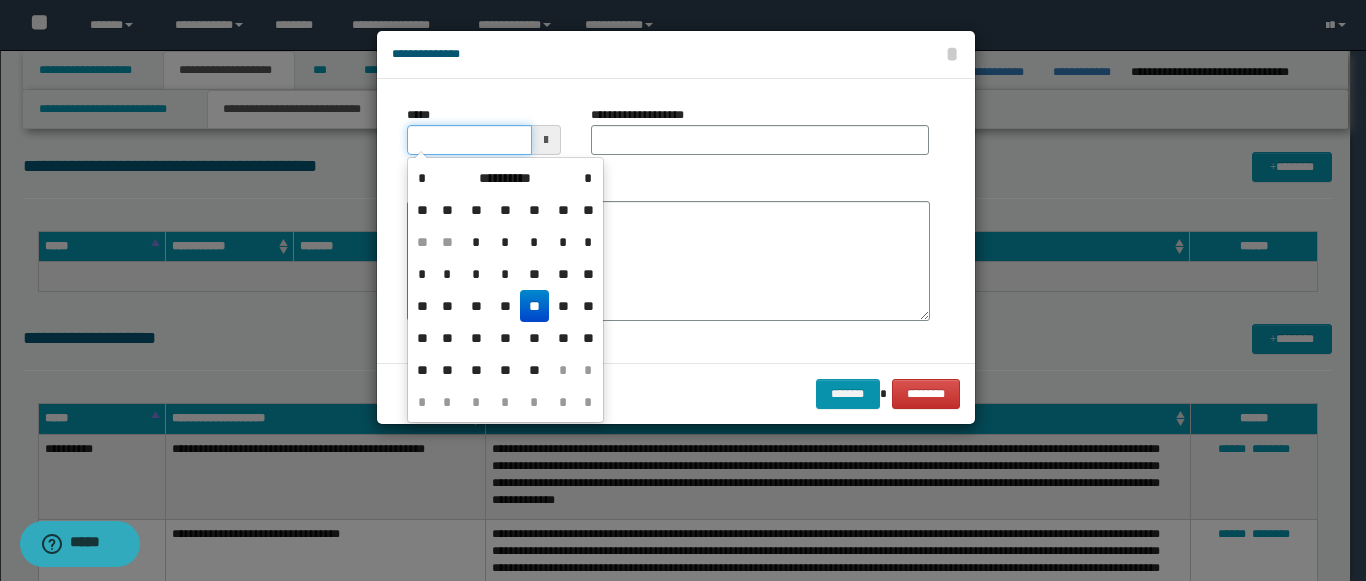click on "*****" at bounding box center [469, 140] 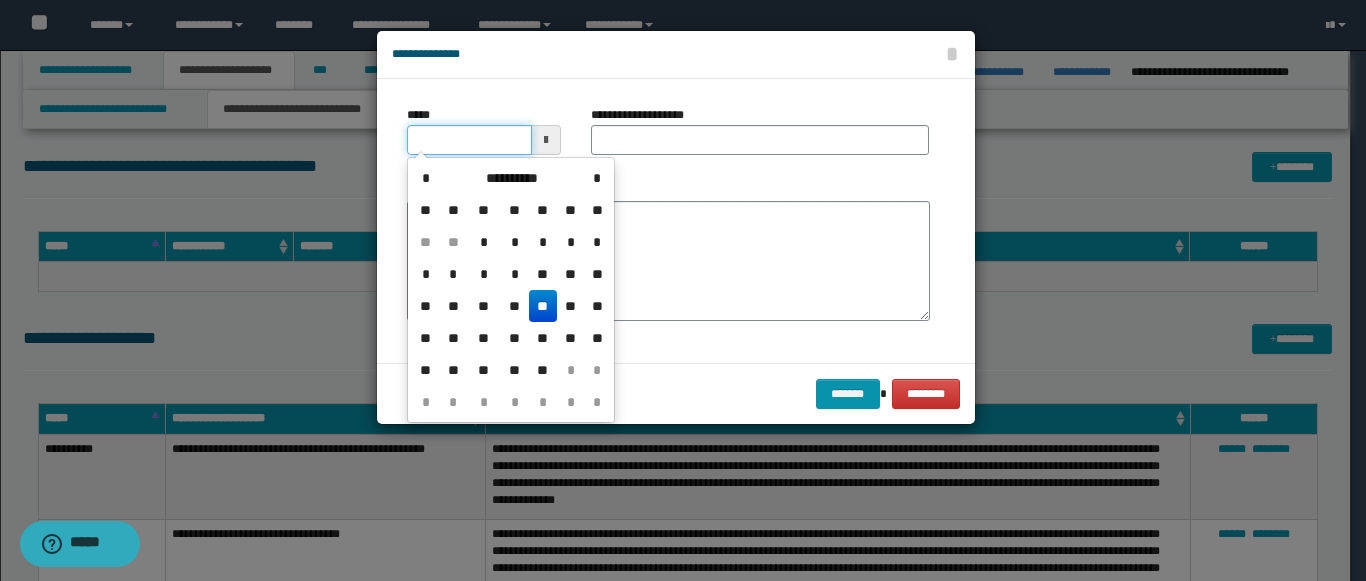 type on "**********" 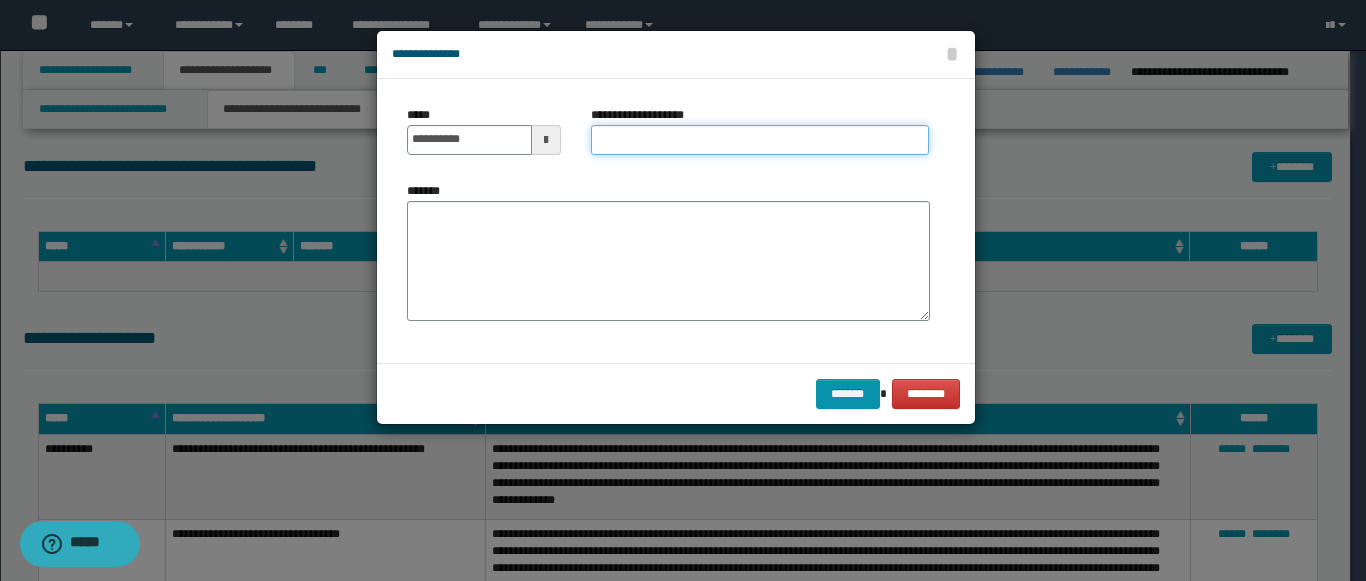 paste on "**********" 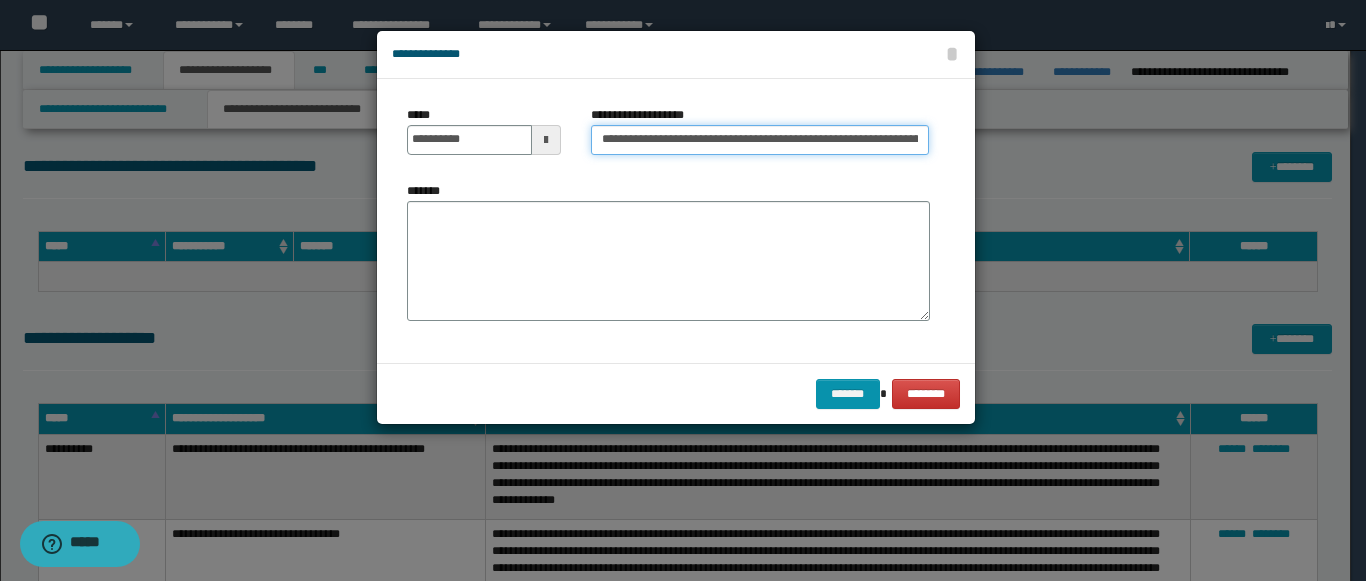 scroll, scrollTop: 0, scrollLeft: 68, axis: horizontal 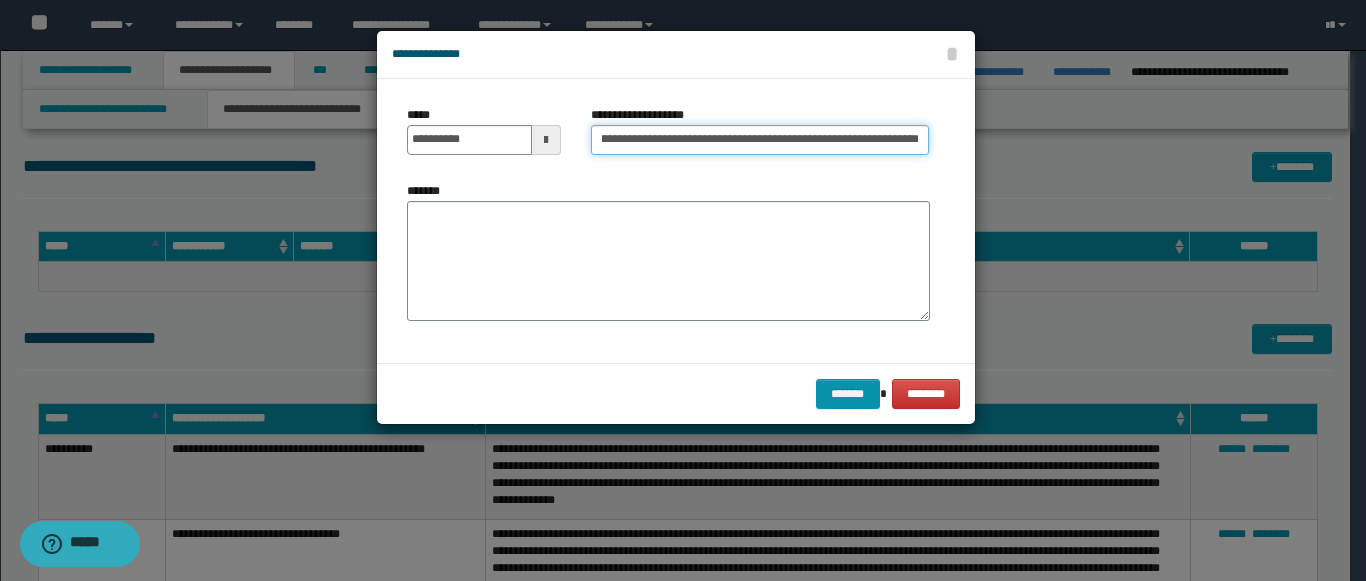 type on "**********" 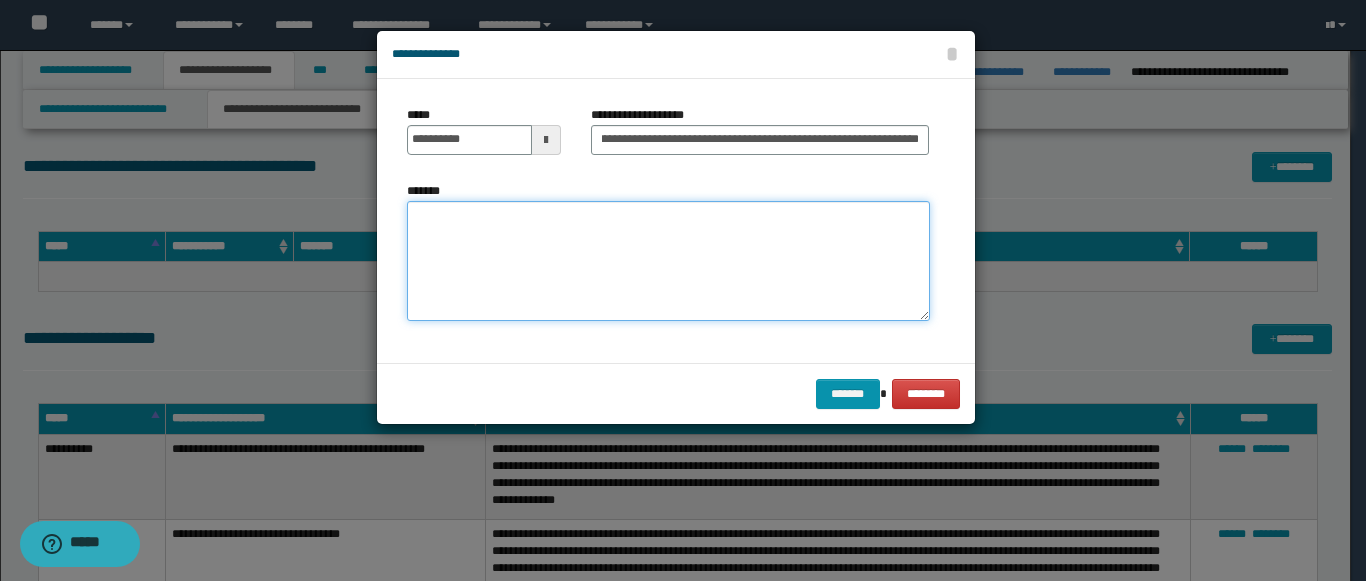 scroll, scrollTop: 0, scrollLeft: 0, axis: both 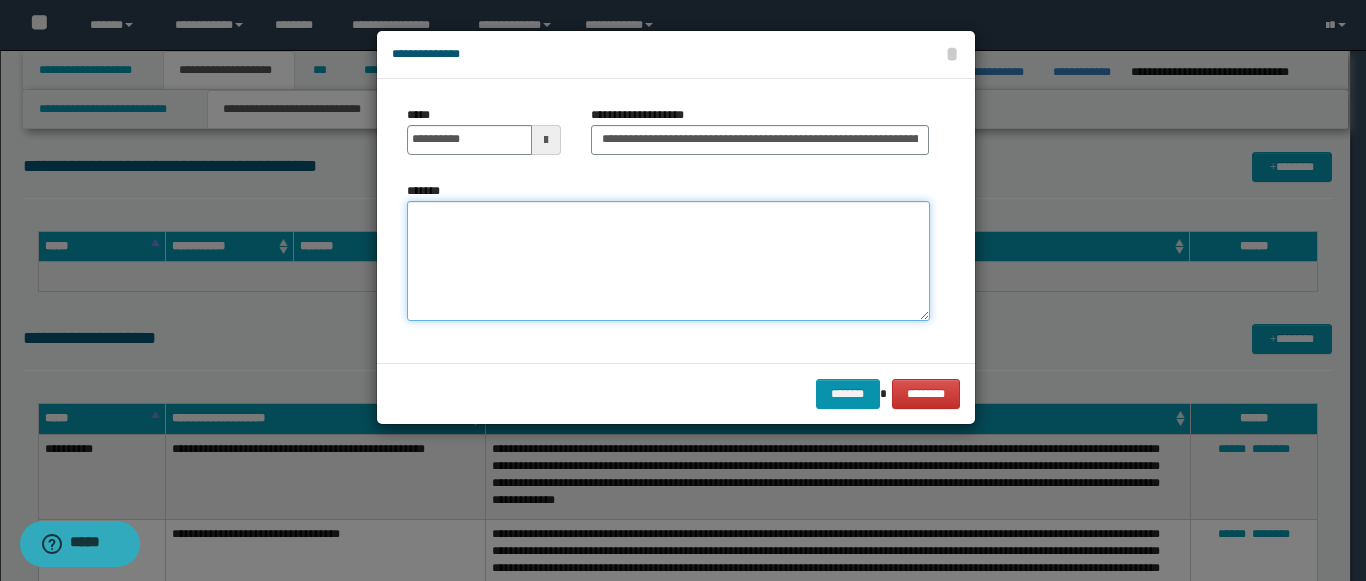 paste on "**********" 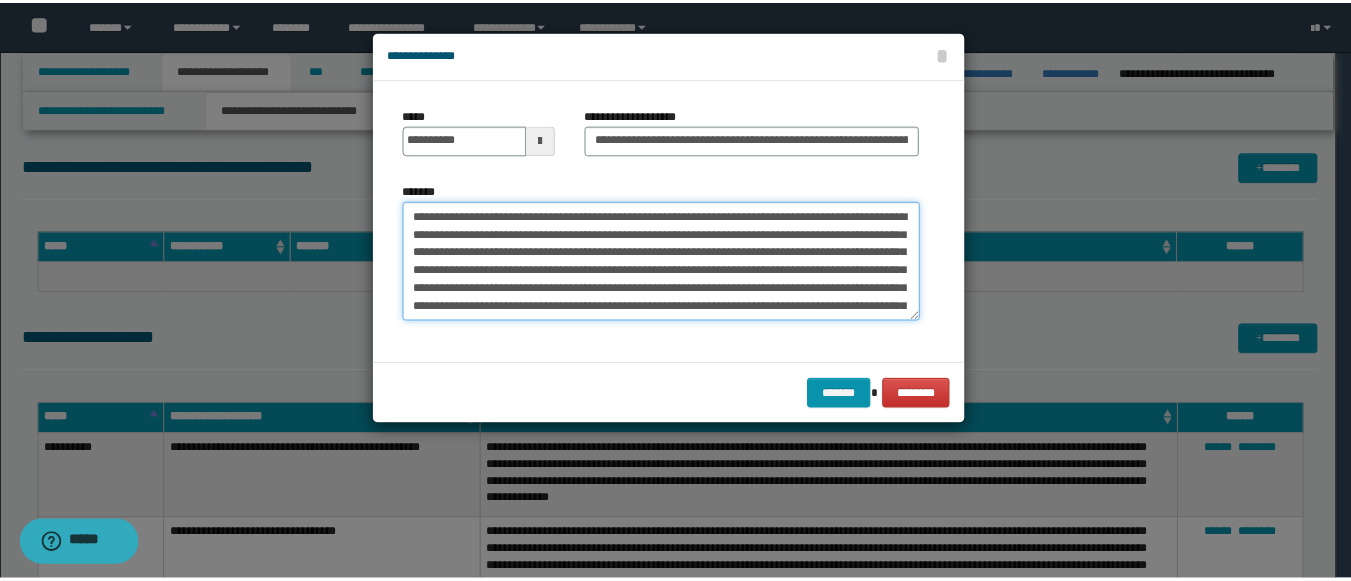 scroll, scrollTop: 246, scrollLeft: 0, axis: vertical 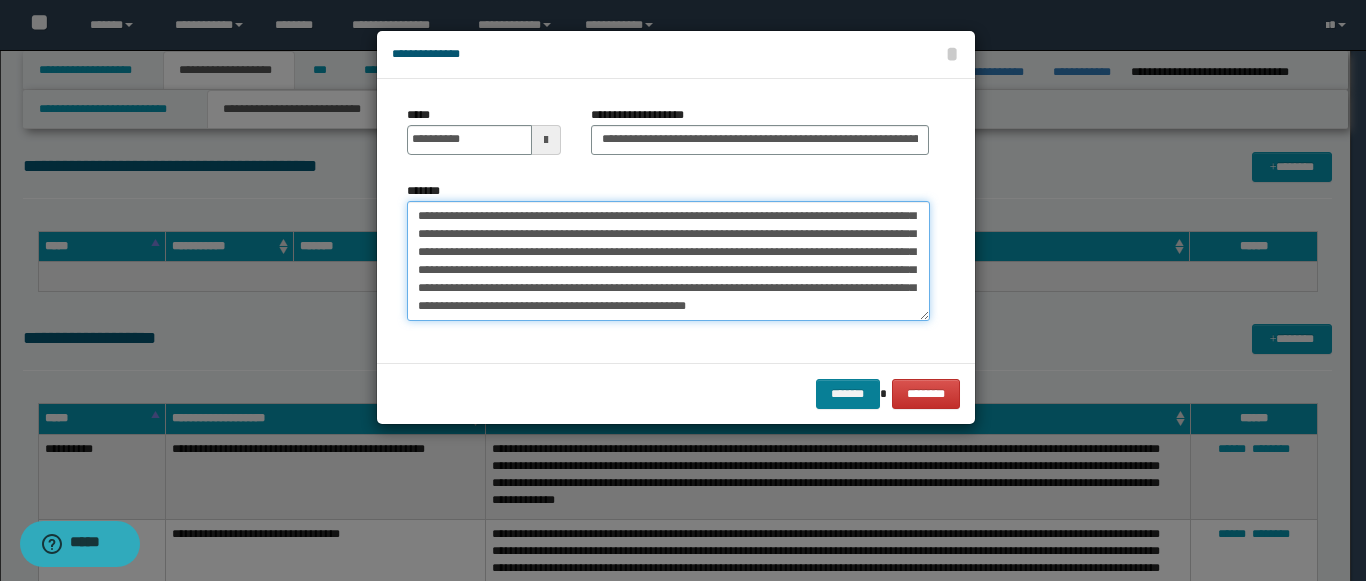 type on "**********" 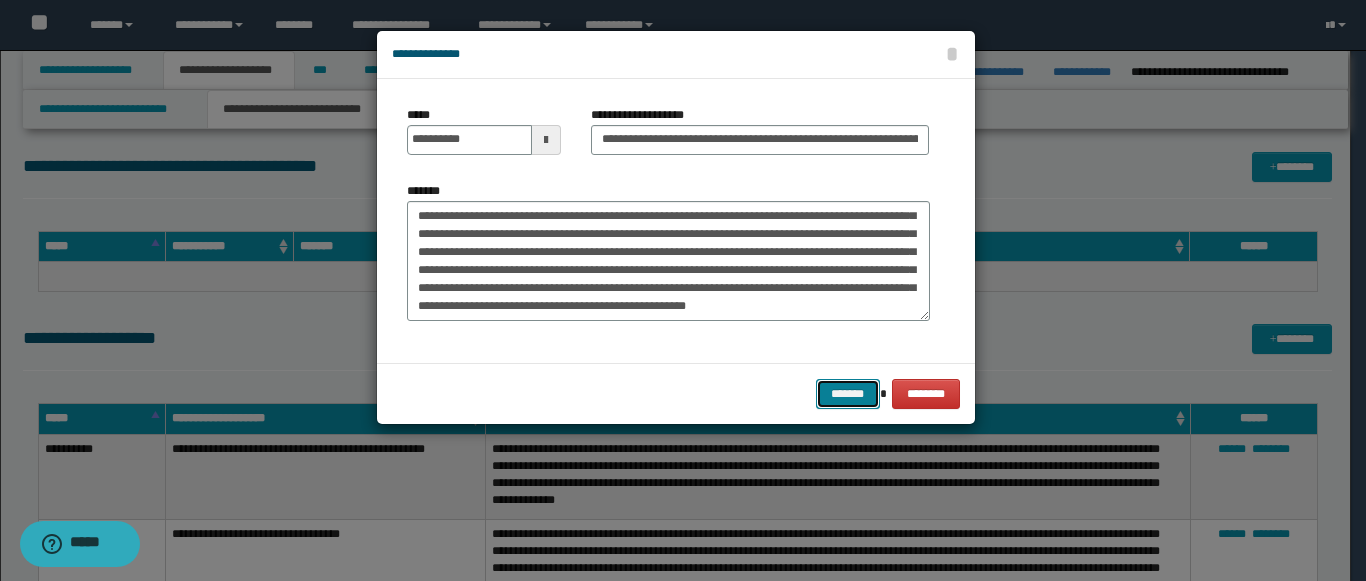 click on "*******" at bounding box center (848, 394) 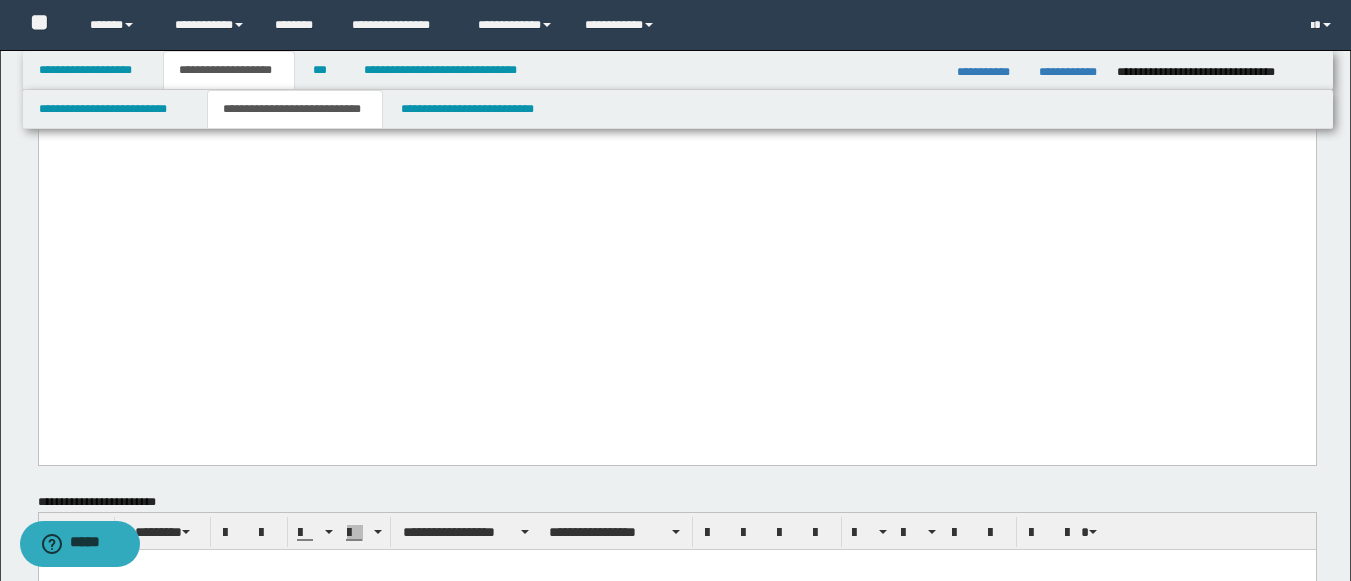 scroll, scrollTop: 1575, scrollLeft: 0, axis: vertical 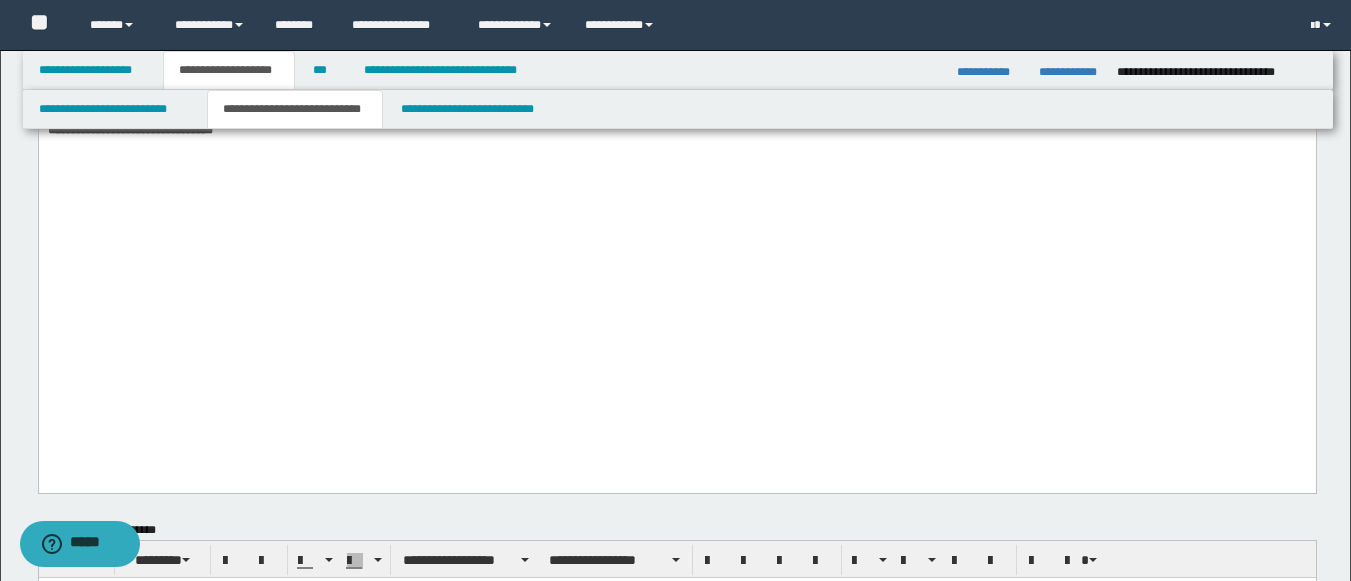 click on "**********" at bounding box center [676, -582] 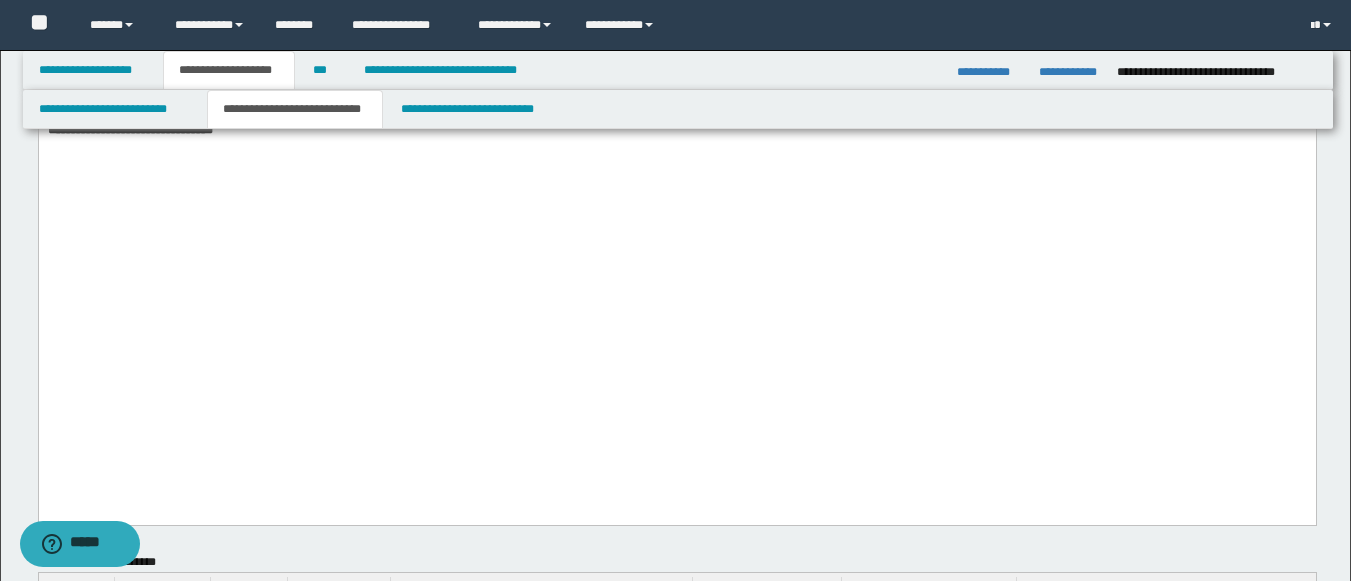 type 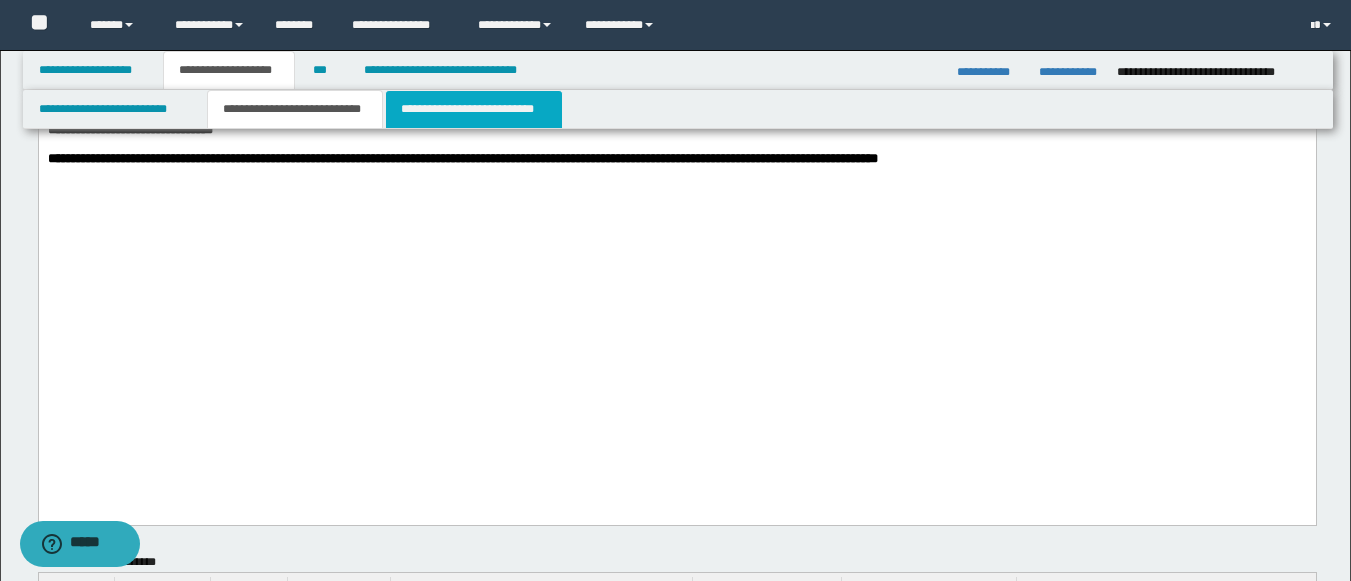 click on "**********" at bounding box center [474, 109] 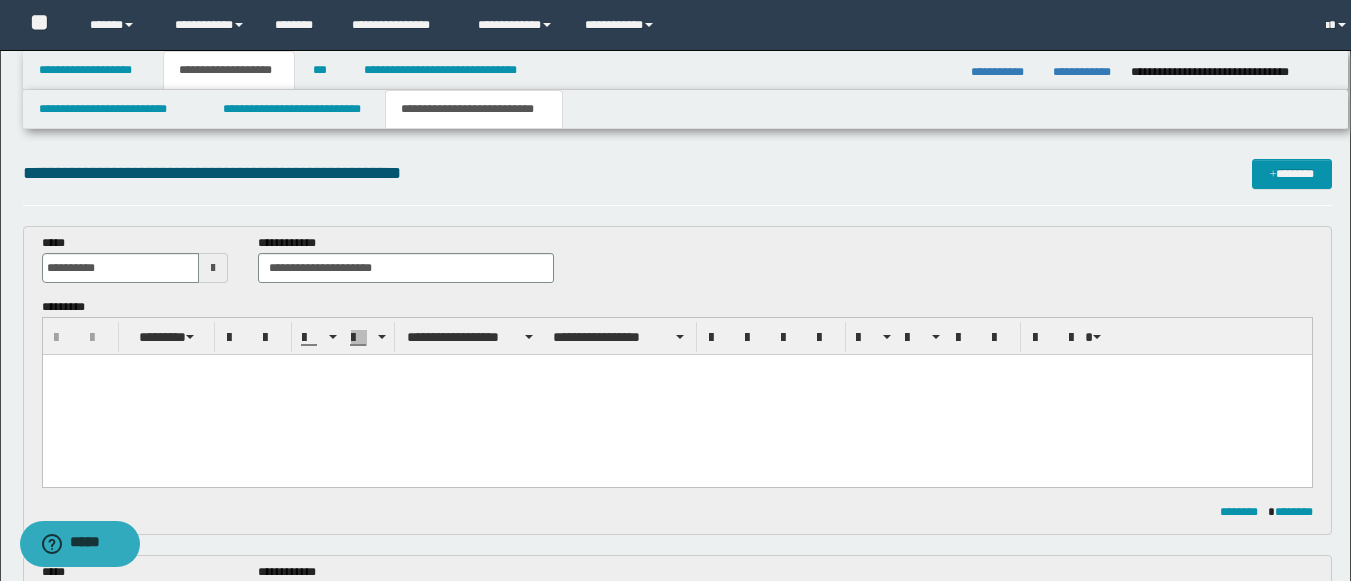 scroll, scrollTop: 0, scrollLeft: 0, axis: both 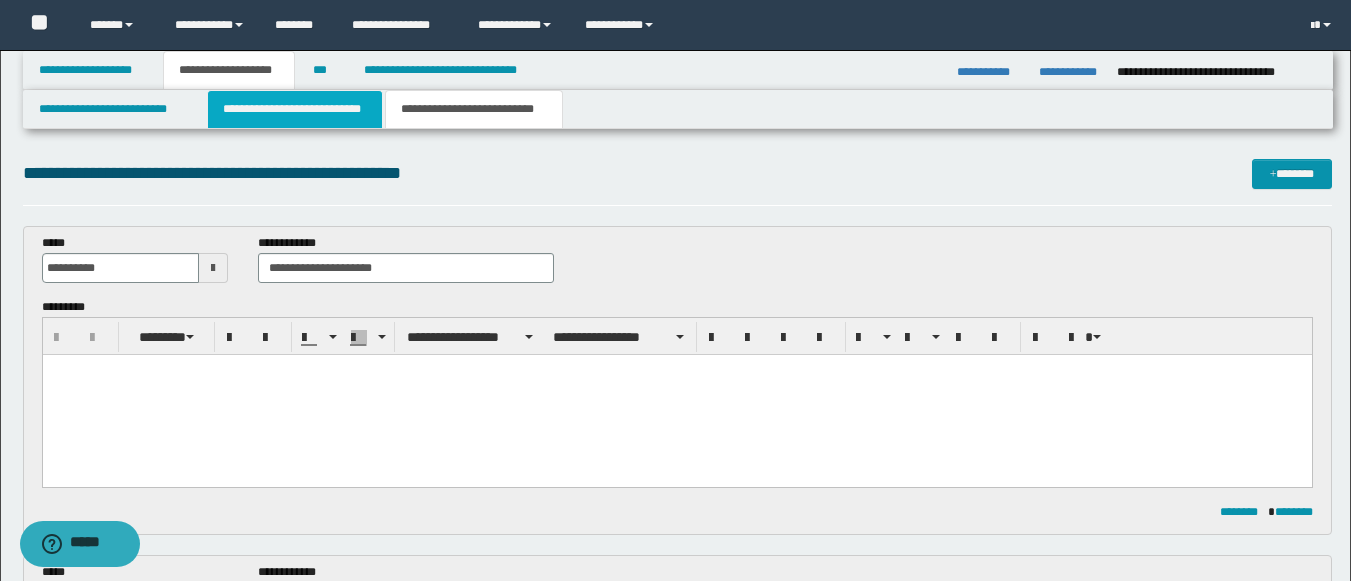 click on "**********" at bounding box center (295, 109) 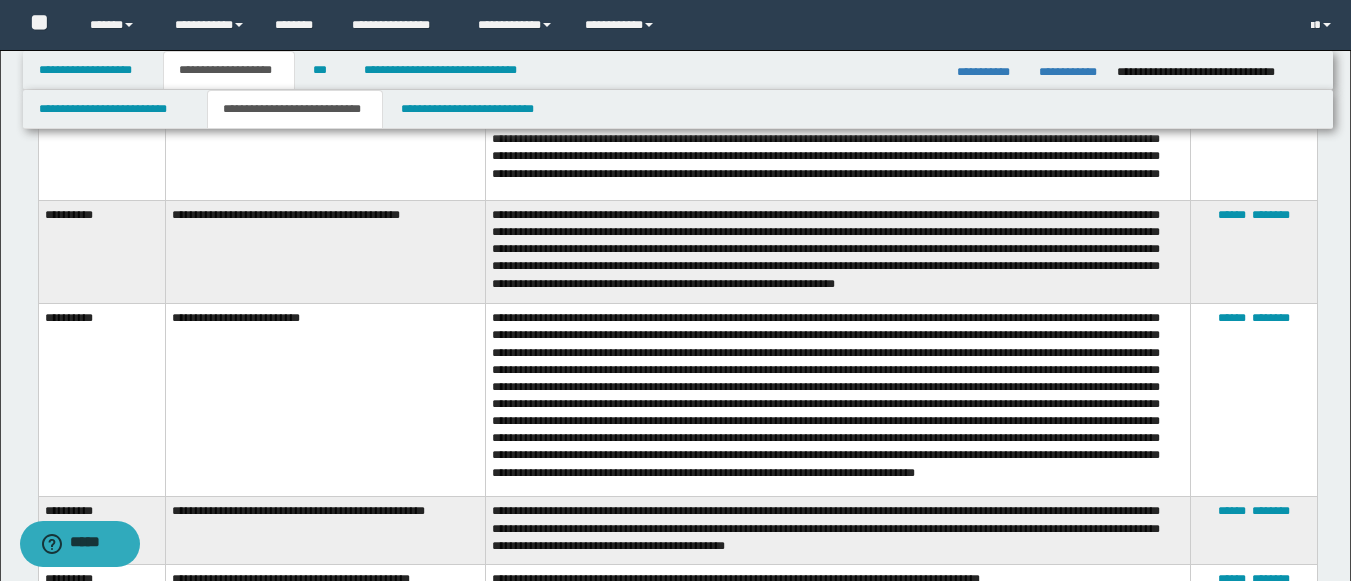 scroll, scrollTop: 9714, scrollLeft: 0, axis: vertical 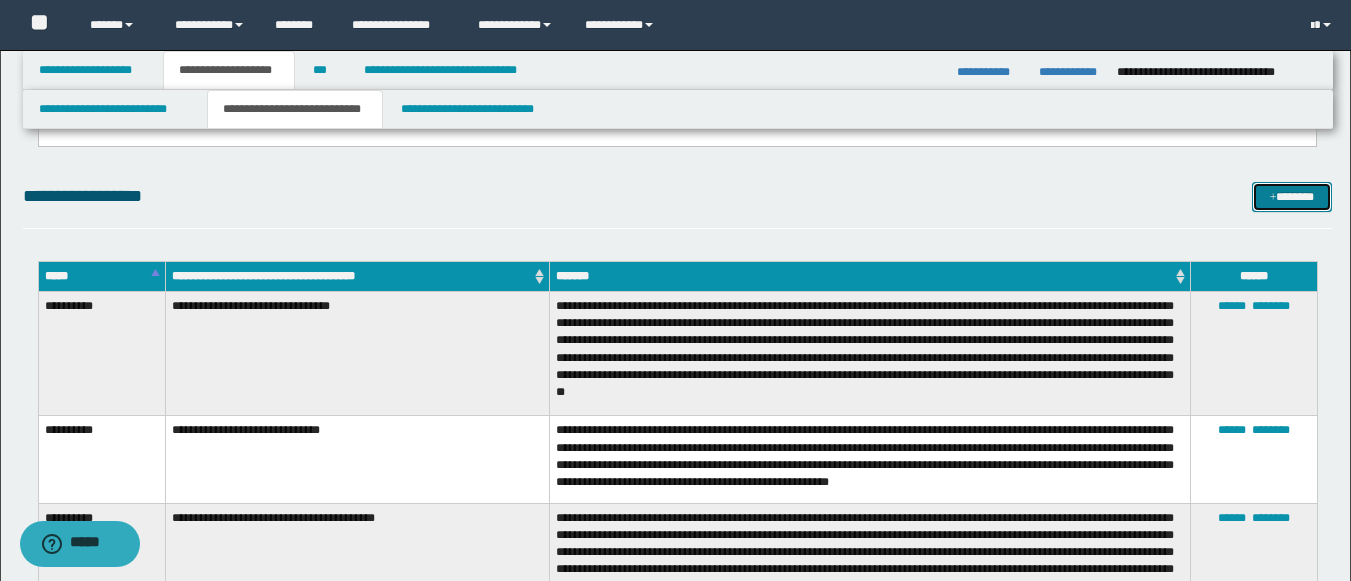 click on "*******" at bounding box center (1292, 197) 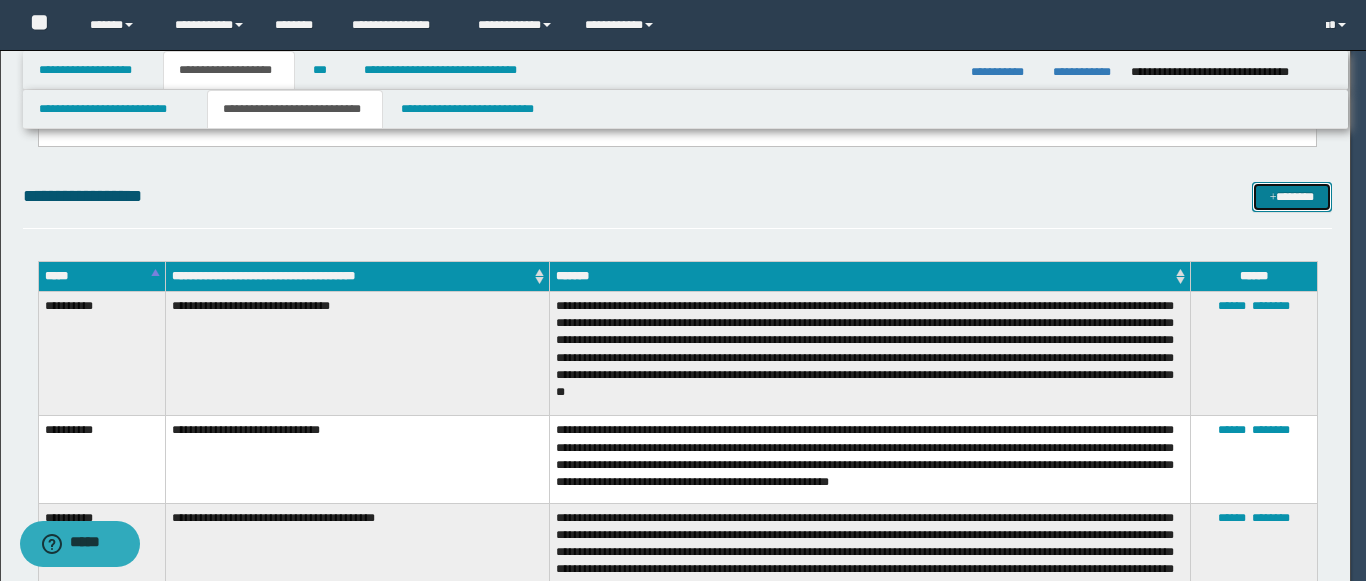 scroll, scrollTop: 0, scrollLeft: 0, axis: both 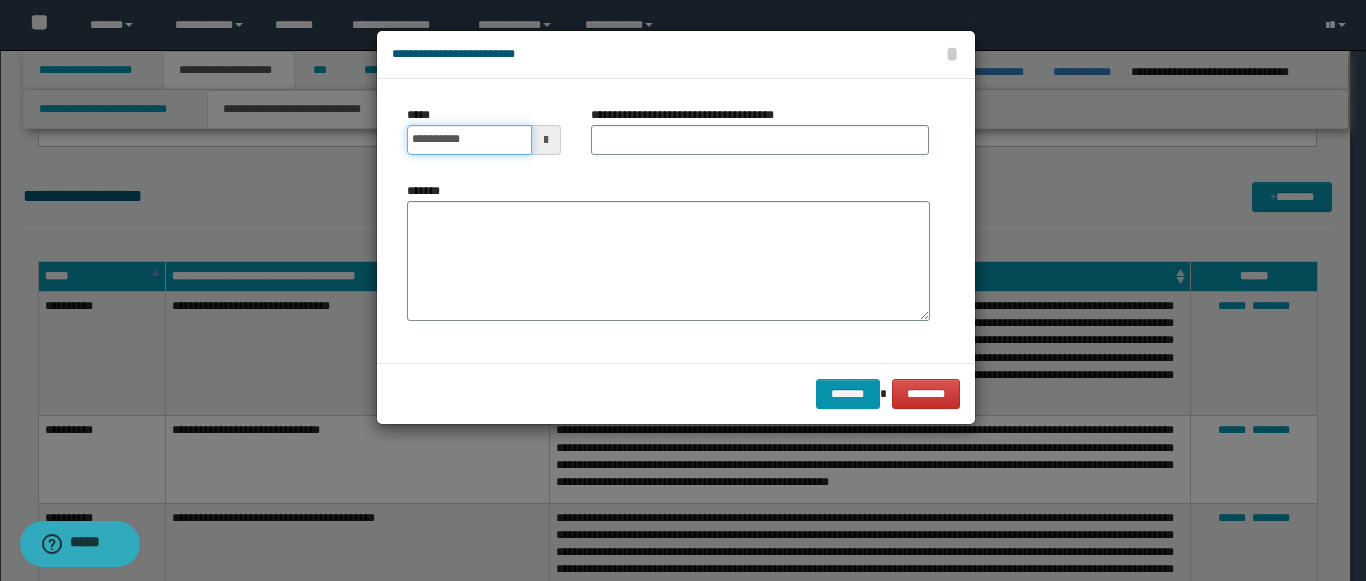 click on "**********" at bounding box center (469, 140) 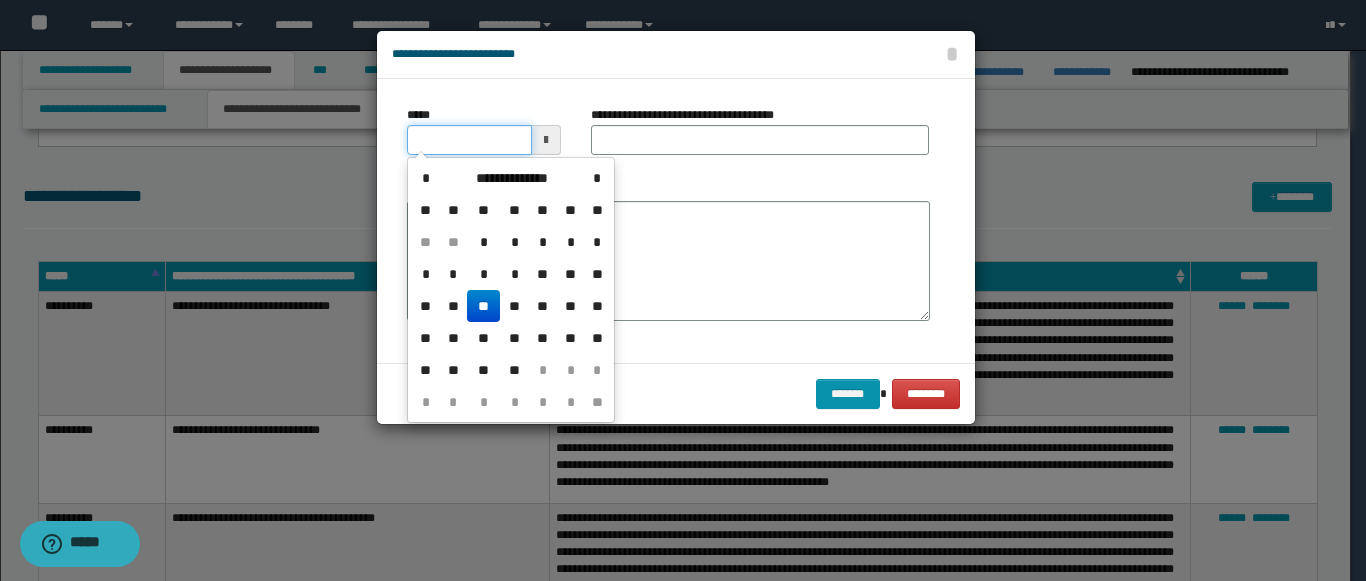 type on "**********" 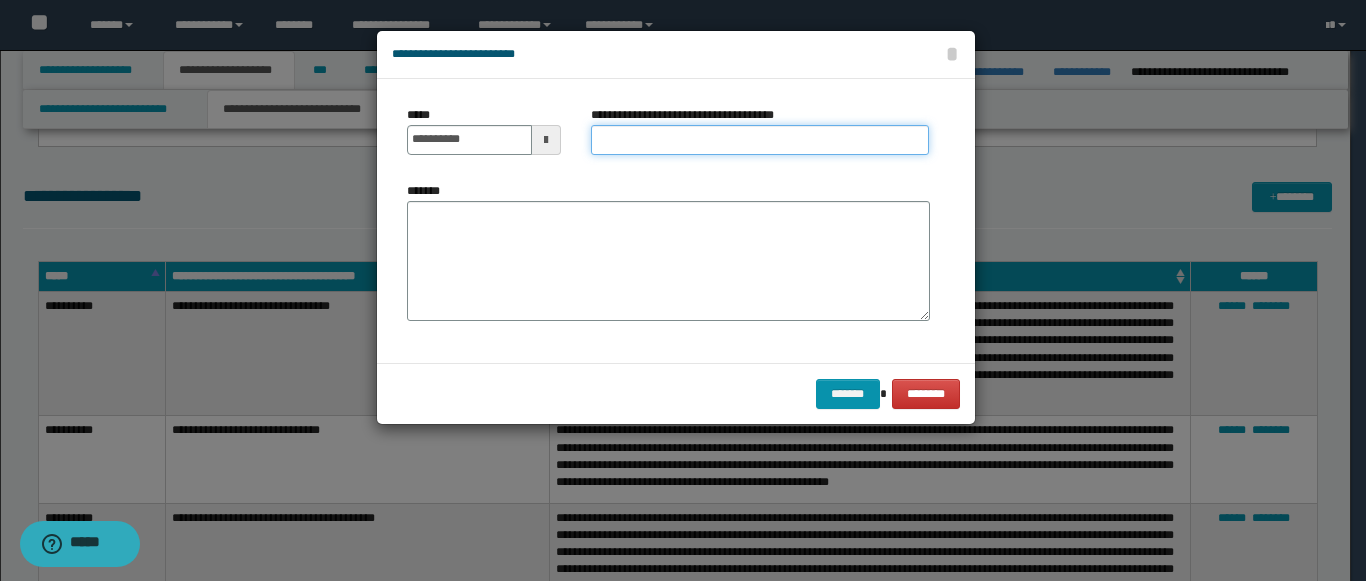 paste on "**********" 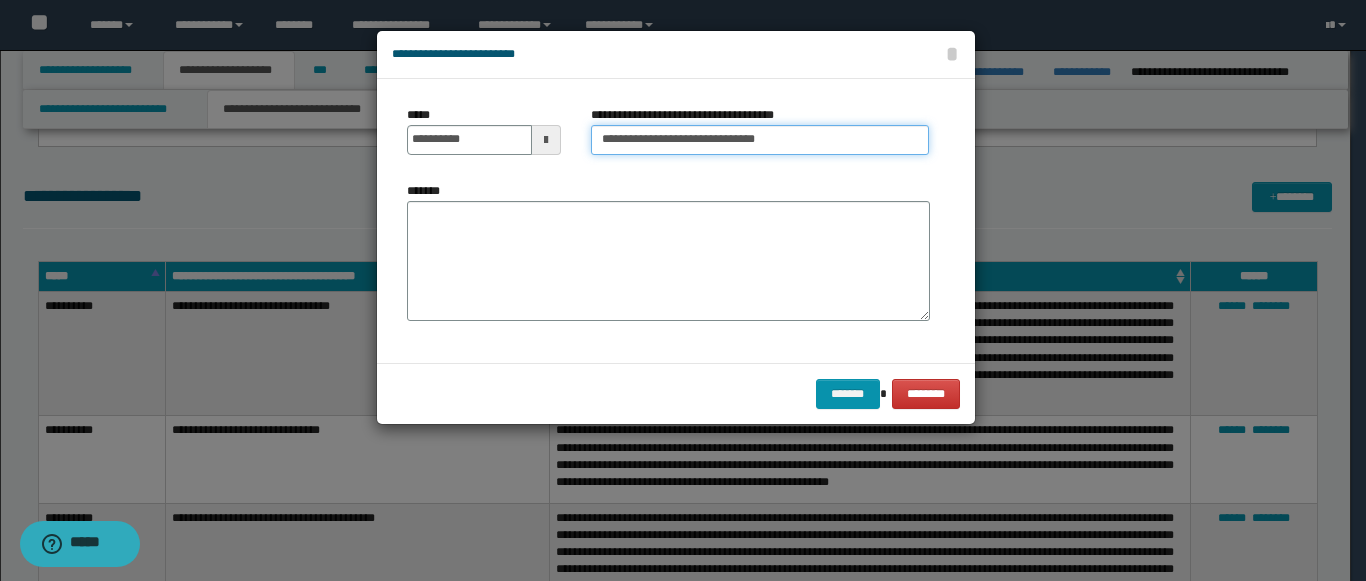 type on "**********" 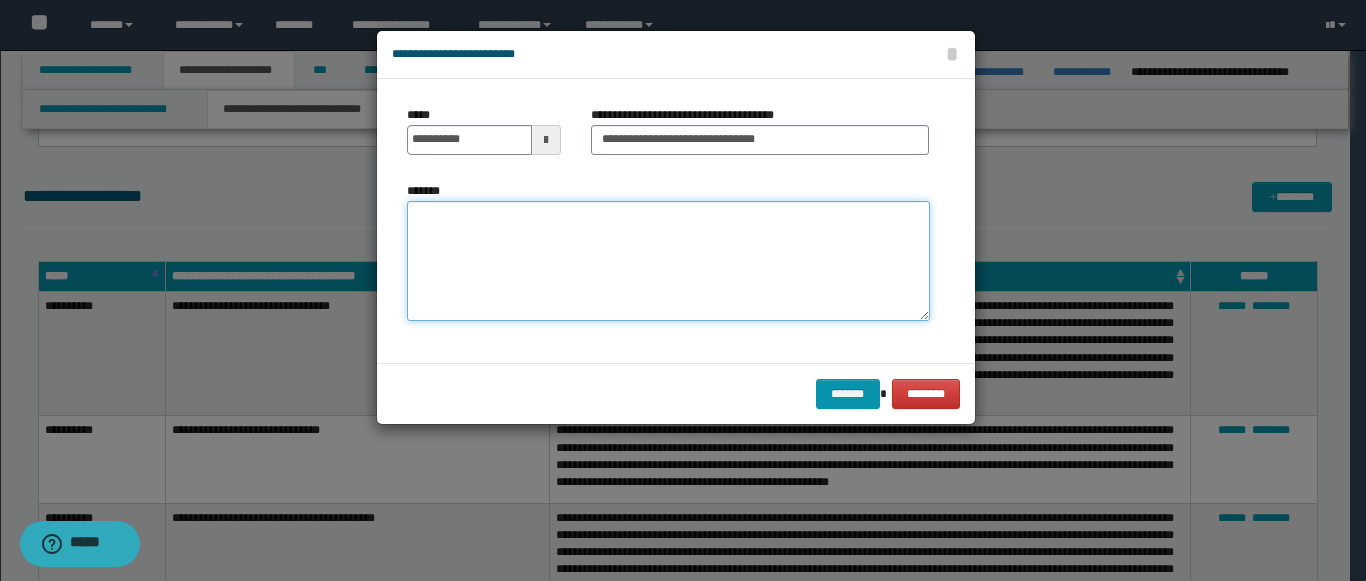 paste on "**********" 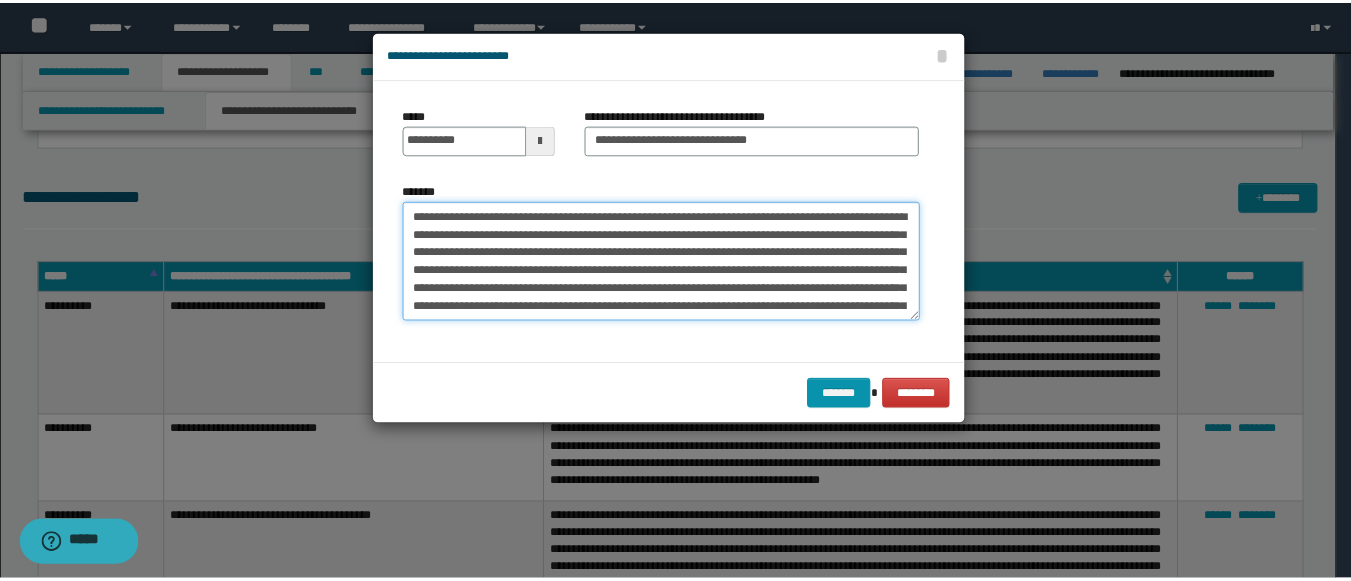 scroll, scrollTop: 102, scrollLeft: 0, axis: vertical 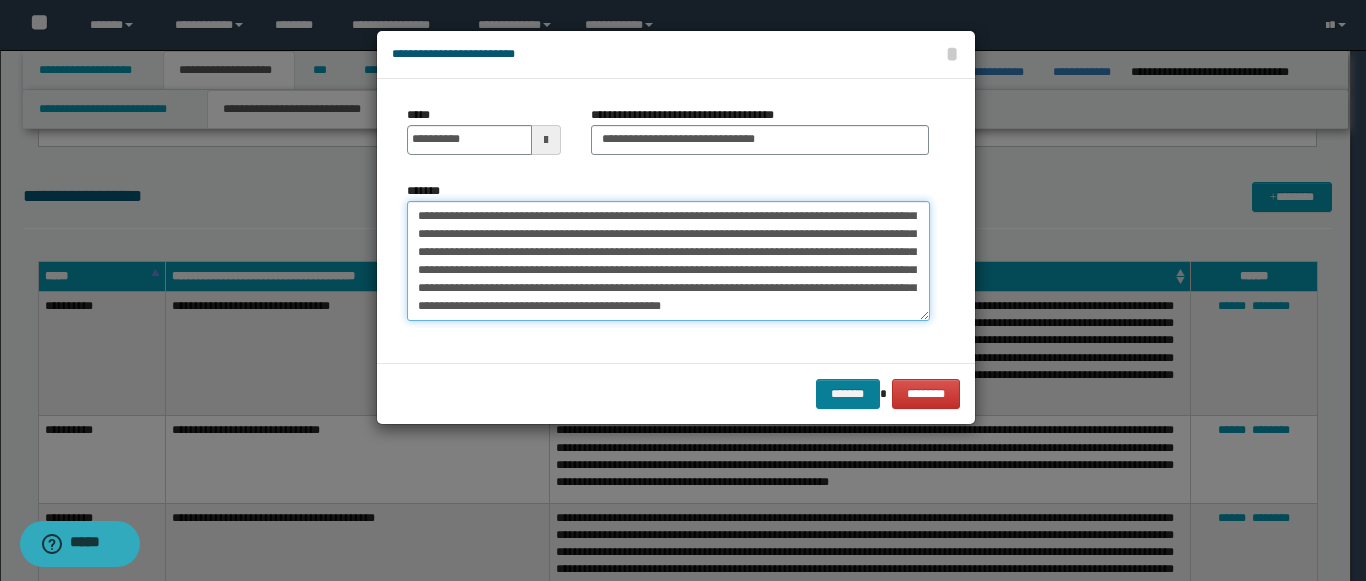 type on "**********" 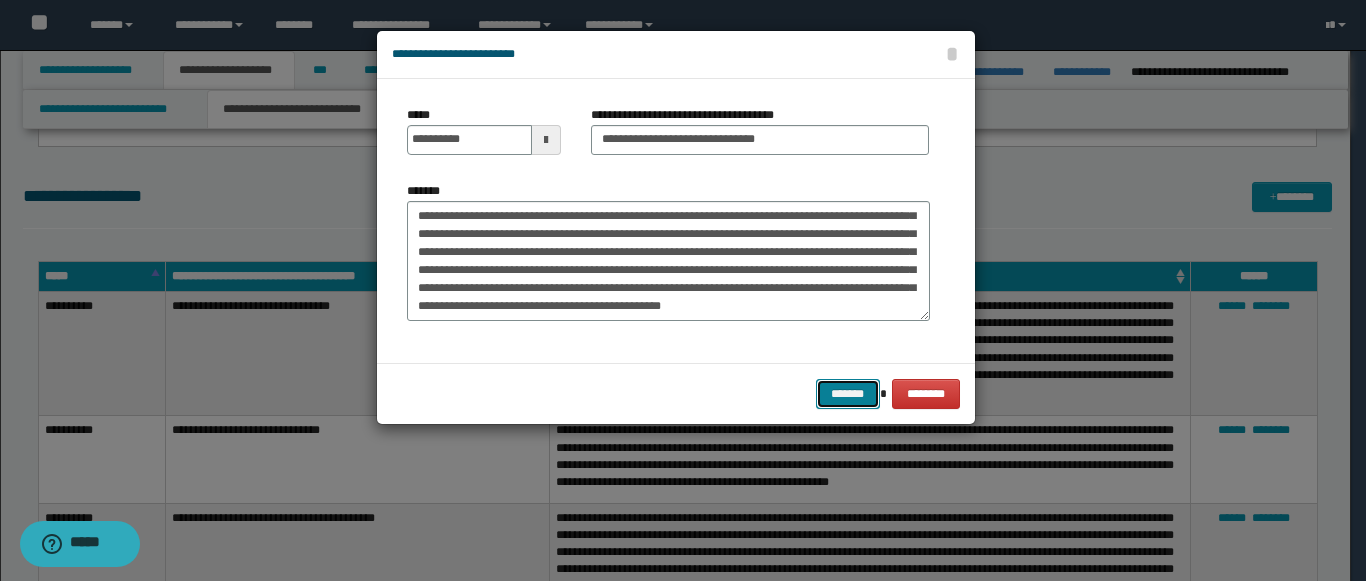 click on "*******" at bounding box center (848, 394) 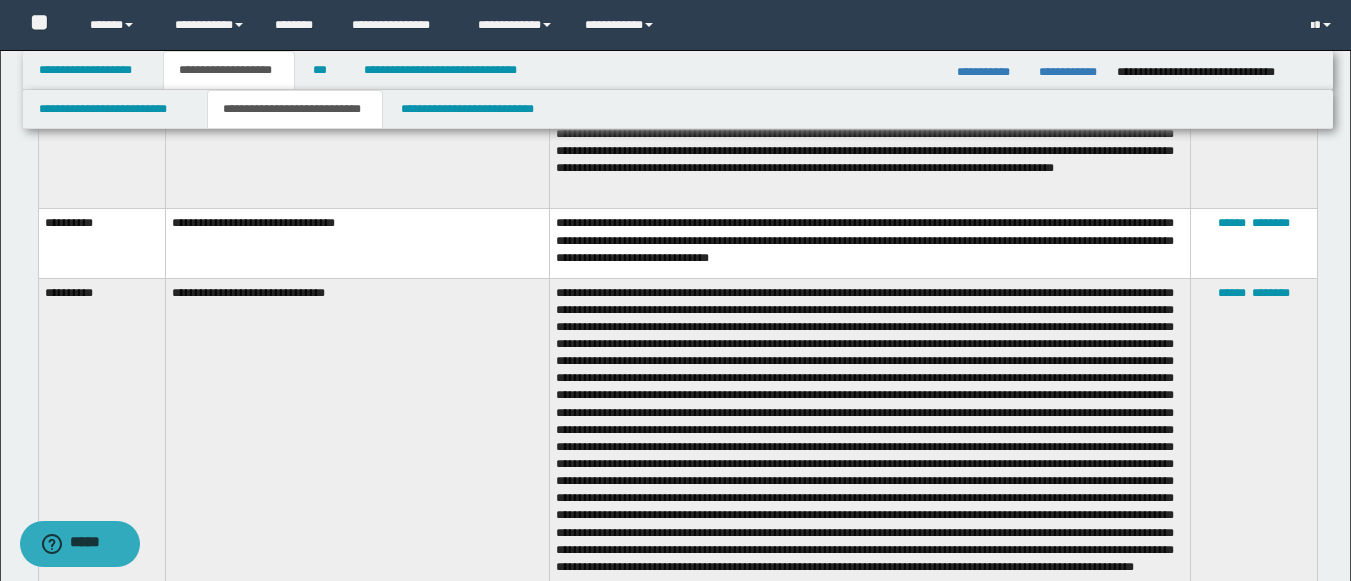 scroll, scrollTop: 7605, scrollLeft: 0, axis: vertical 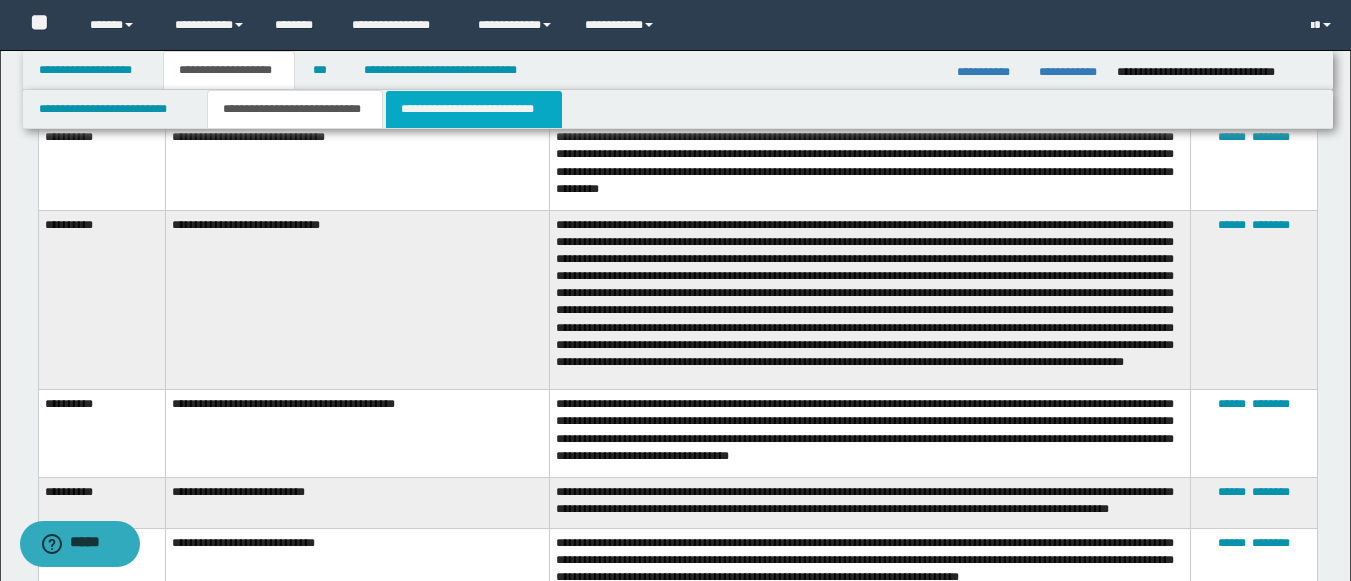 click on "**********" at bounding box center [474, 109] 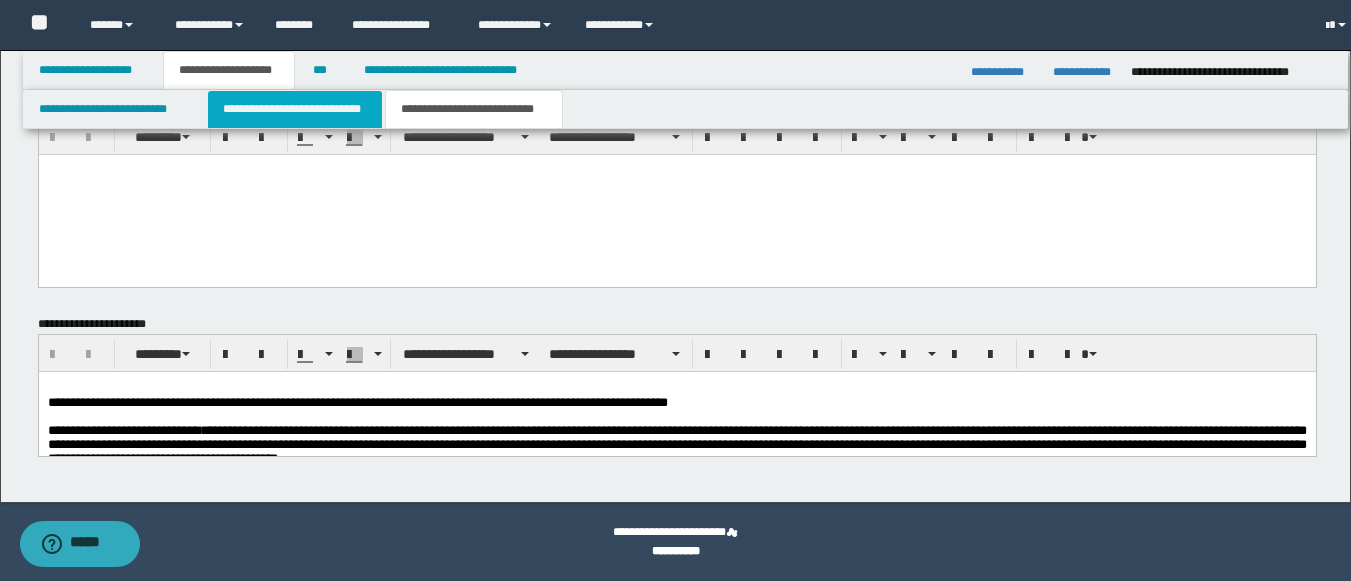 click on "**********" at bounding box center (295, 109) 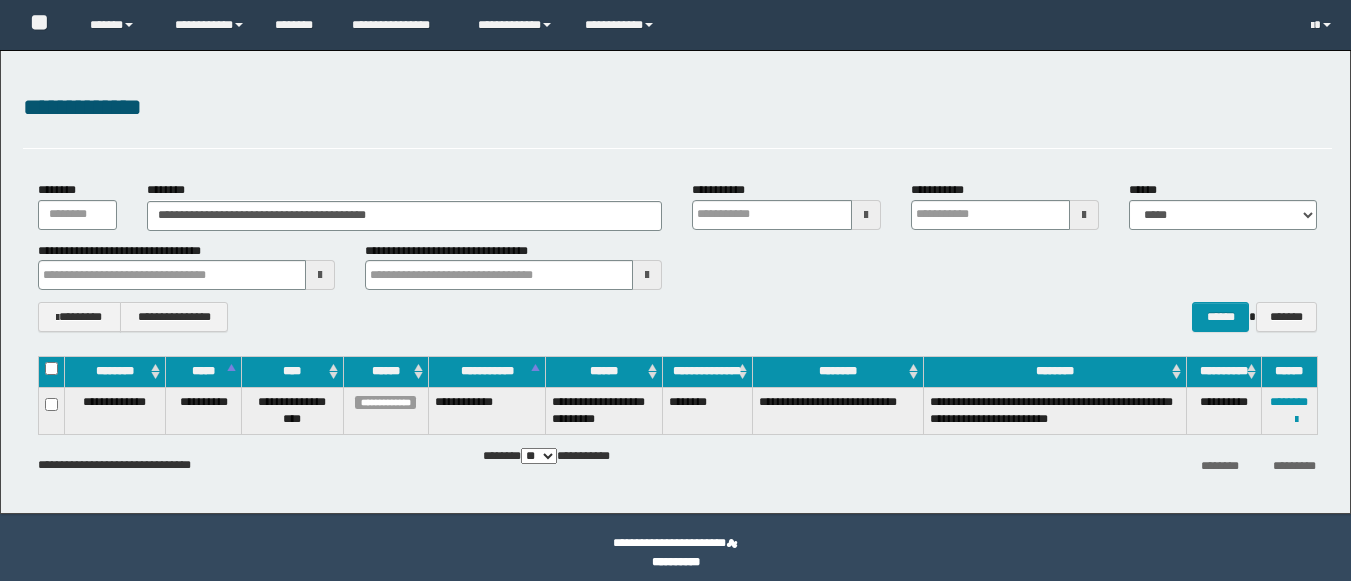 scroll, scrollTop: 0, scrollLeft: 0, axis: both 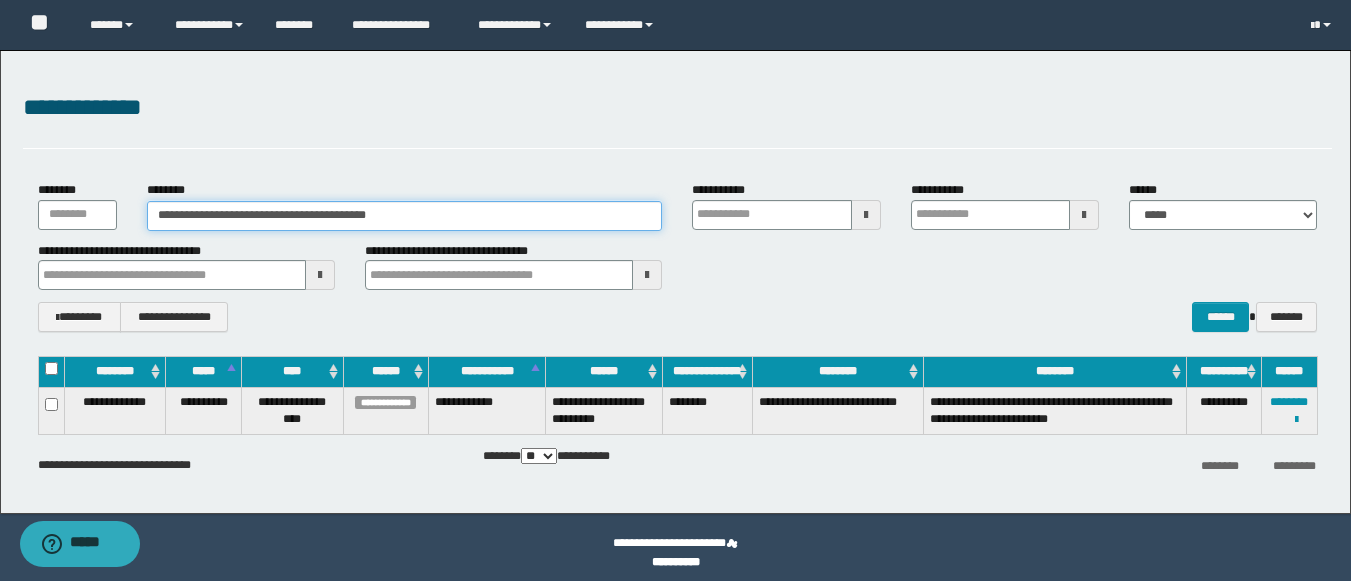 drag, startPoint x: 474, startPoint y: 224, endPoint x: 27, endPoint y: 225, distance: 447.00113 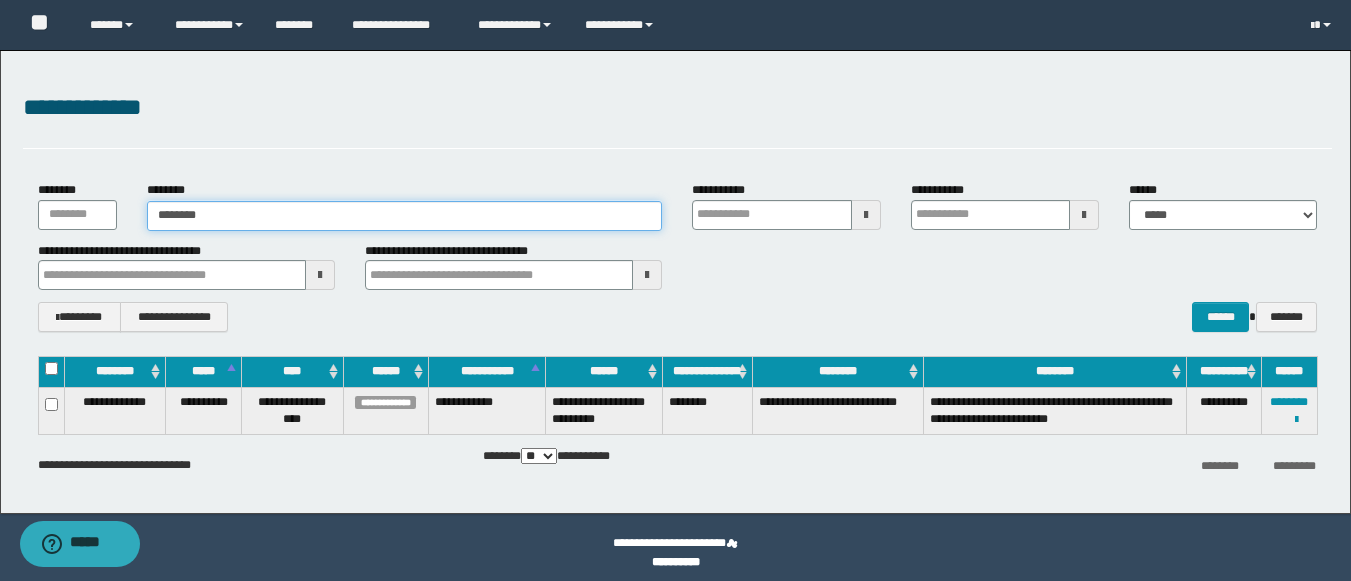 type on "********" 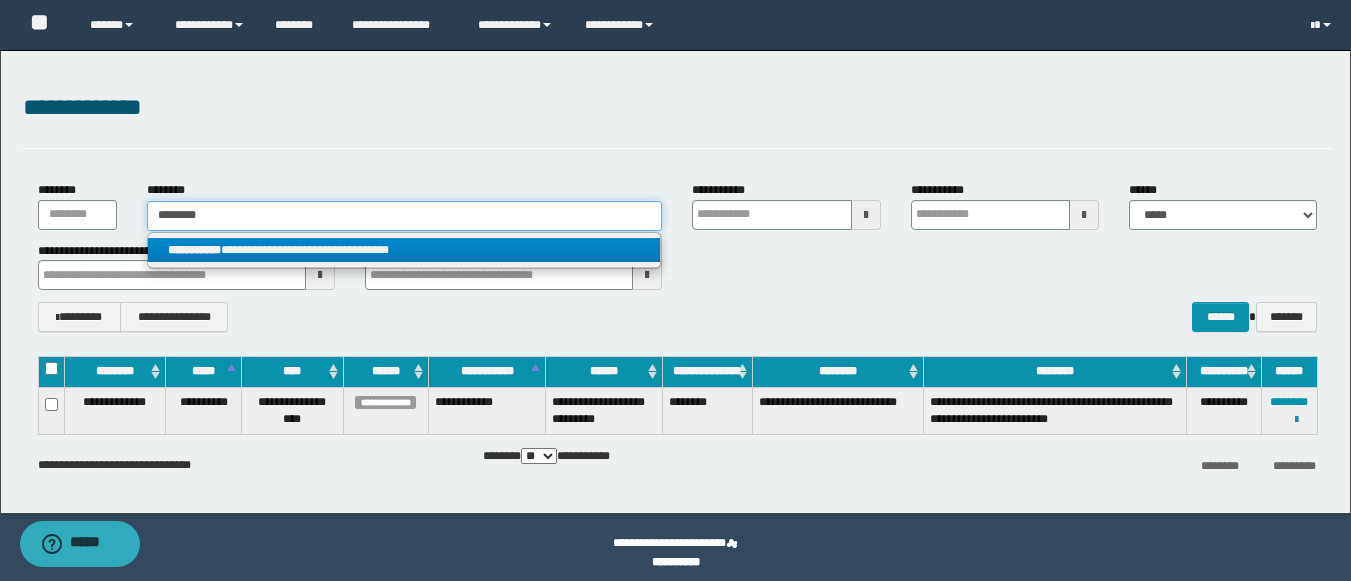 type on "********" 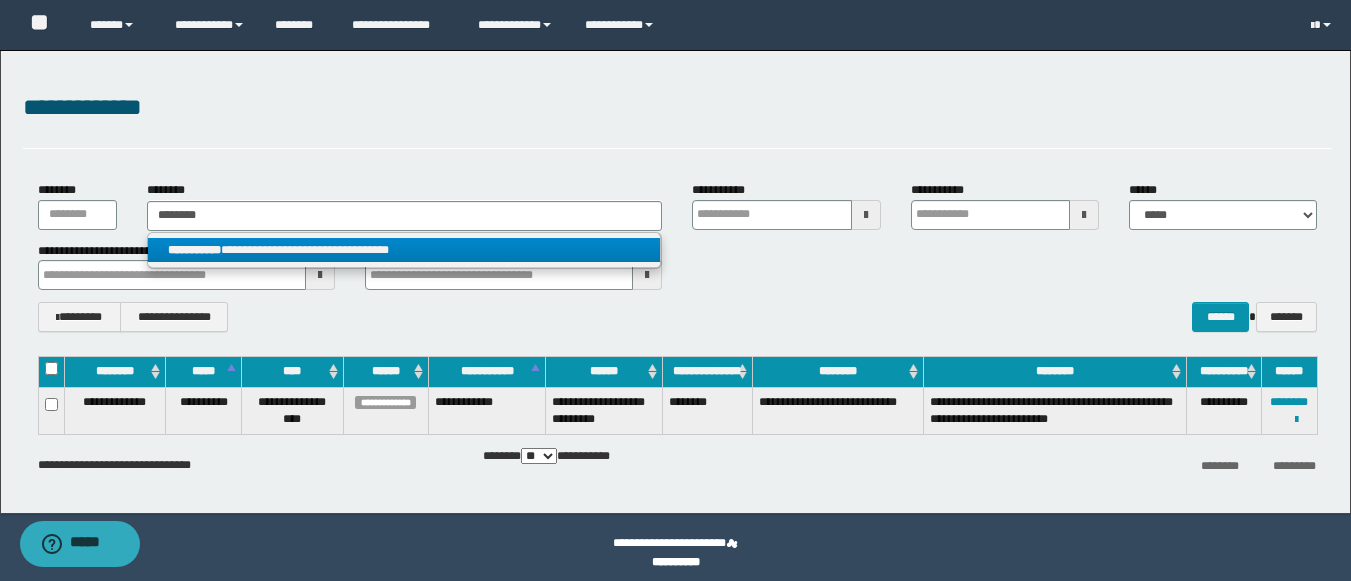click on "**********" at bounding box center [404, 250] 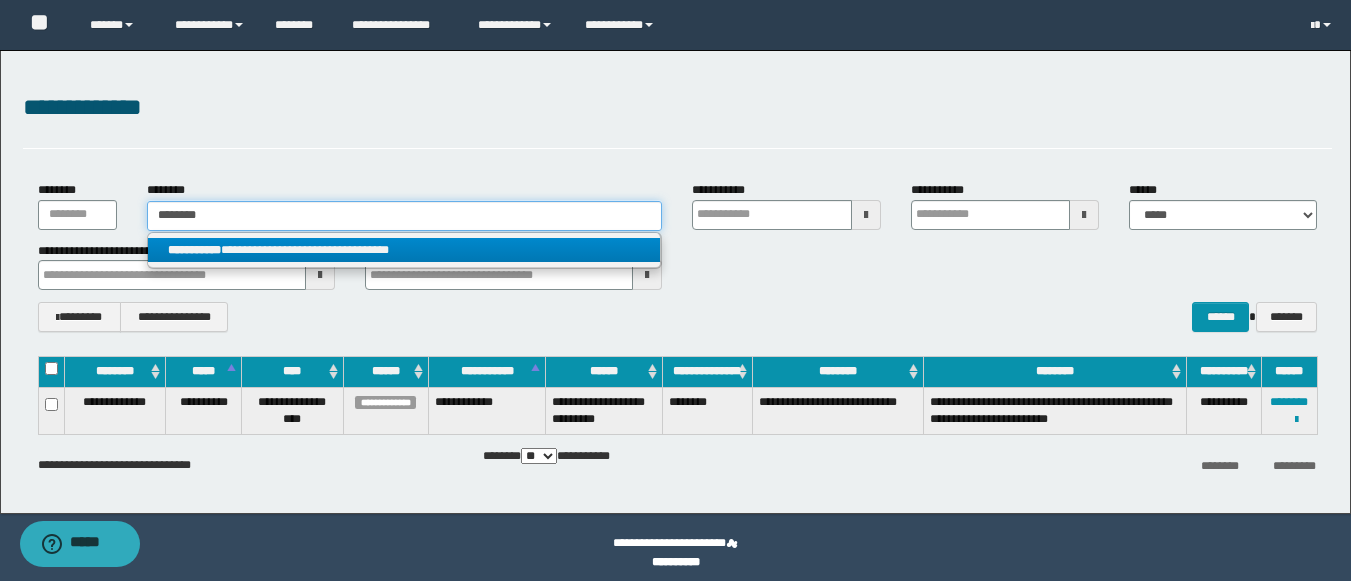 type 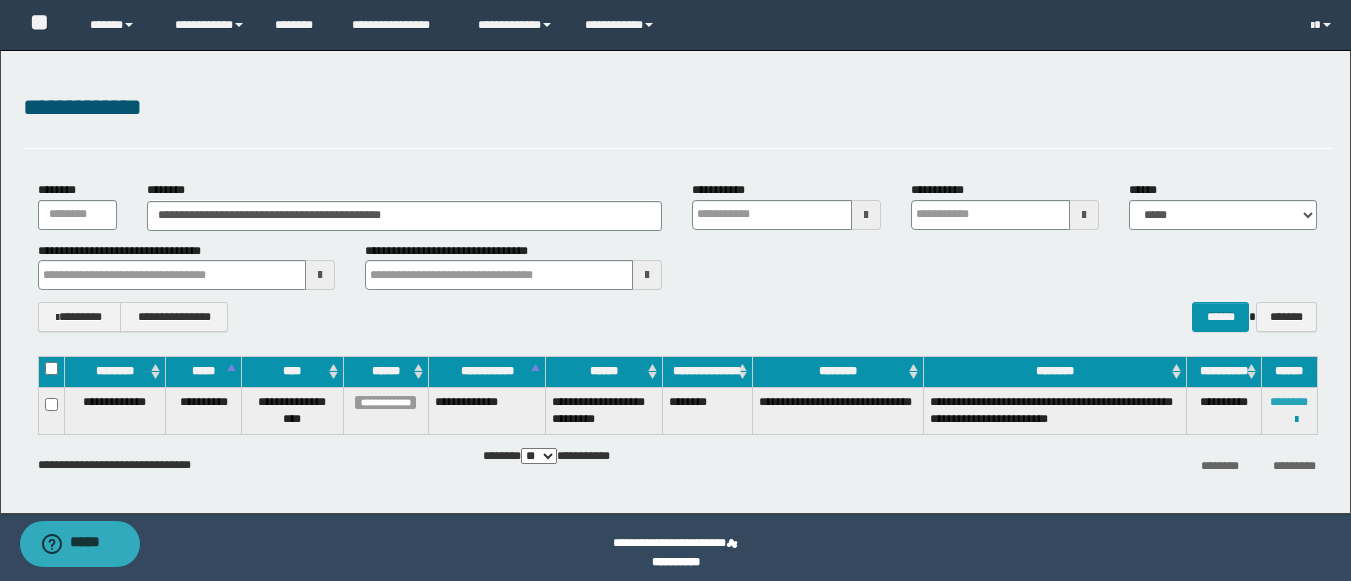 click on "********" at bounding box center (1289, 402) 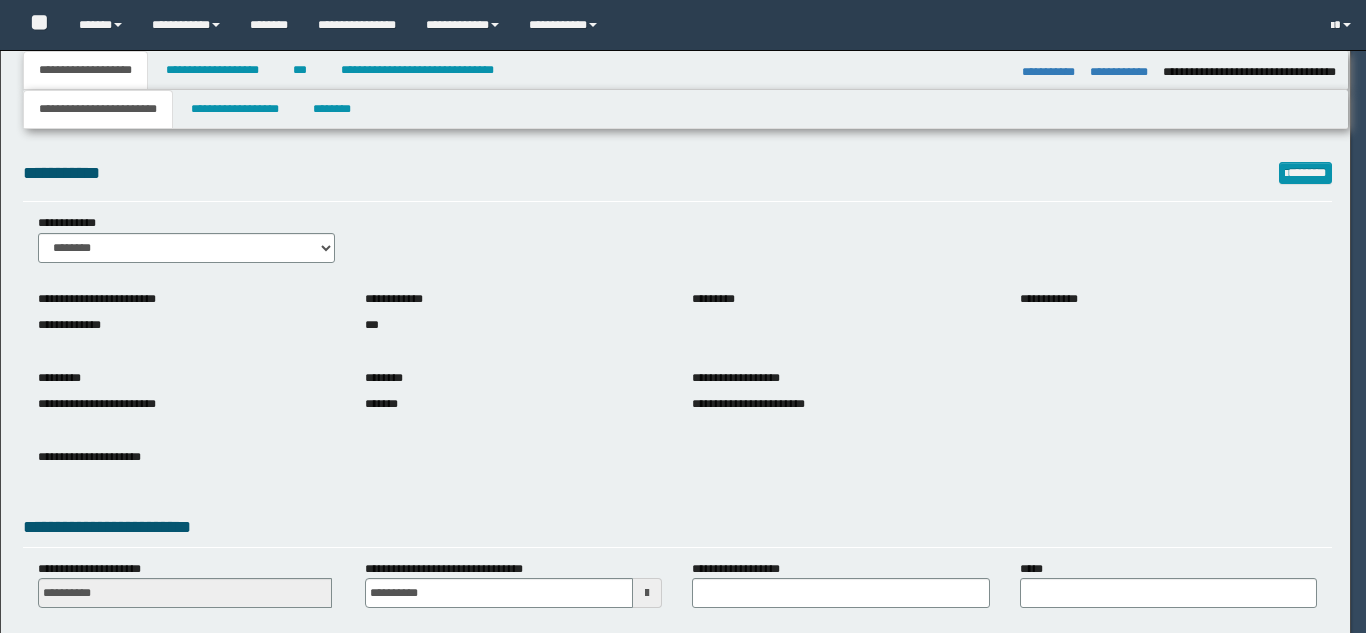 select on "*" 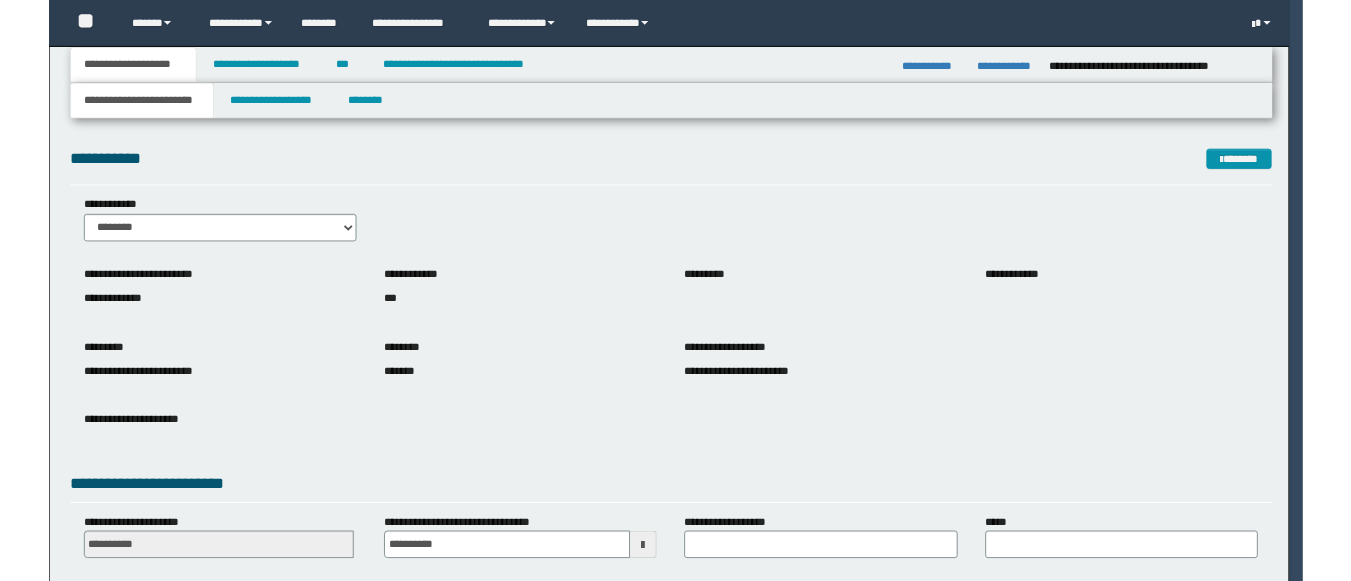 scroll, scrollTop: 0, scrollLeft: 0, axis: both 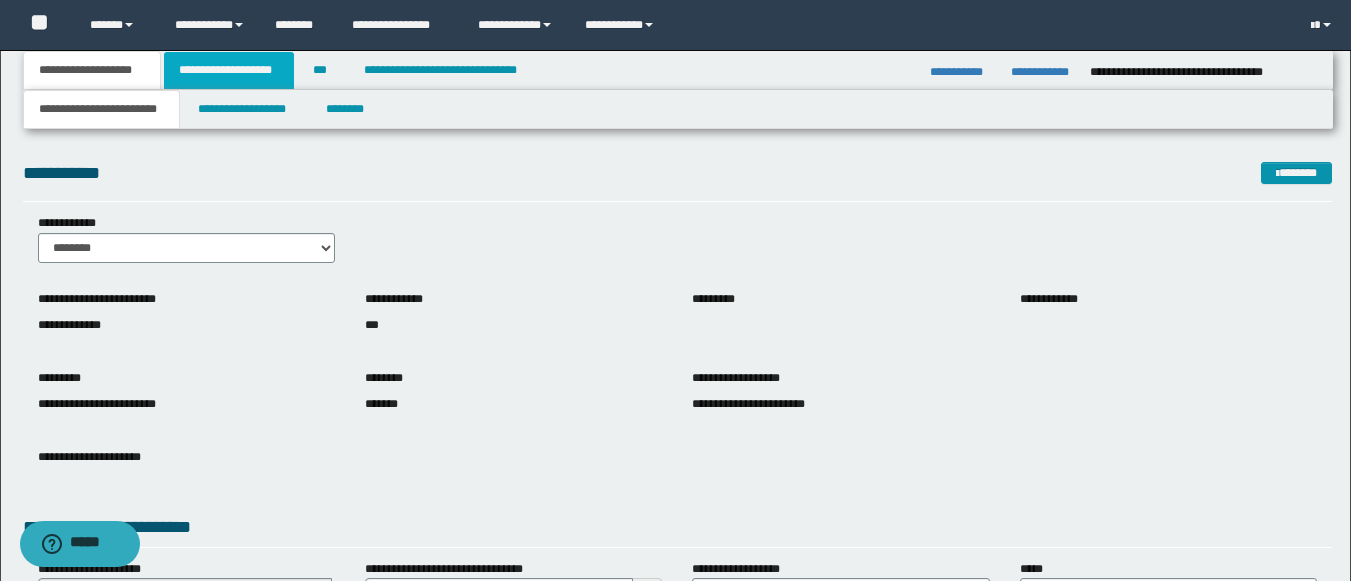 click on "**********" at bounding box center [229, 70] 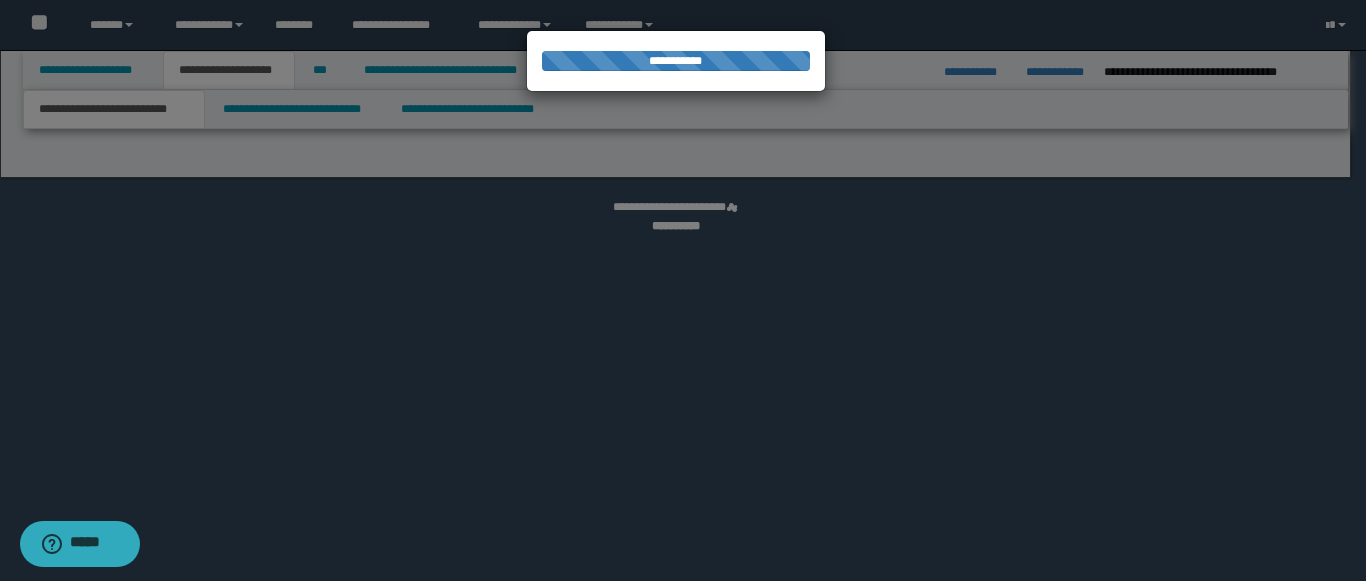 click at bounding box center [683, 290] 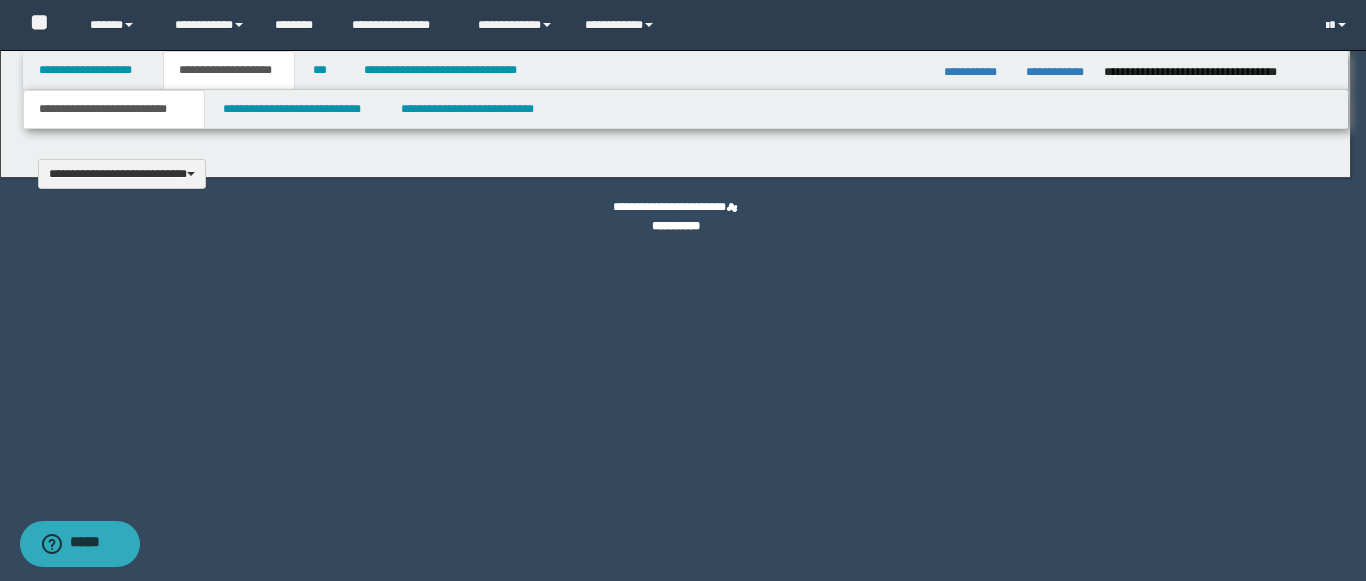 click at bounding box center (683, 290) 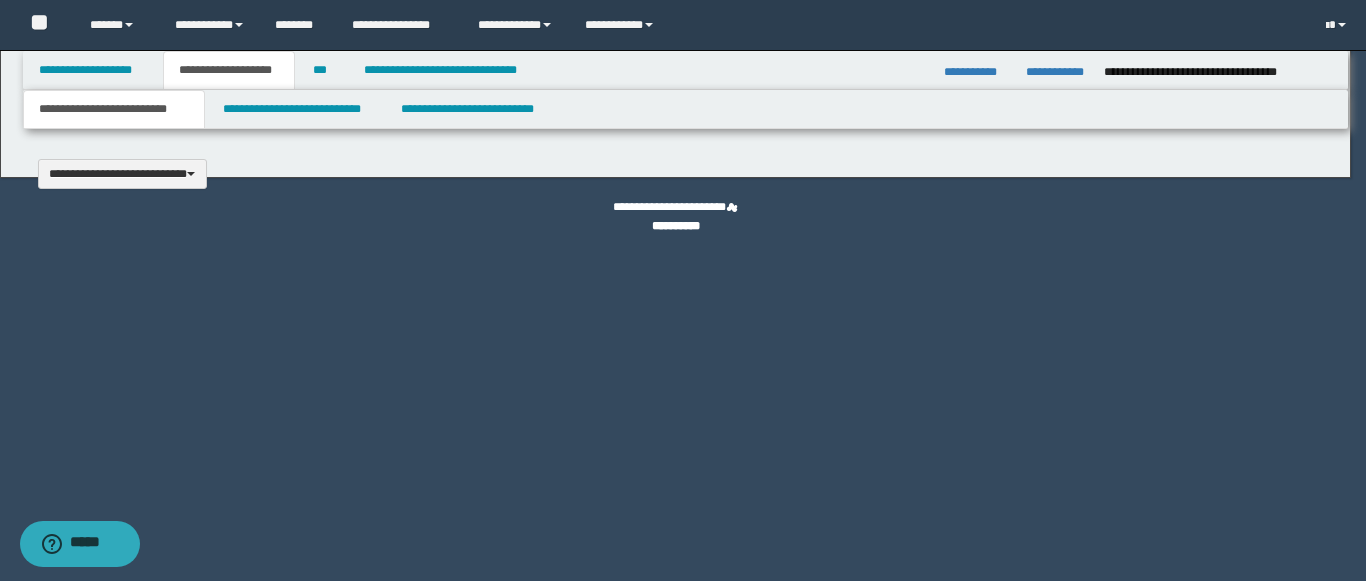 type 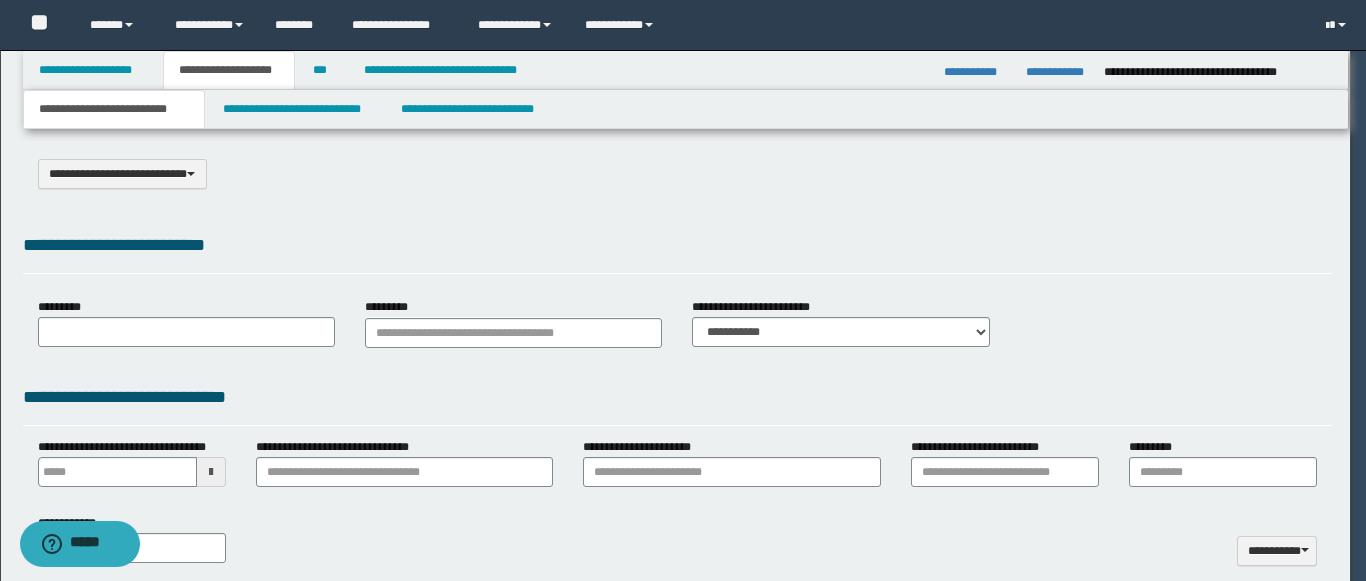 scroll, scrollTop: 0, scrollLeft: 0, axis: both 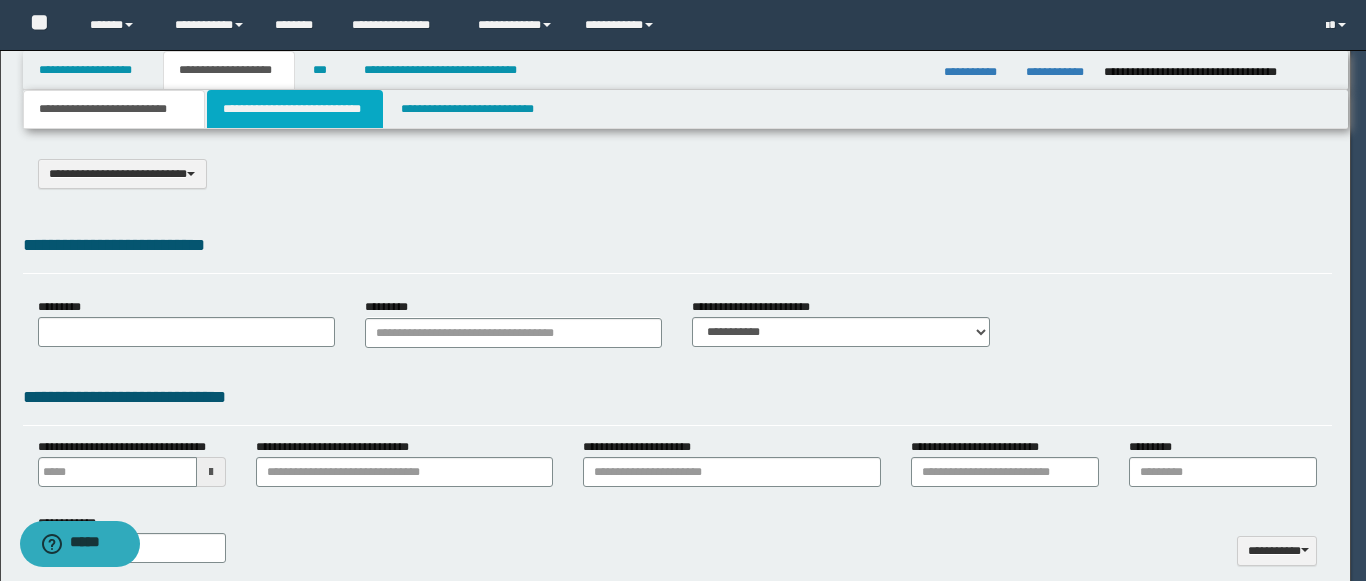 click on "**********" at bounding box center [295, 109] 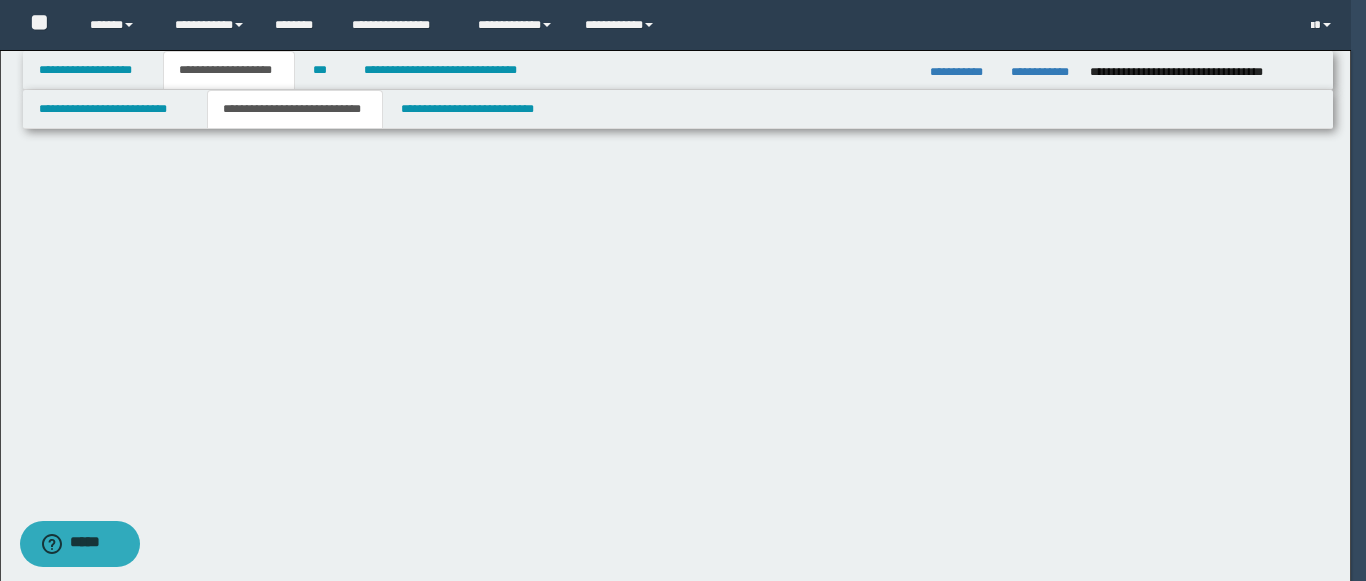 select on "*" 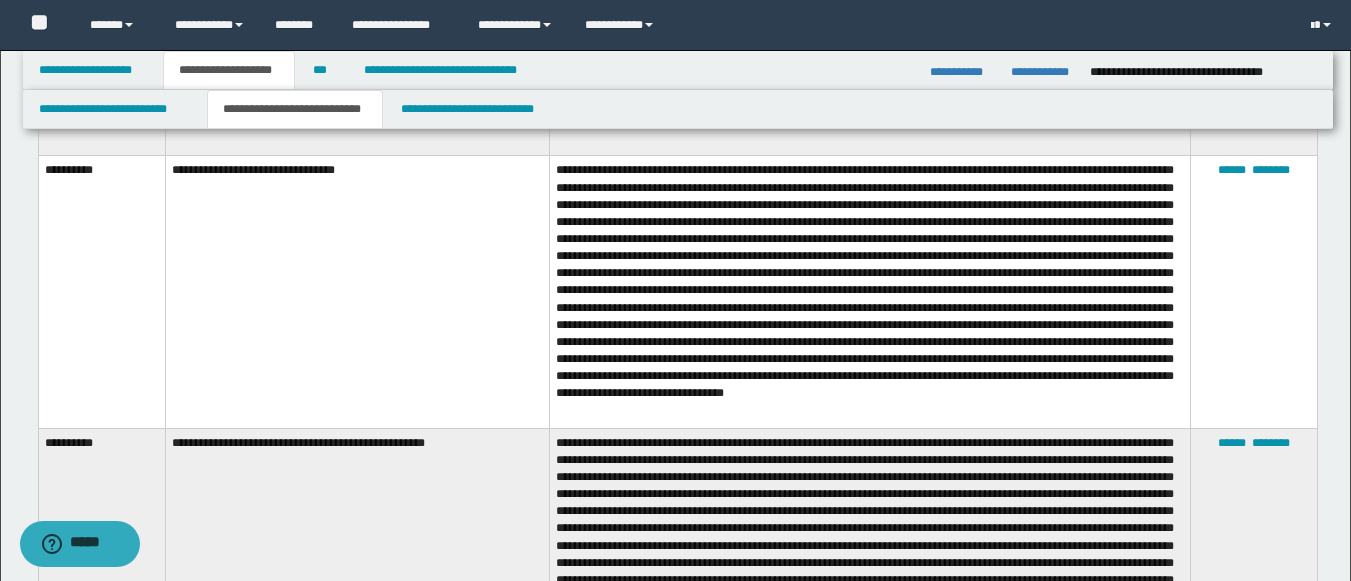 scroll, scrollTop: 9161, scrollLeft: 0, axis: vertical 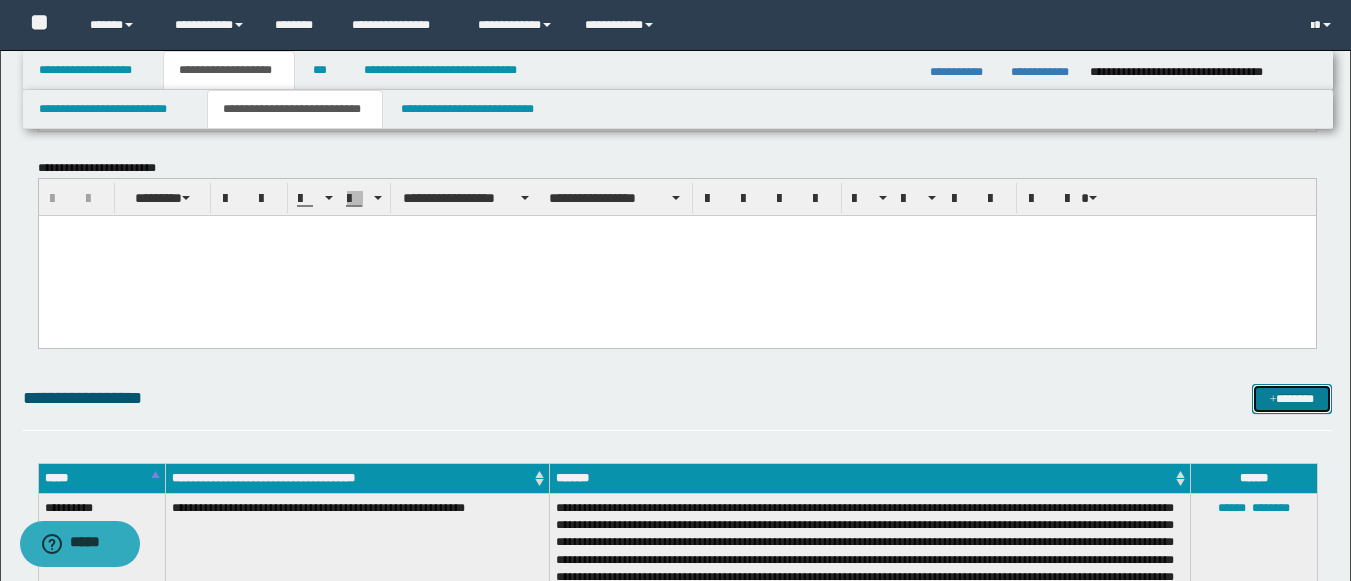 click on "*******" at bounding box center (1292, 399) 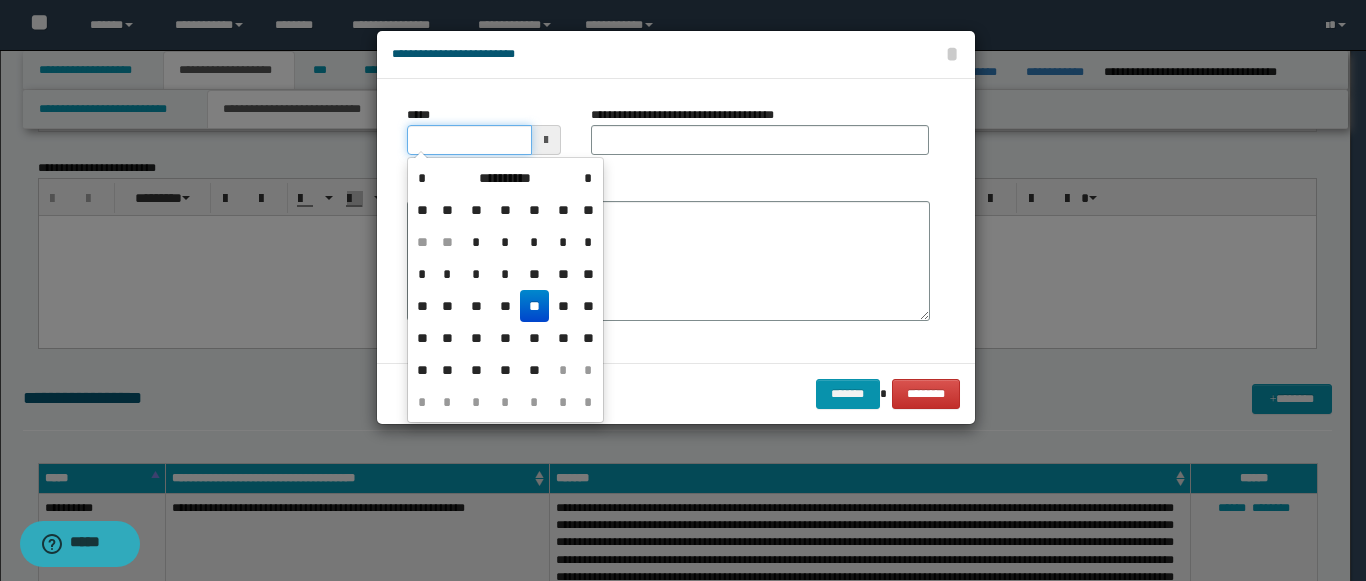 click on "*****" at bounding box center (469, 140) 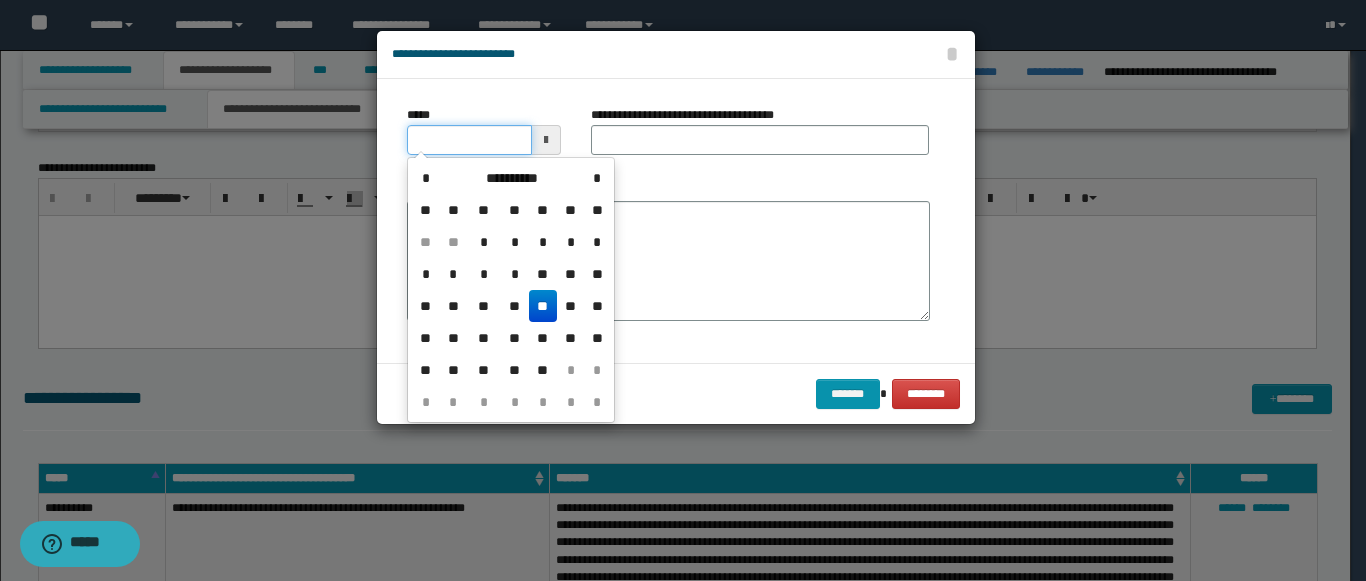 click on "*****" at bounding box center [469, 140] 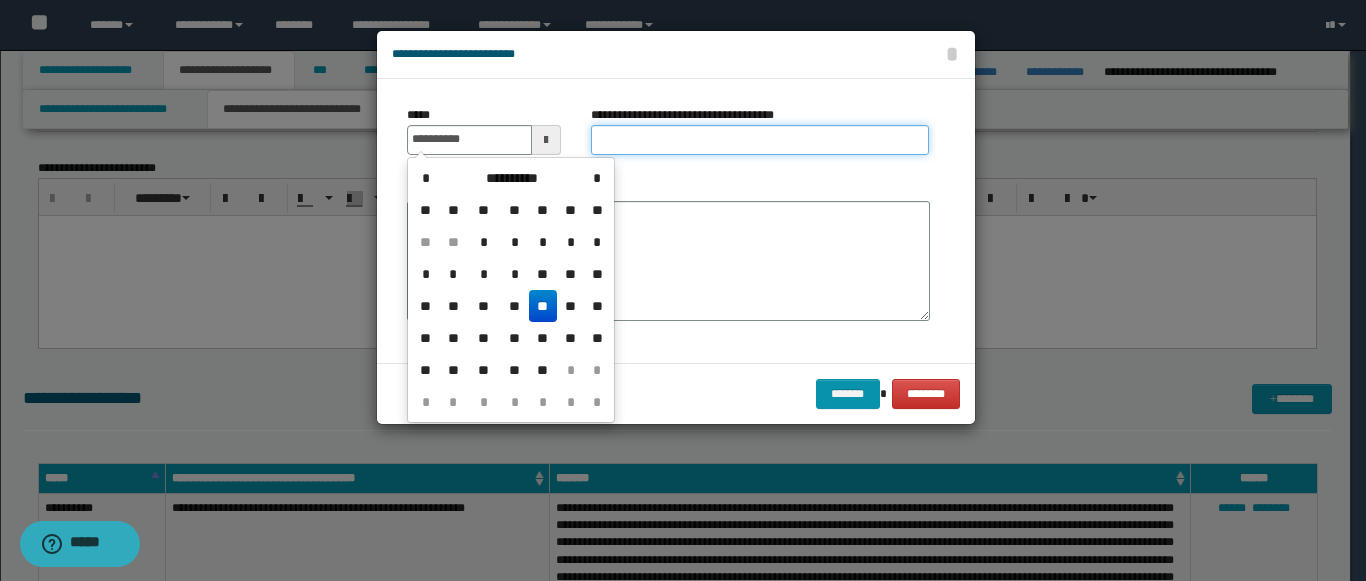 type on "**********" 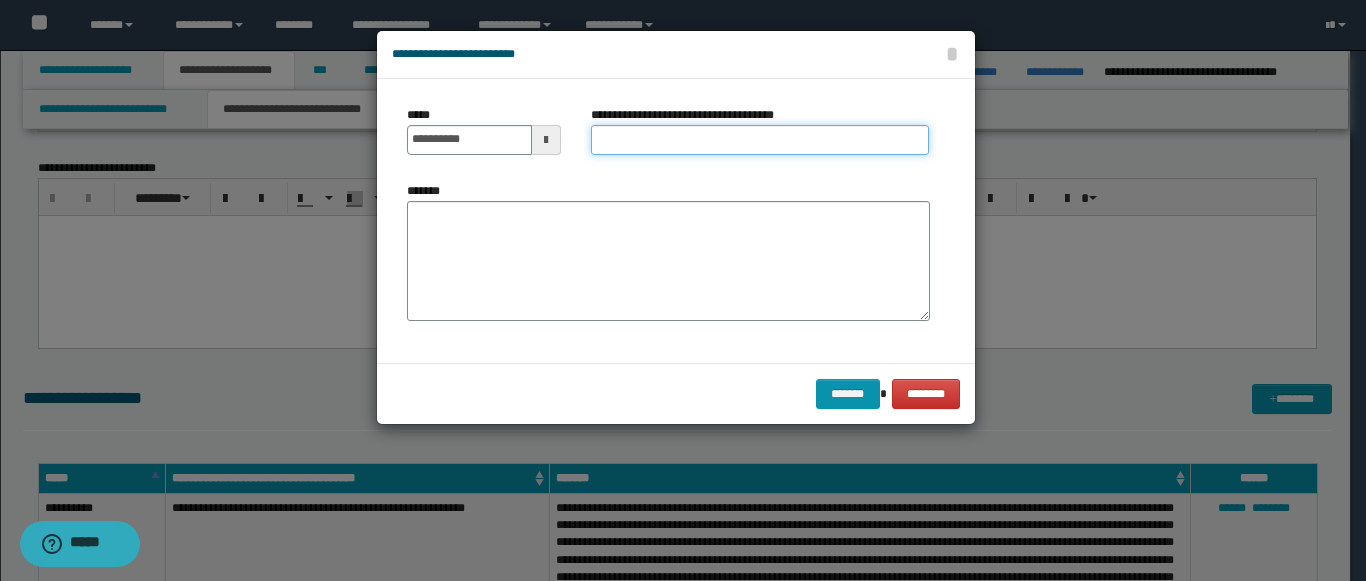 paste on "**********" 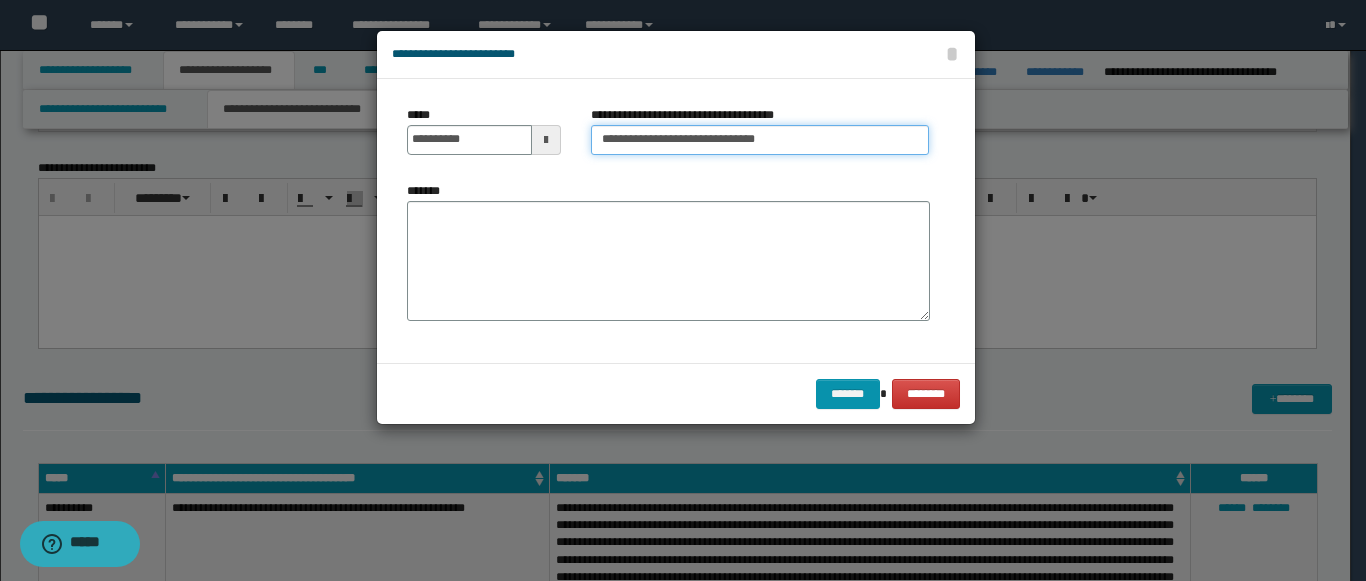 type on "**********" 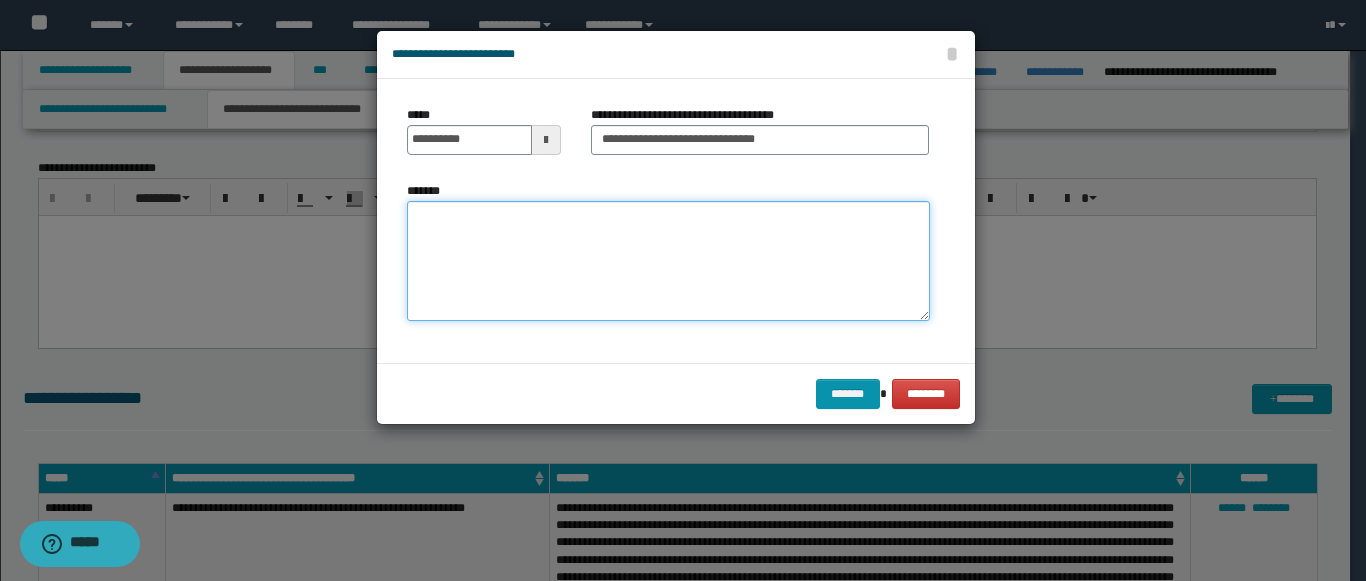paste on "**********" 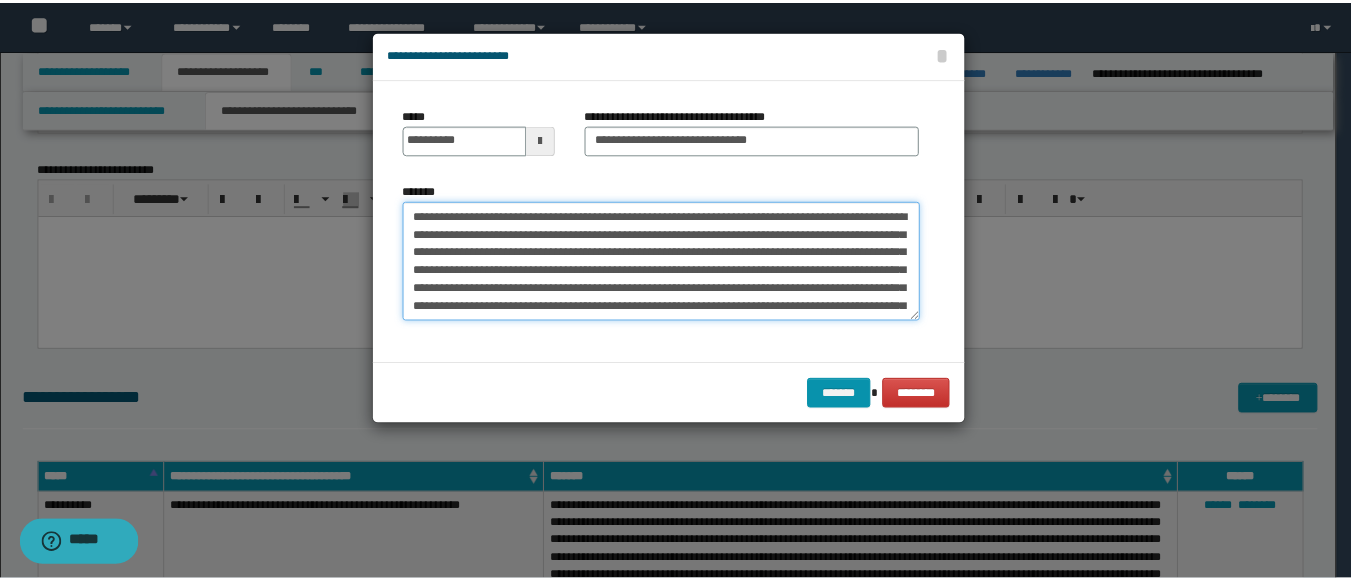 scroll, scrollTop: 102, scrollLeft: 0, axis: vertical 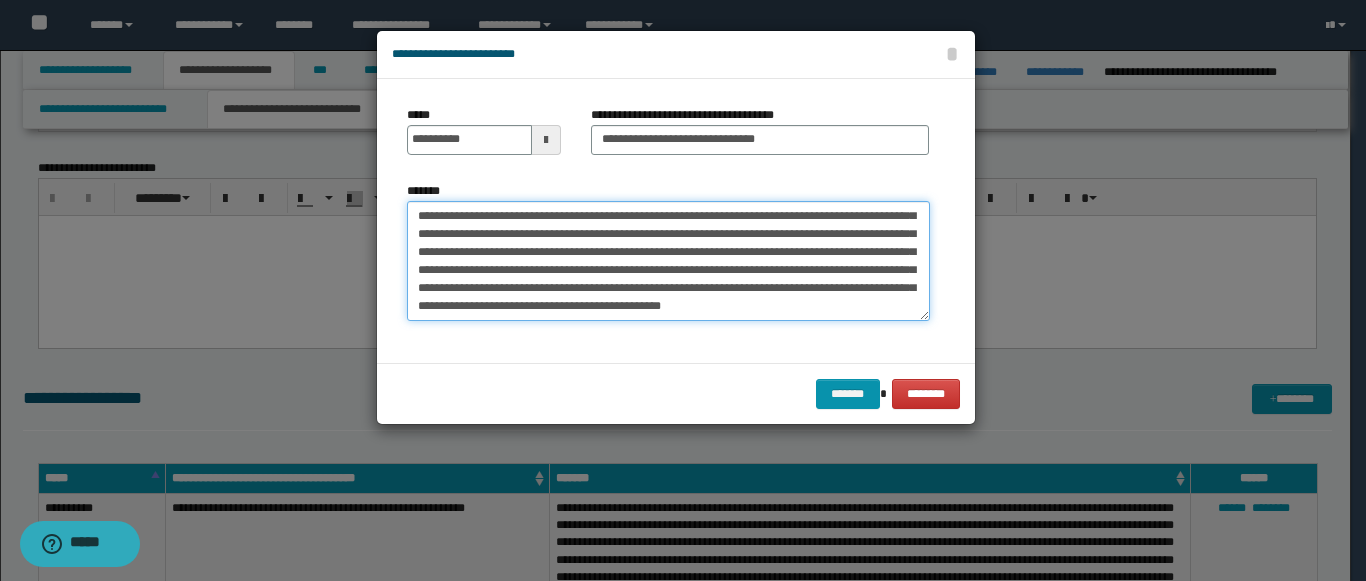 type on "**********" 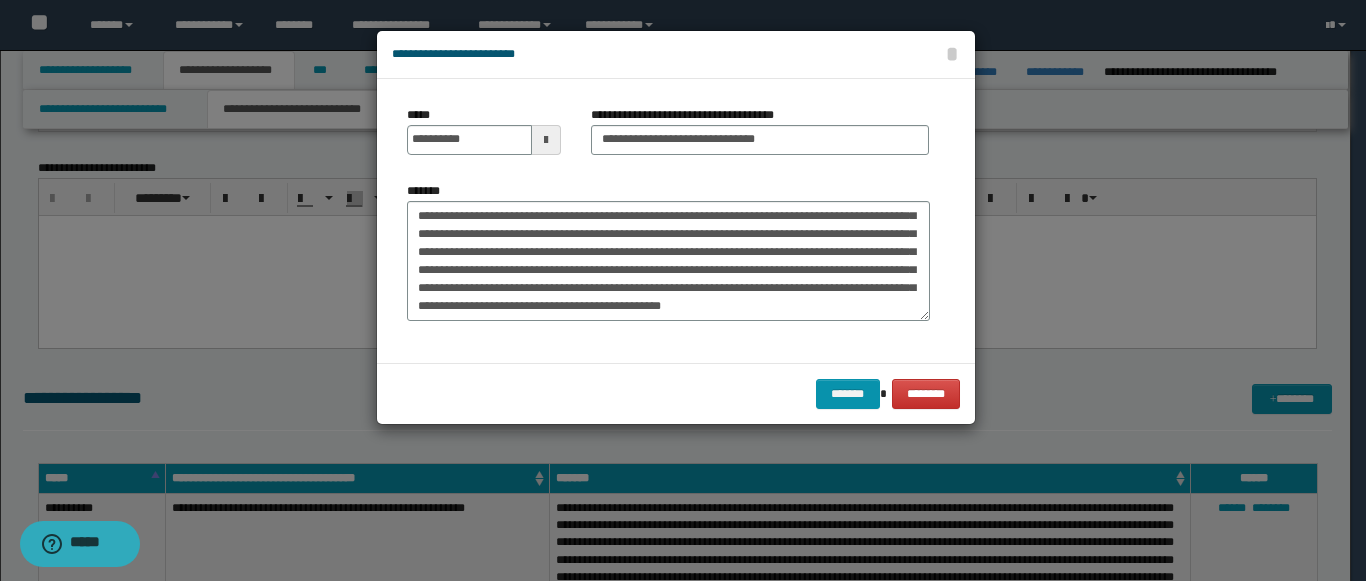 click on "*******
********" at bounding box center (676, 393) 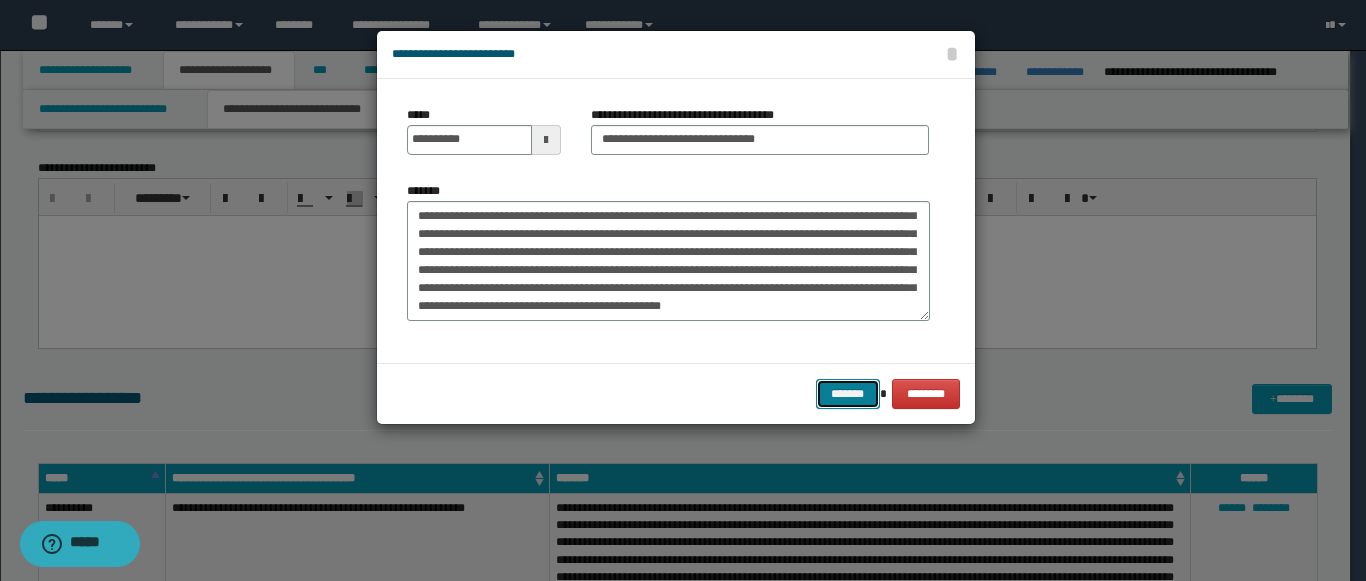 click on "*******" at bounding box center (848, 394) 